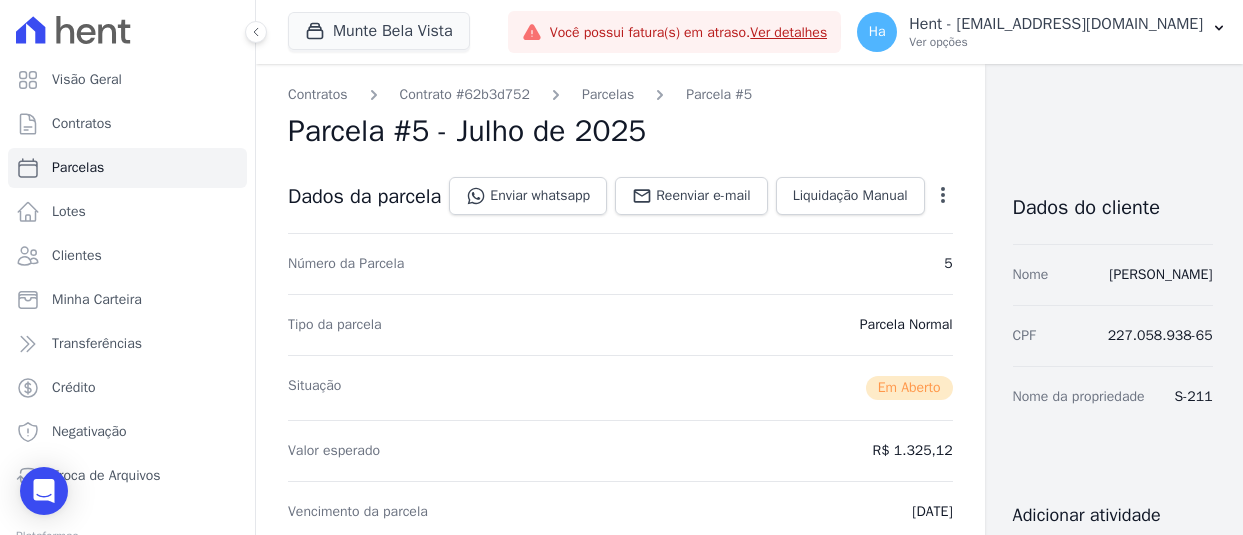 scroll, scrollTop: 0, scrollLeft: 0, axis: both 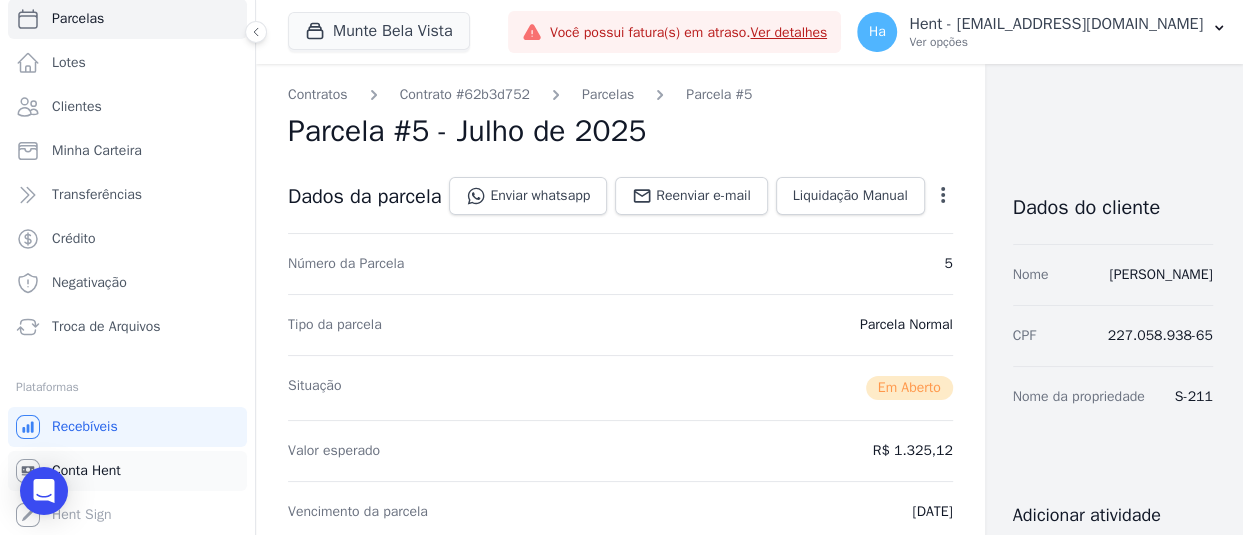 click on "Conta Hent" at bounding box center [86, 471] 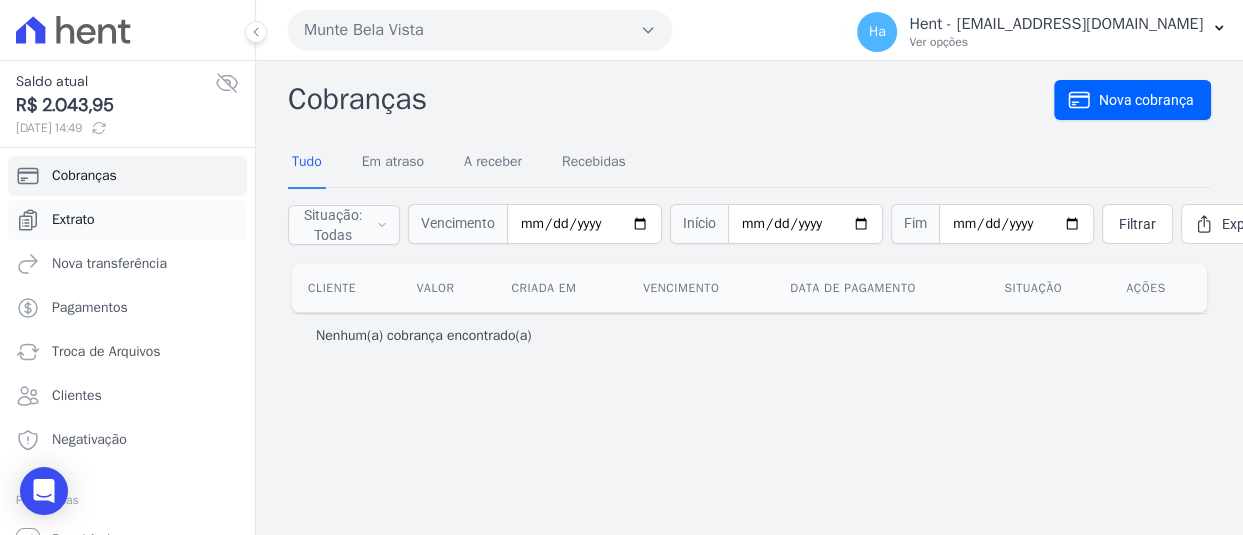 click on "Extrato" at bounding box center (127, 220) 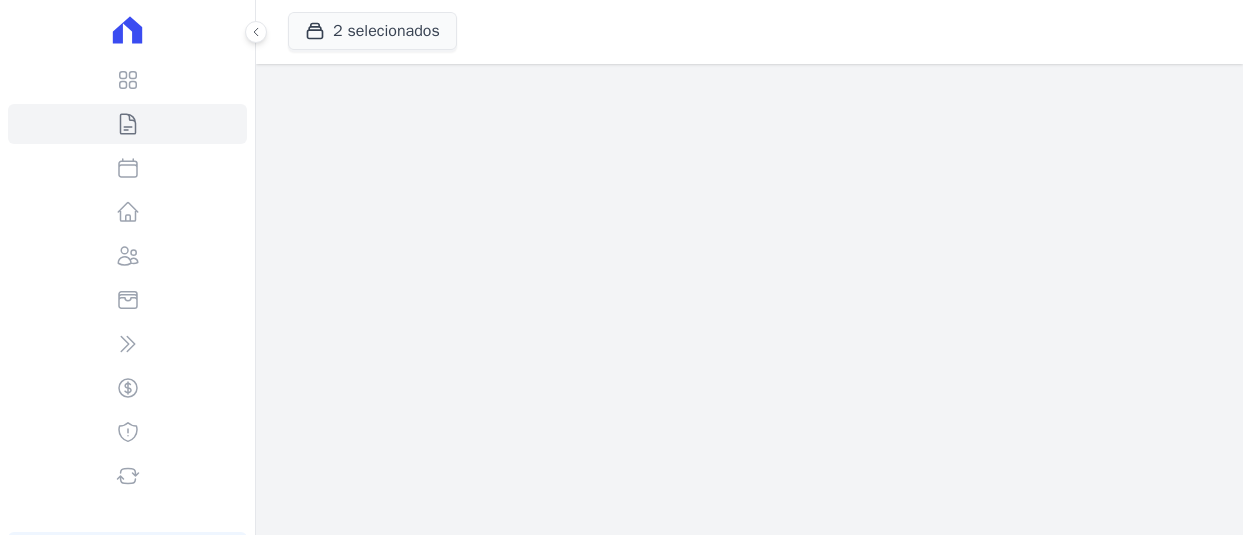 scroll, scrollTop: 0, scrollLeft: 0, axis: both 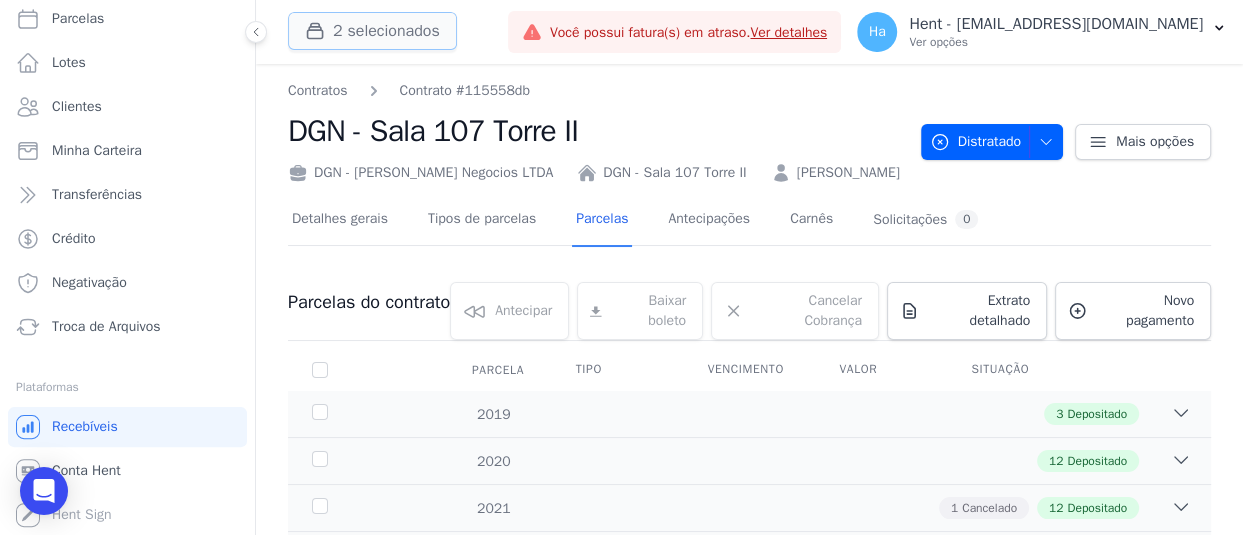 click on "2 selecionados" at bounding box center [372, 31] 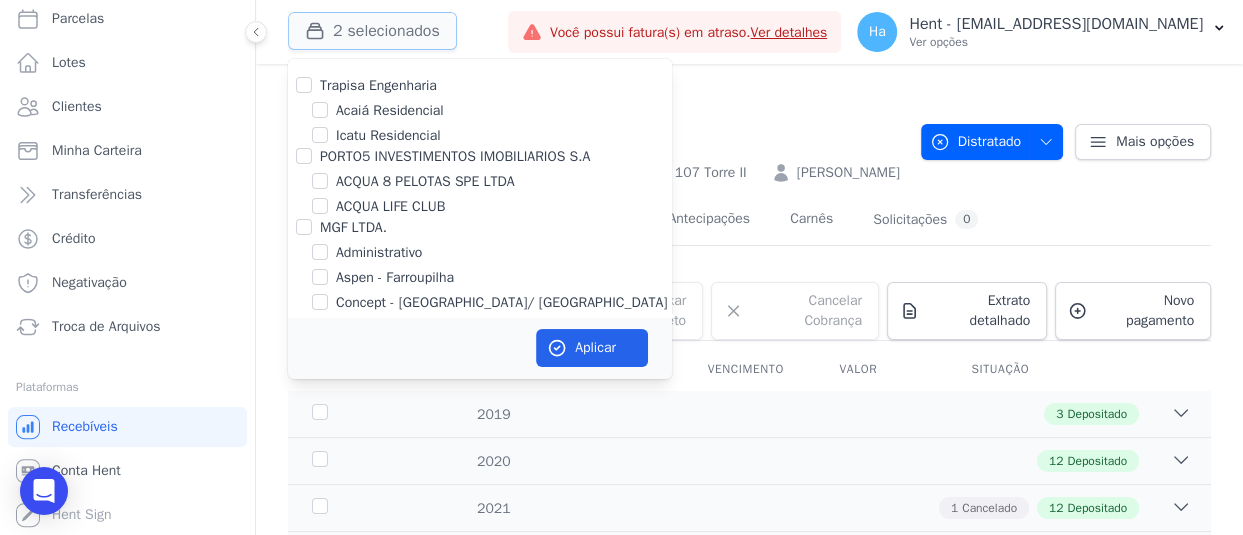 type 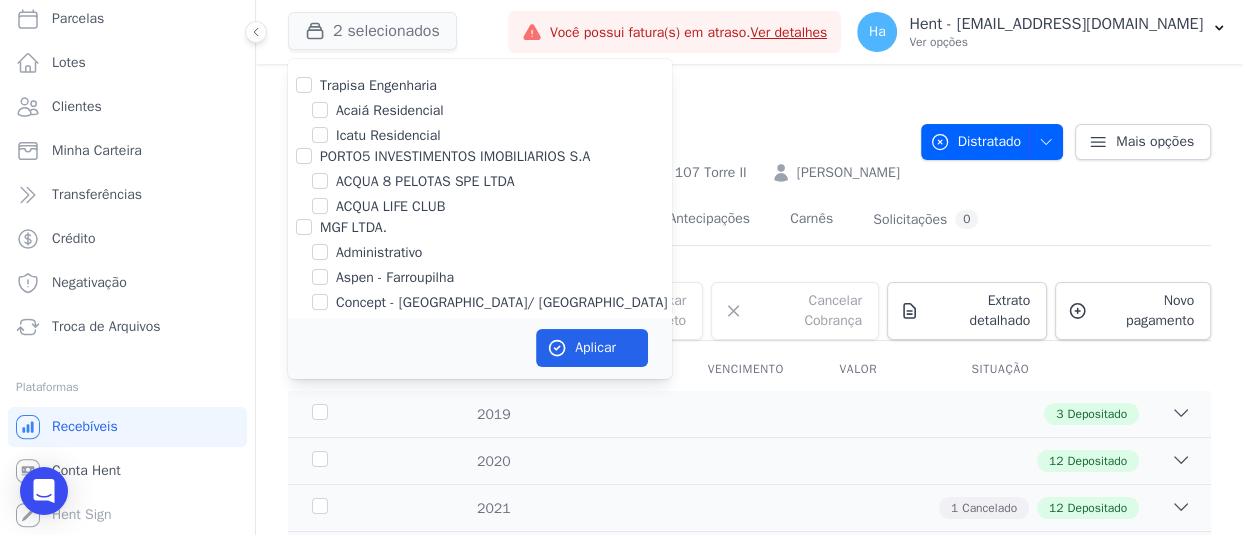 scroll, scrollTop: 635, scrollLeft: 0, axis: vertical 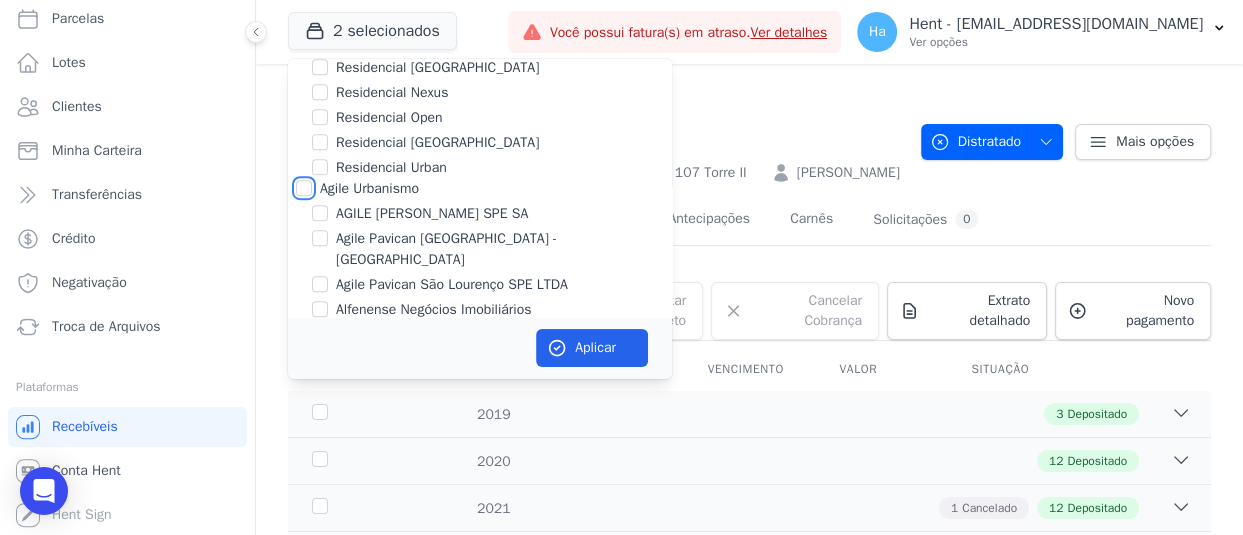 click on "Agile Urbanismo" at bounding box center (304, 188) 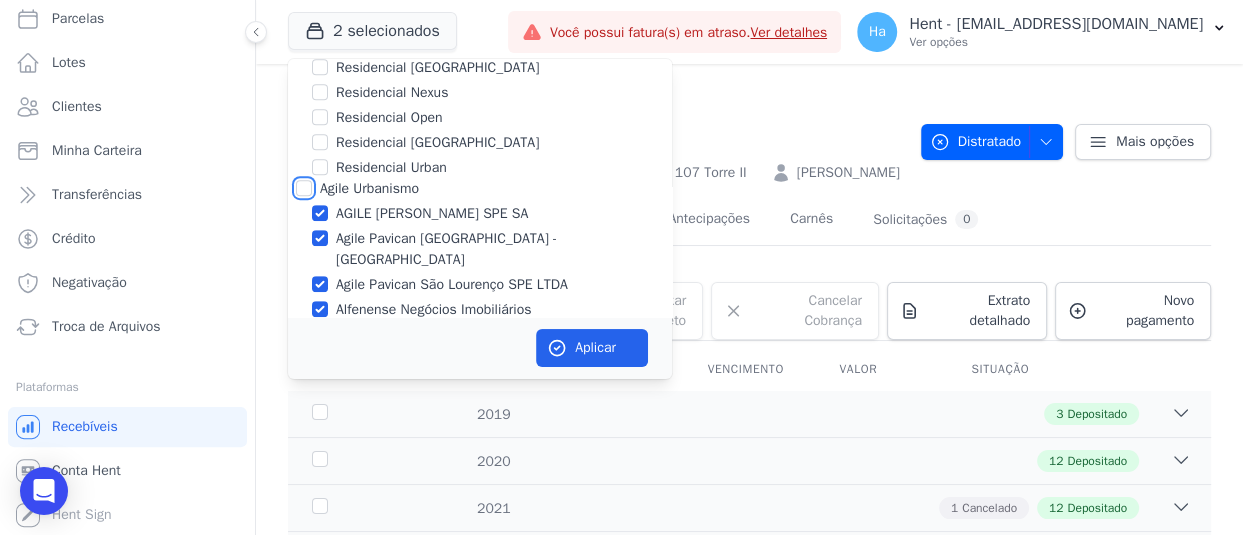 checkbox on "true" 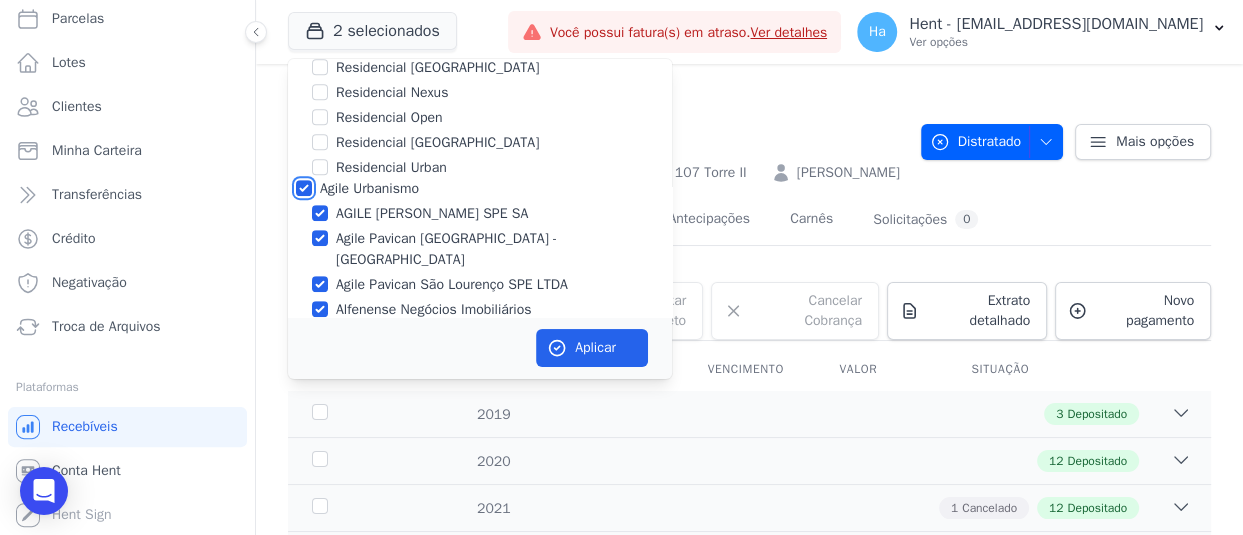 checkbox on "true" 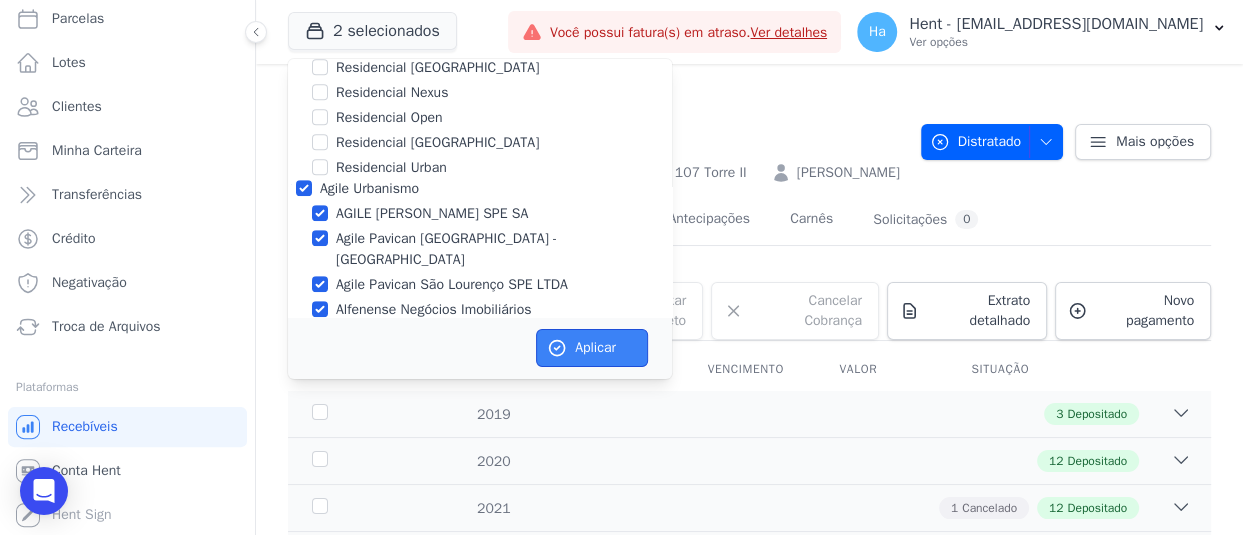 click on "Aplicar" at bounding box center [592, 348] 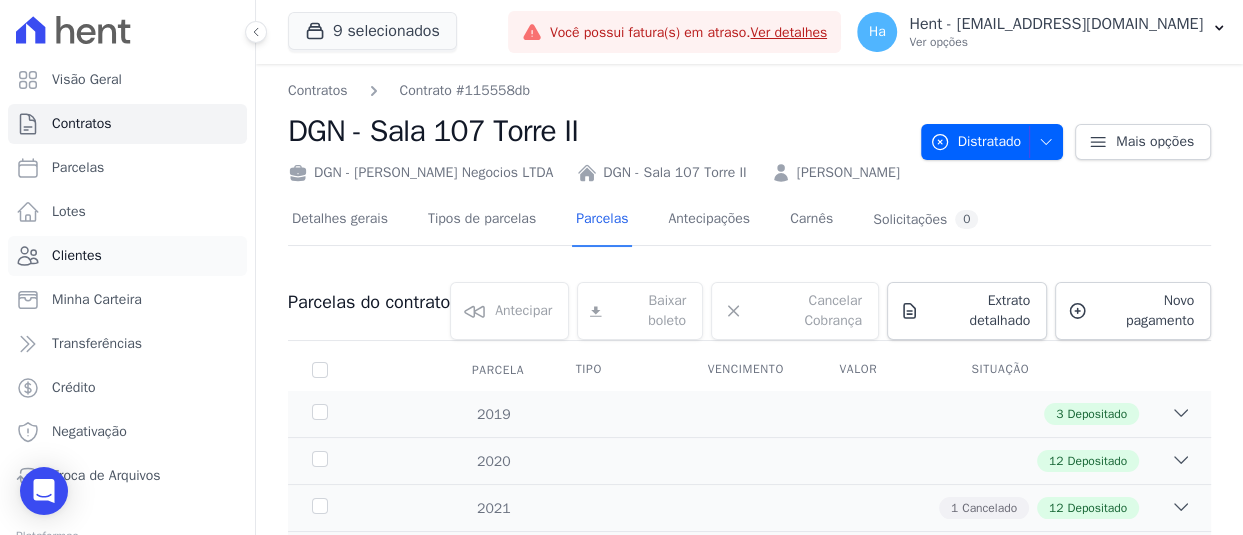 drag, startPoint x: 112, startPoint y: 252, endPoint x: 61, endPoint y: 229, distance: 55.946404 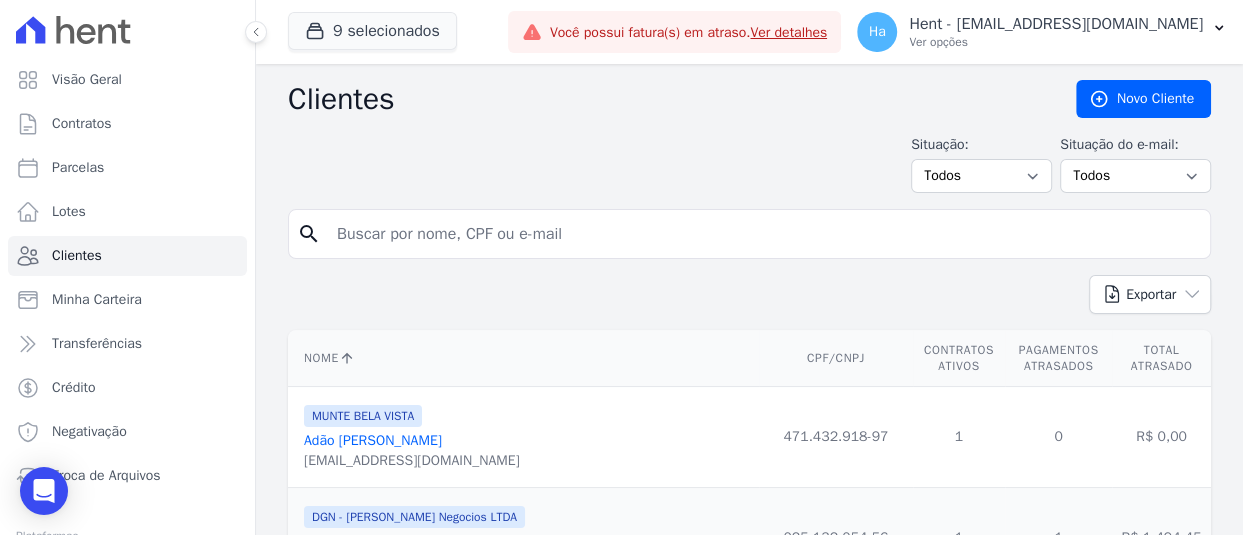 click at bounding box center (763, 234) 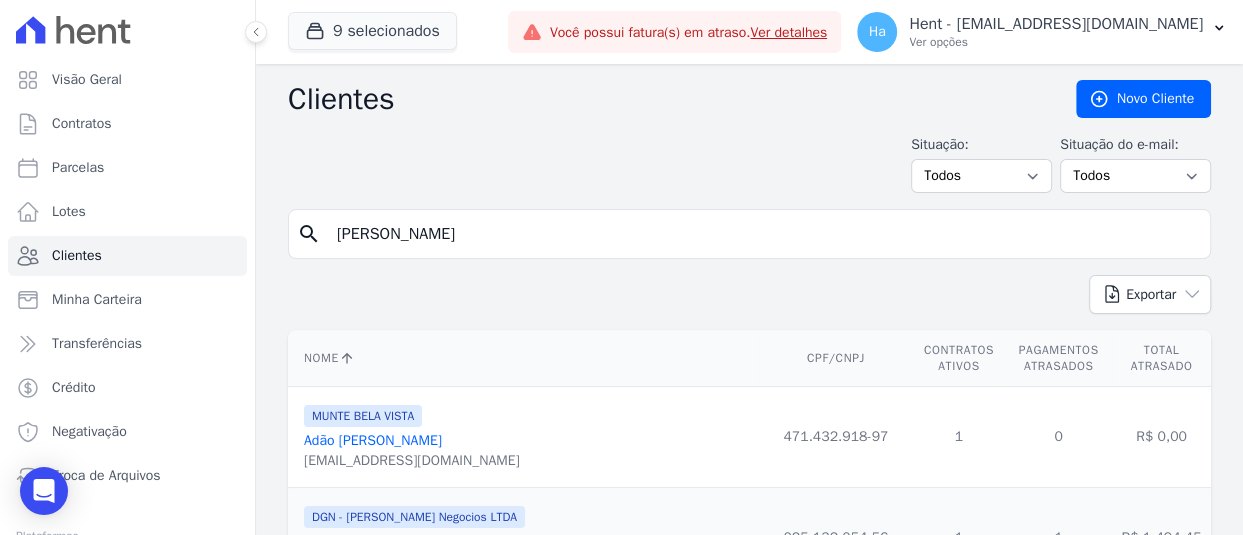 type on "Paulo Henrique Silva" 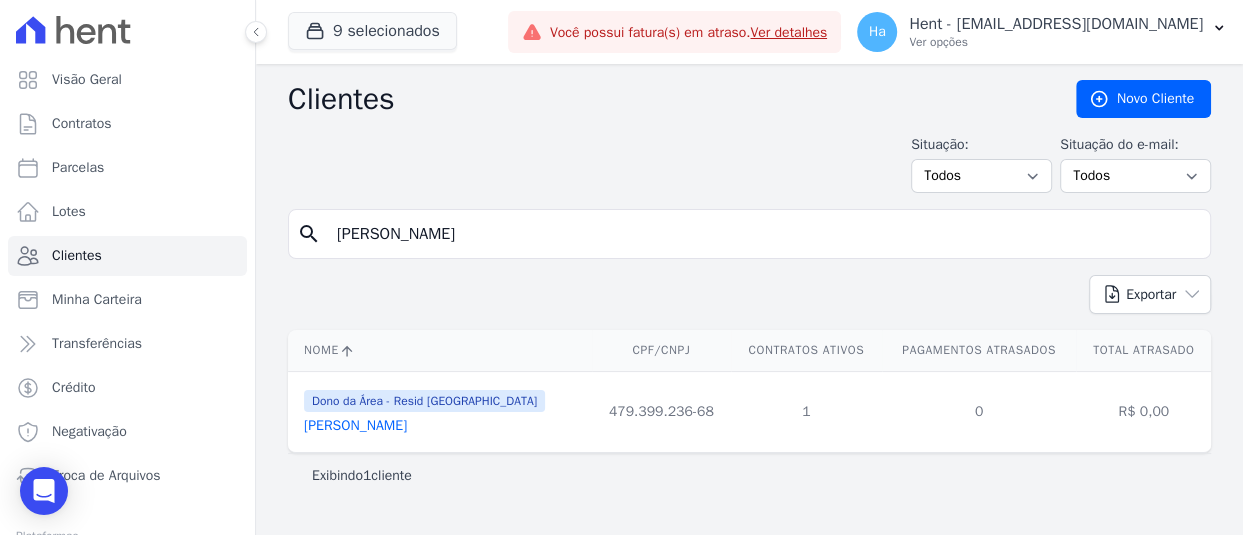 click on "Paulo Henrique Silva" at bounding box center [355, 425] 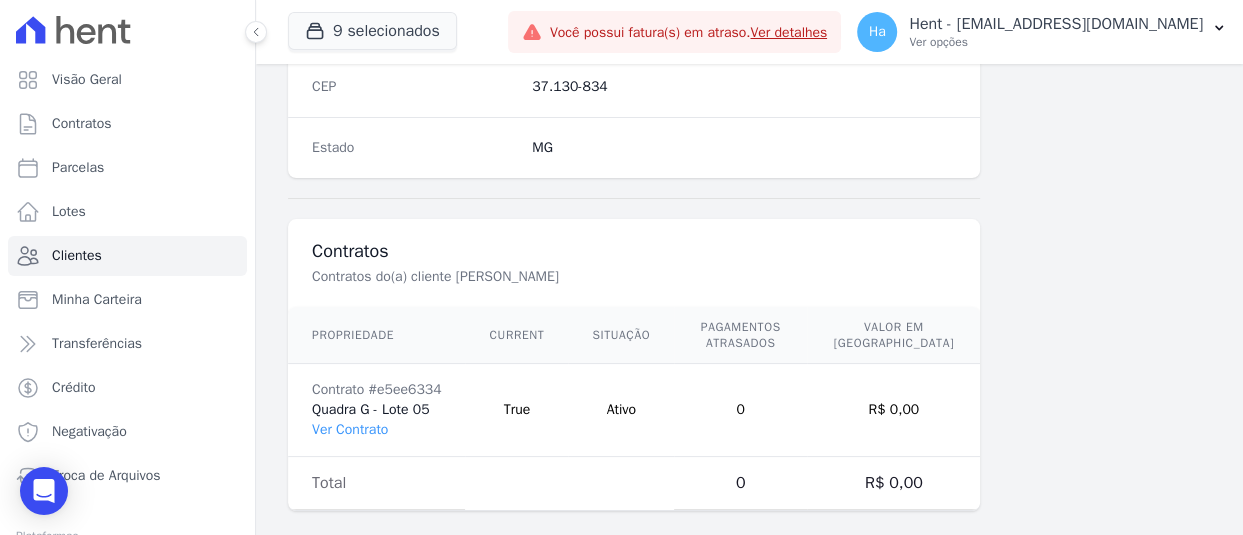 scroll, scrollTop: 1349, scrollLeft: 0, axis: vertical 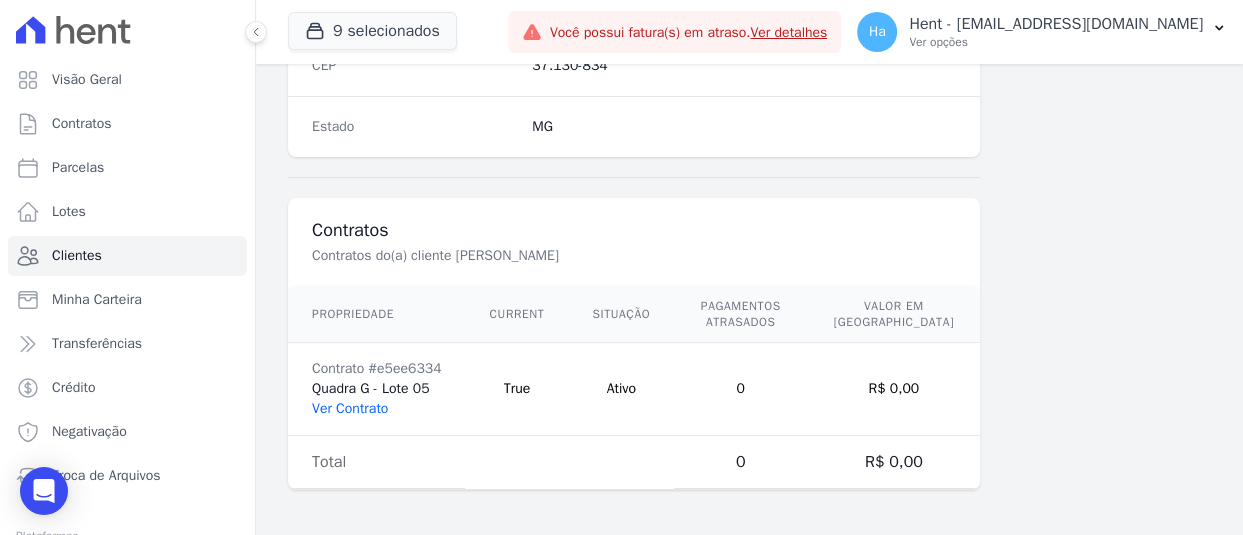 click on "Ver Contrato" at bounding box center (350, 408) 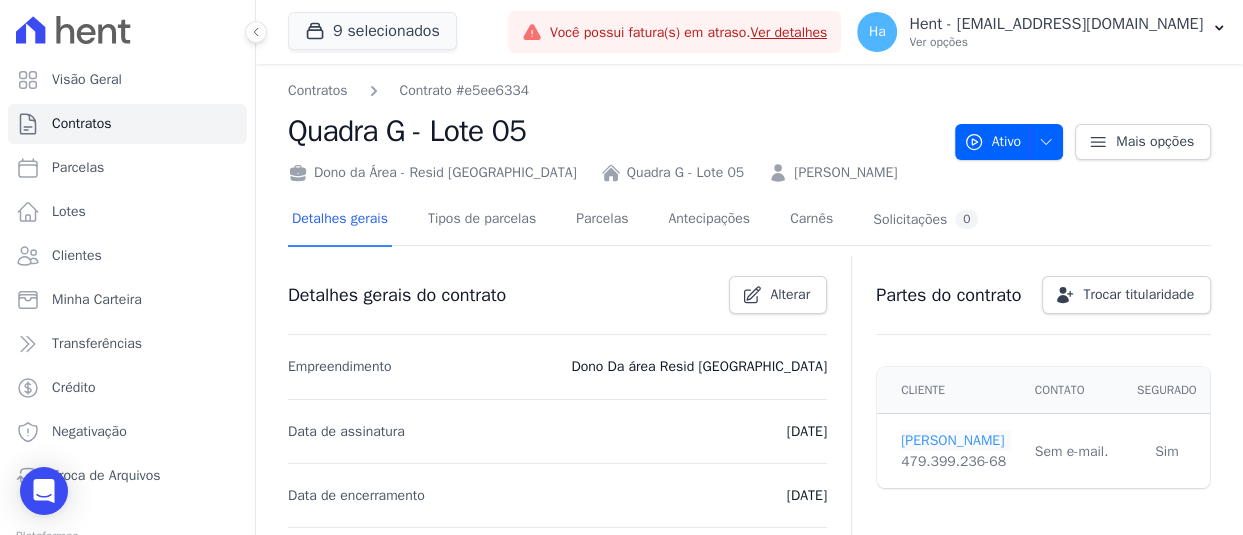 click on "Paulo Silva" at bounding box center (956, 440) 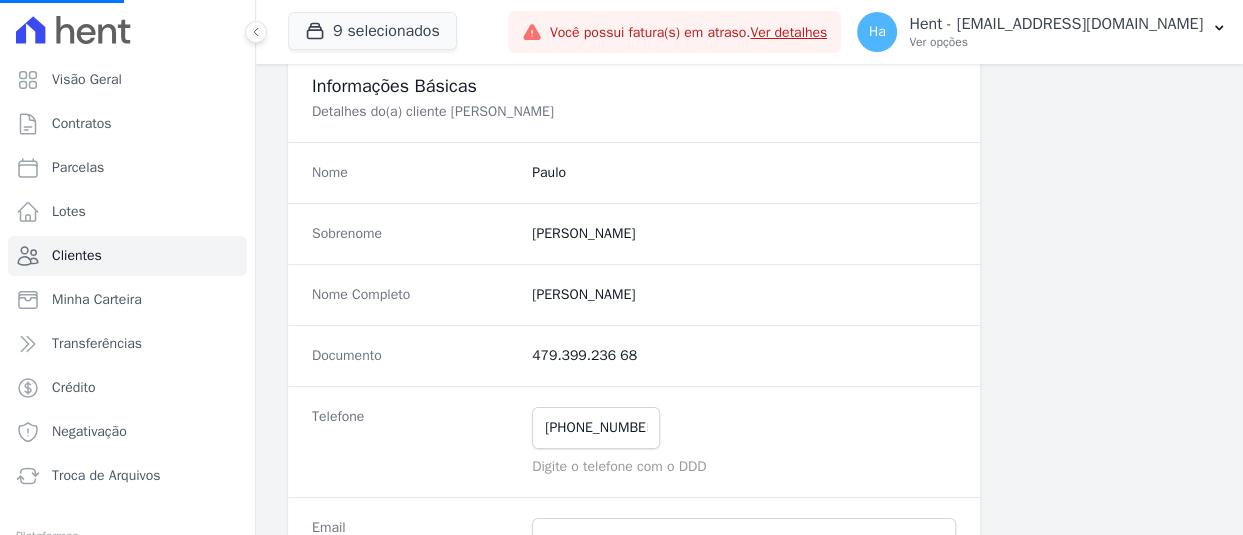 scroll, scrollTop: 300, scrollLeft: 0, axis: vertical 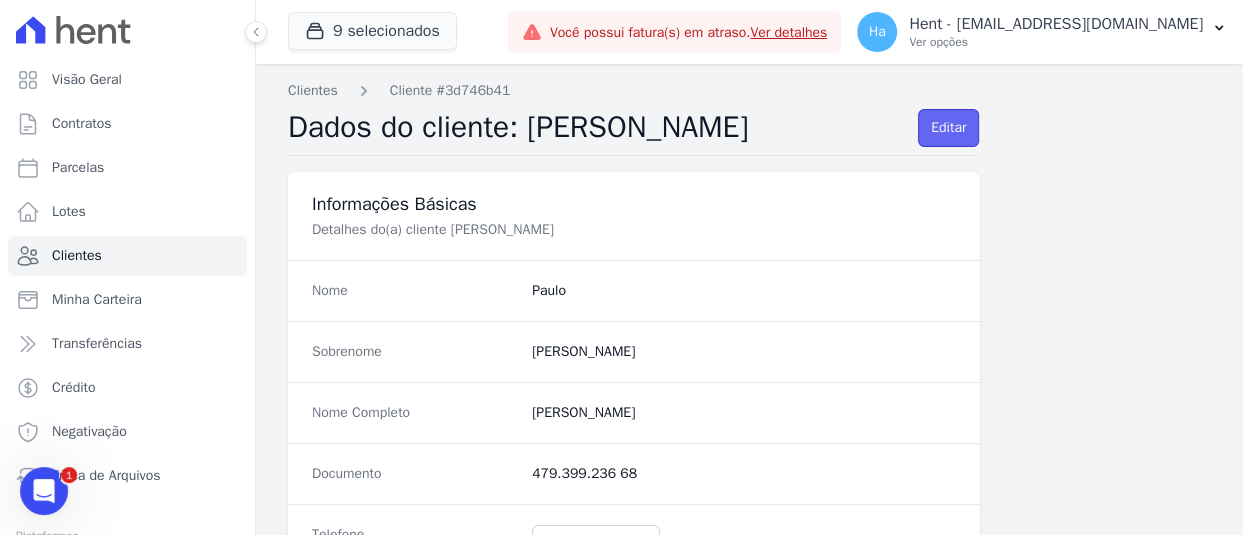 click on "Editar" at bounding box center (948, 128) 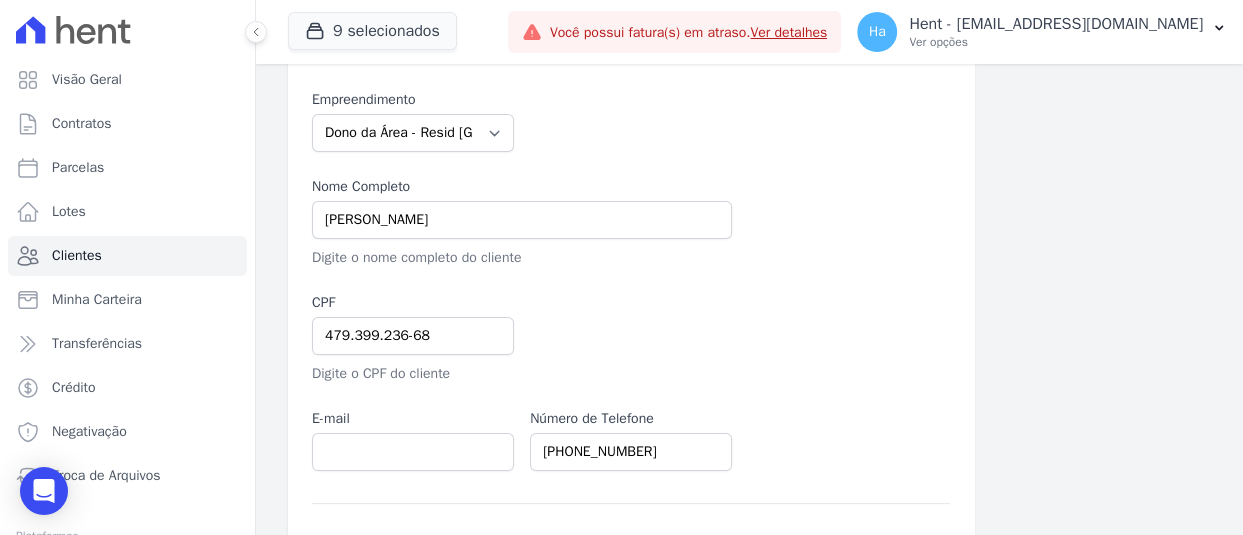 scroll, scrollTop: 400, scrollLeft: 0, axis: vertical 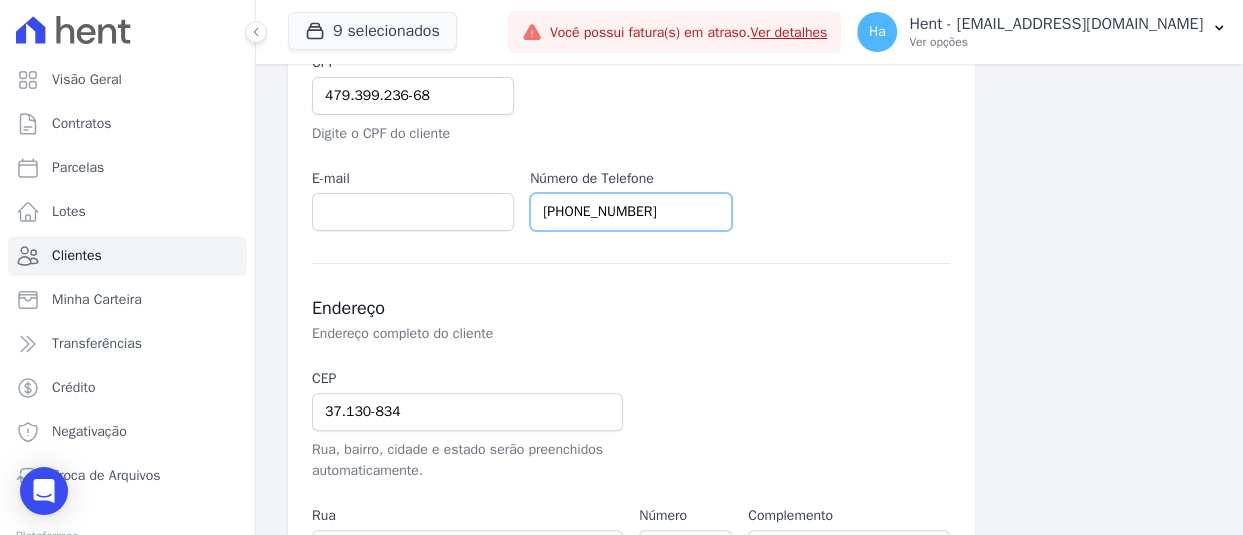 drag, startPoint x: 675, startPoint y: 213, endPoint x: 456, endPoint y: 218, distance: 219.05707 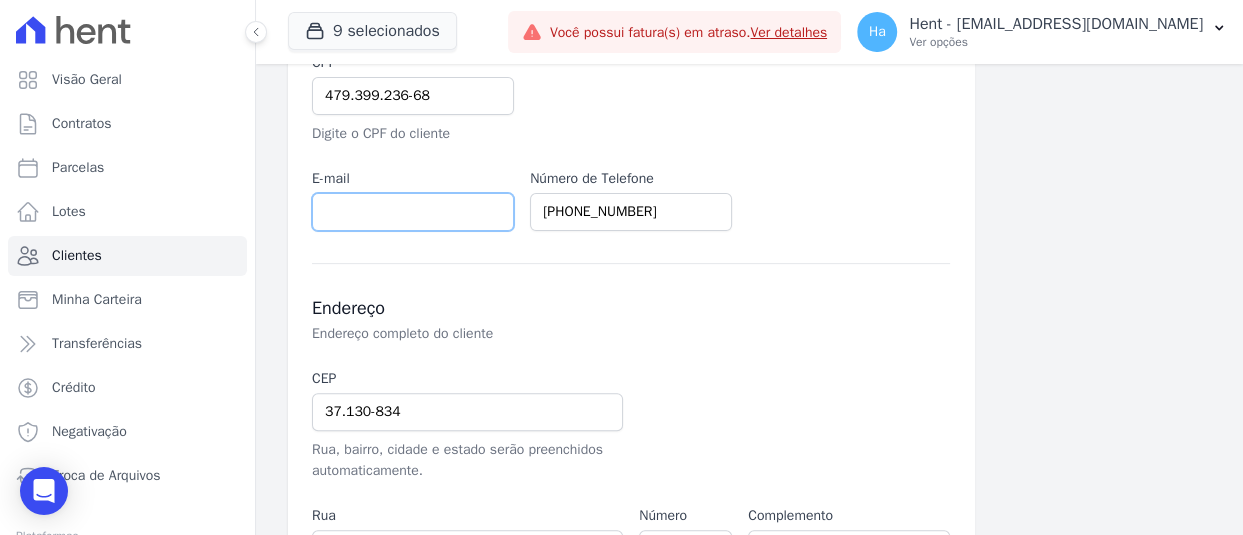 click at bounding box center (413, 212) 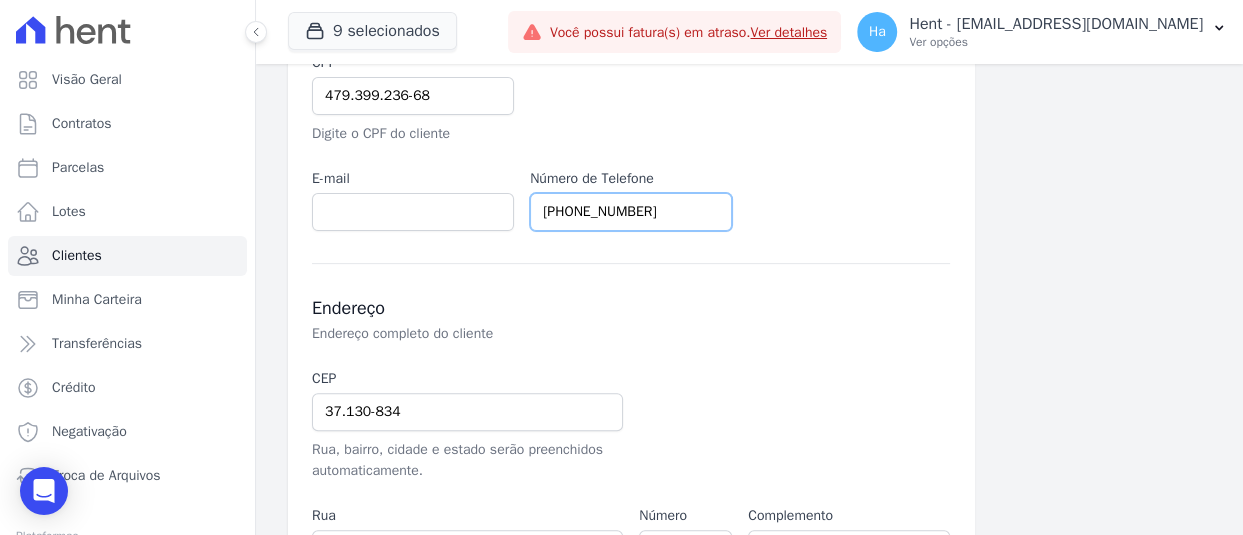 click on "(35)999960082" at bounding box center (631, 212) 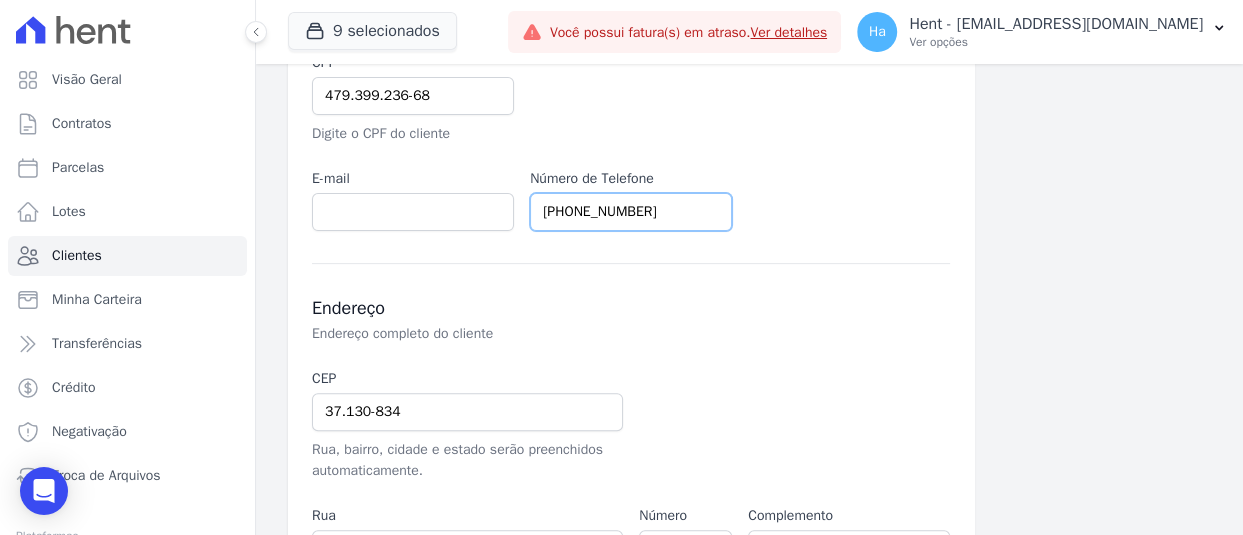 type on "(35)99996-0082" 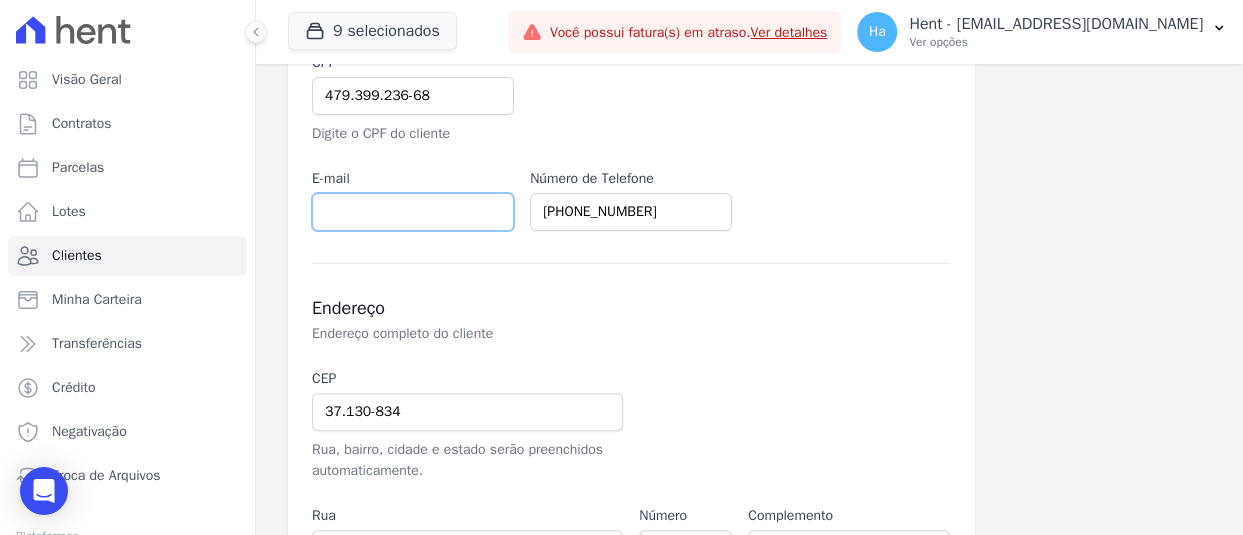 click at bounding box center [413, 212] 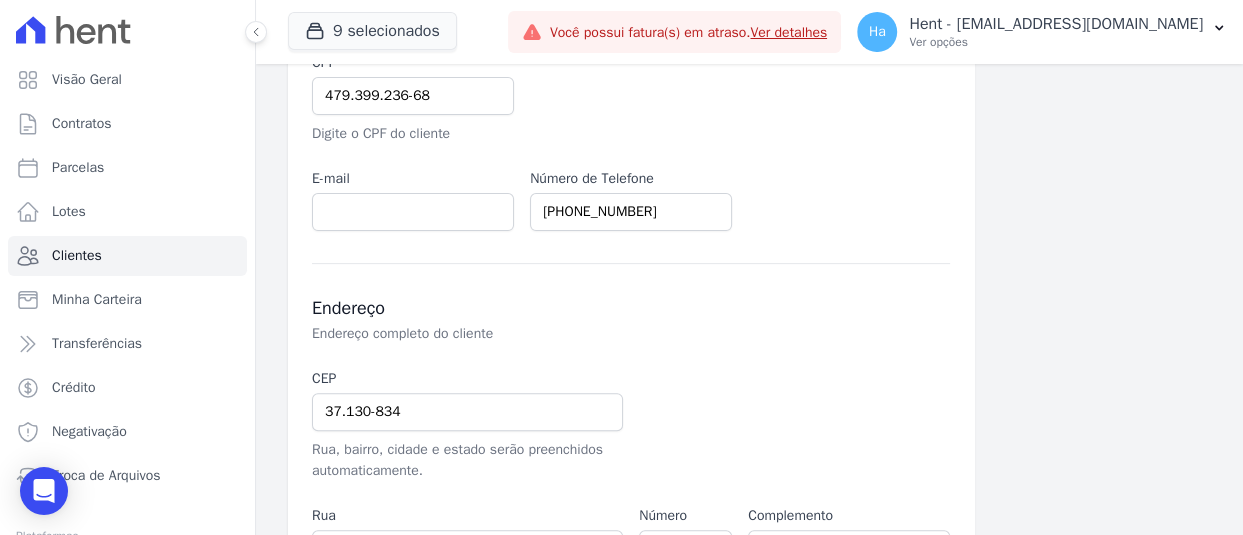 click on "Empreendimento
Acaiá Residencial
ACQUA 8 PELOTAS SPE LTDA
ACQUA LIFE CLUB
Administrativo
AGILE ELOI MENDES SPE SA
Agile Pavican São Lourenço - Loteadores
Agile Pavican São Lourenço SPE LTDA
AGUAS DE GUANABARA INCORPORACAO IMOBILIARIA SPE LTDA
AGUAS DO ALVORADA INCORPORACAO IMOBILIARIA SPE LTDA
AJMC Empreendimentos
Alameda dos Ipês
Aldeia Smart
Alexandria Condomínios
Alfenense Negócios Imobiliários
Amaré Arpoador
Amazon Residence Construtora LTDA
ANANINDEUA 01 INCORPORACAO IMOBILIARIA SPE LTDA
AQUARELA CITY INCORPORACAO IMOBILIARIA LTDA
Arcos Itaquera
Areias do Planalto
Areias do Planalto - Interno
Aroka Incorporadora e Administradora LTDA.
ARTE VILA MATILDE
Art Prime - Irajá
Arty Park - Gravatai
Arty Park - JPI
ARVO HOME CLUB - SOLICASA
Aspen - Farroupilha
Audace Home Studio
Audace Mondeo
Aurora
Aurora  II - LBA
Aurora I - LBA
Aviva Monet
BAHAMAS EAST VILLAGE" at bounding box center [631, 40] 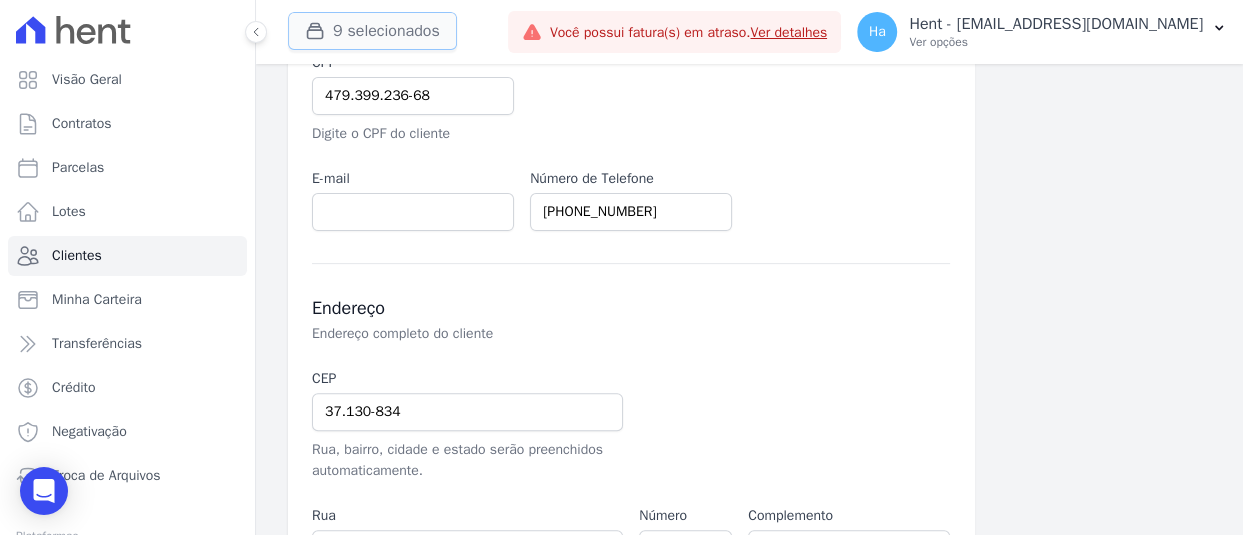 click on "9 selecionados" at bounding box center [372, 31] 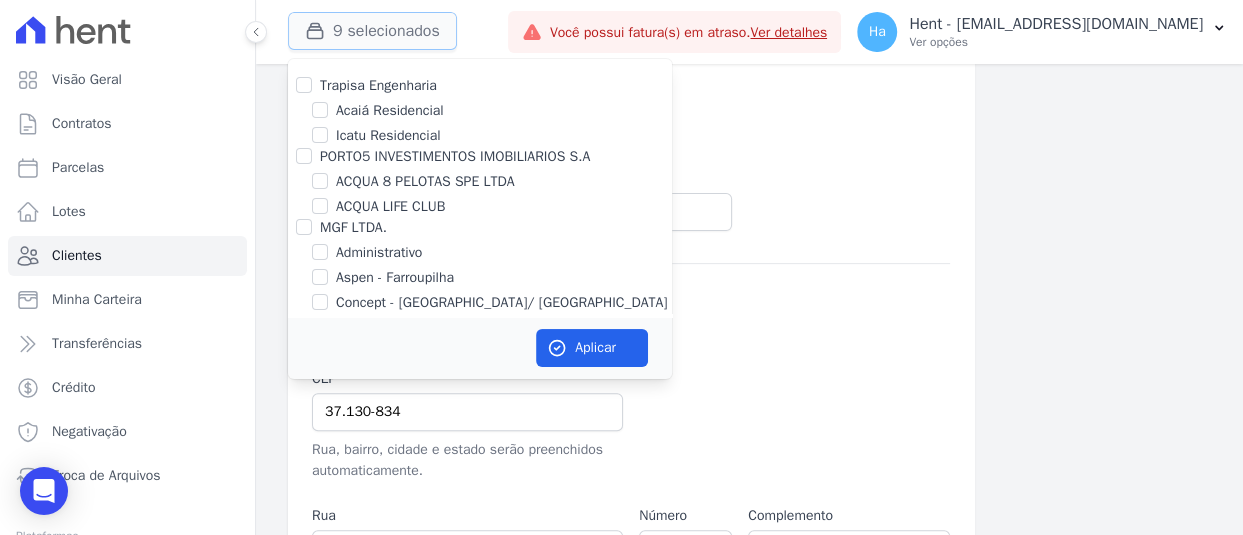 type 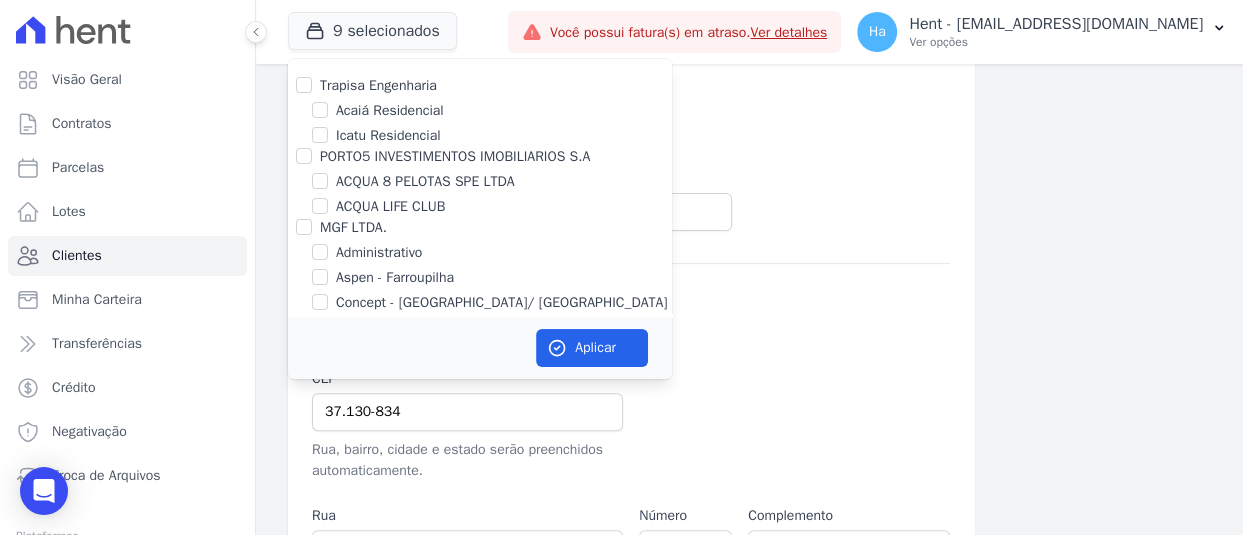 scroll, scrollTop: 11801, scrollLeft: 0, axis: vertical 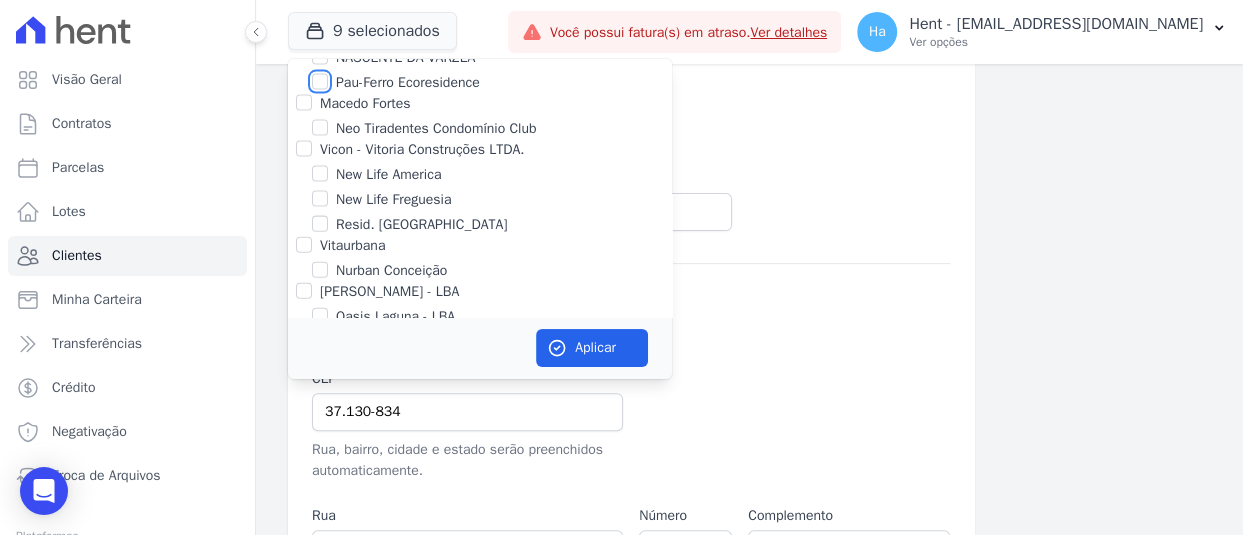 click on "Pau-Ferro Ecoresidence" at bounding box center (320, 82) 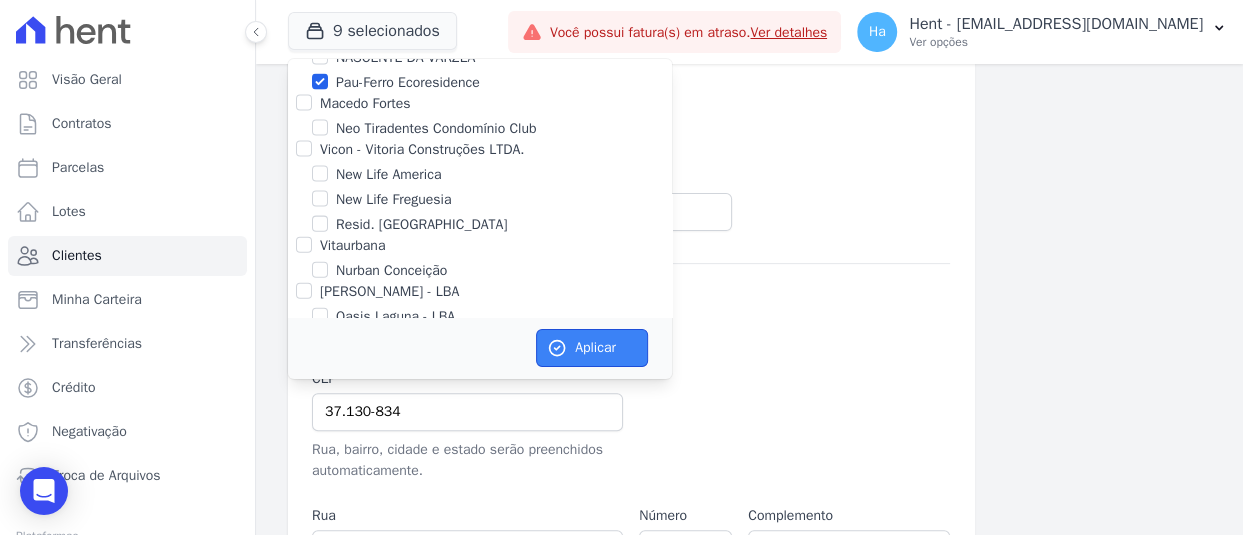 click on "Aplicar" at bounding box center [592, 348] 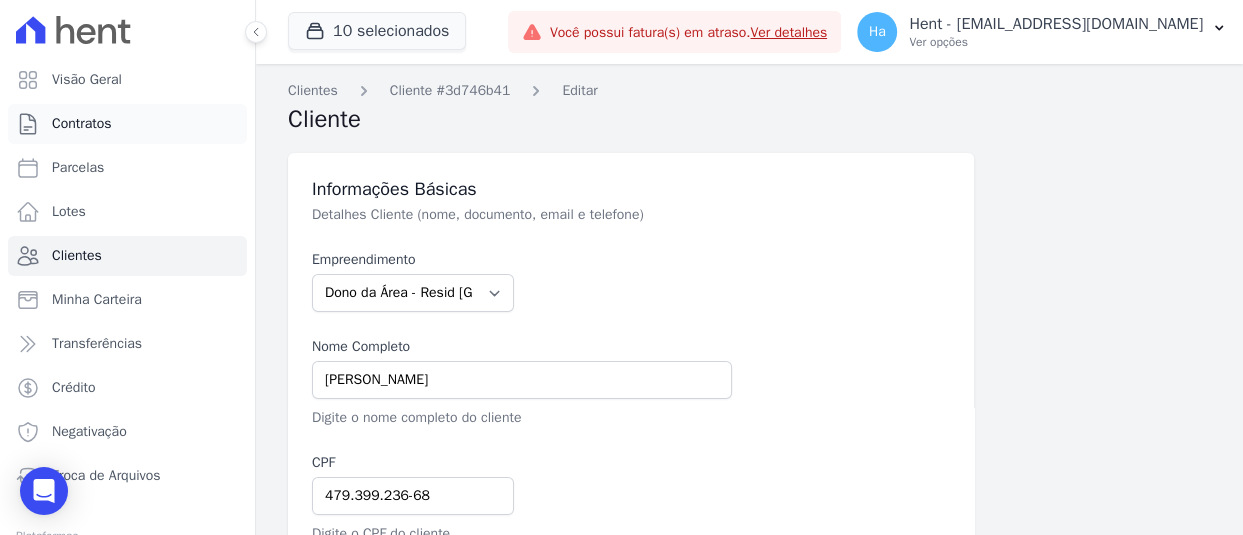 click on "Contratos" at bounding box center [82, 124] 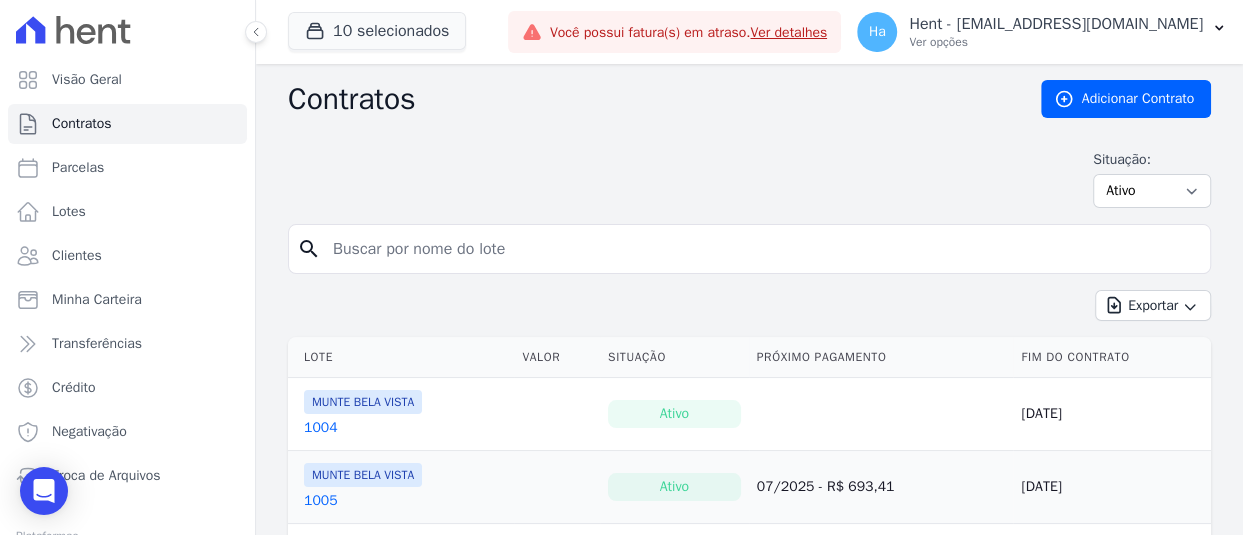 click at bounding box center (761, 249) 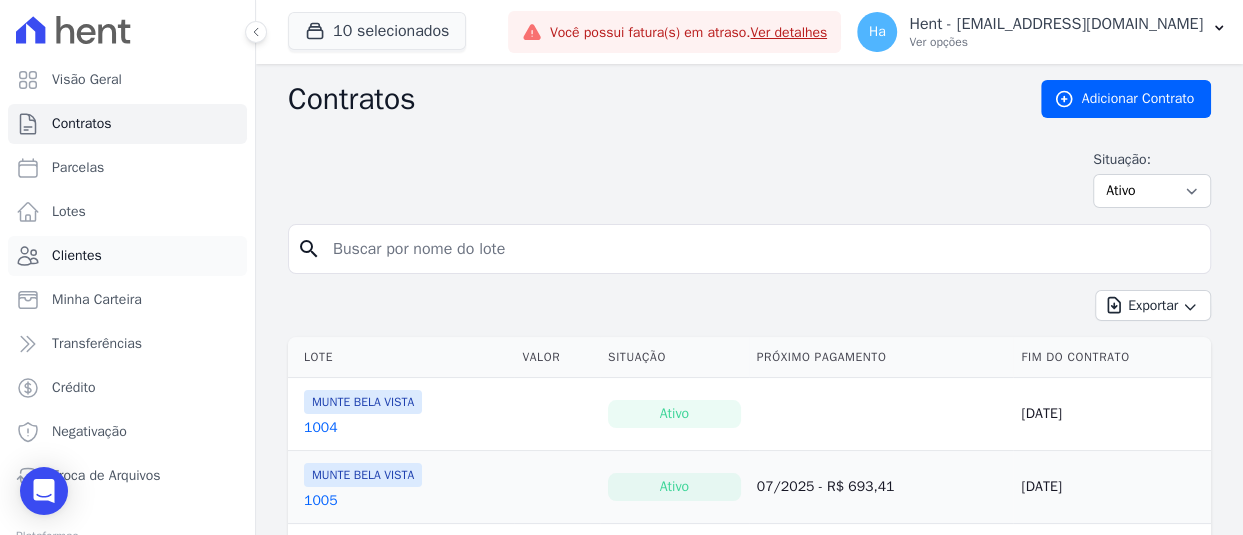 click on "Clientes" at bounding box center [77, 256] 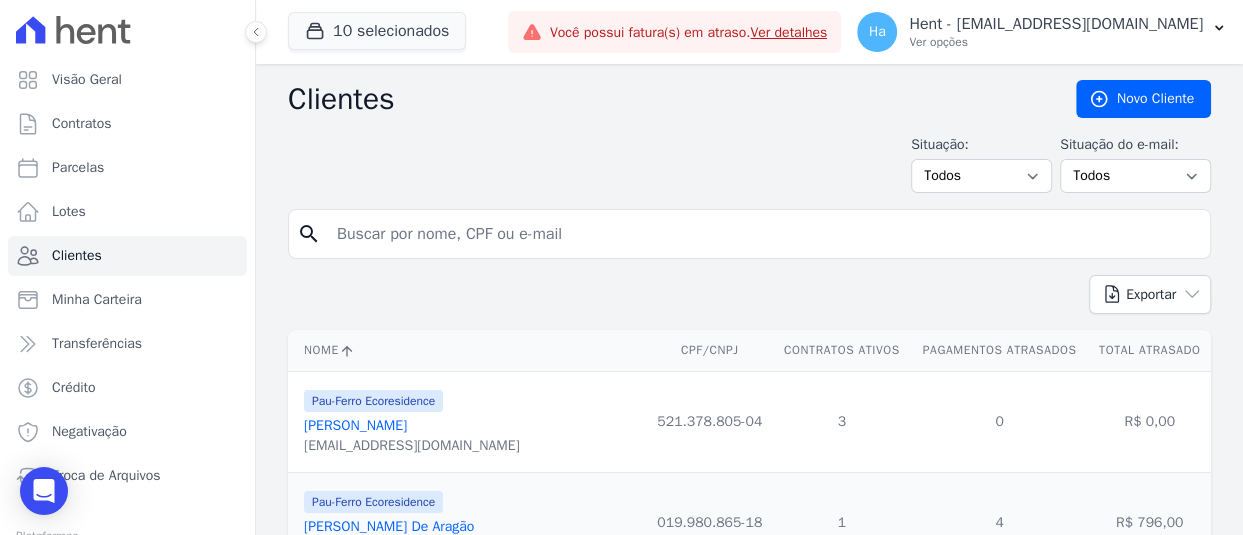 click at bounding box center [763, 234] 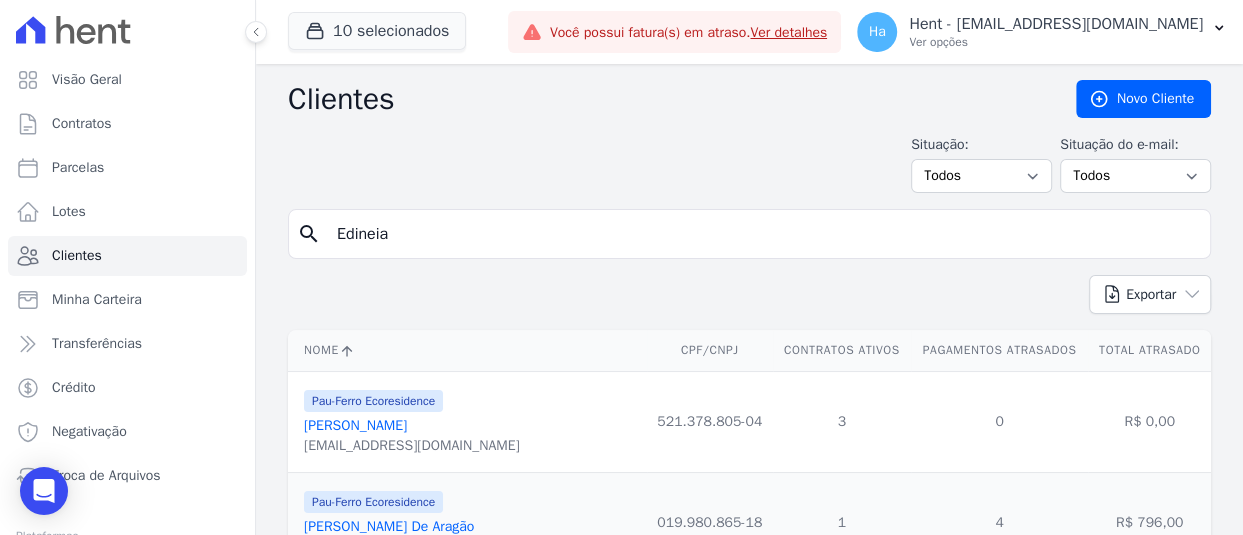 type on "Edineia" 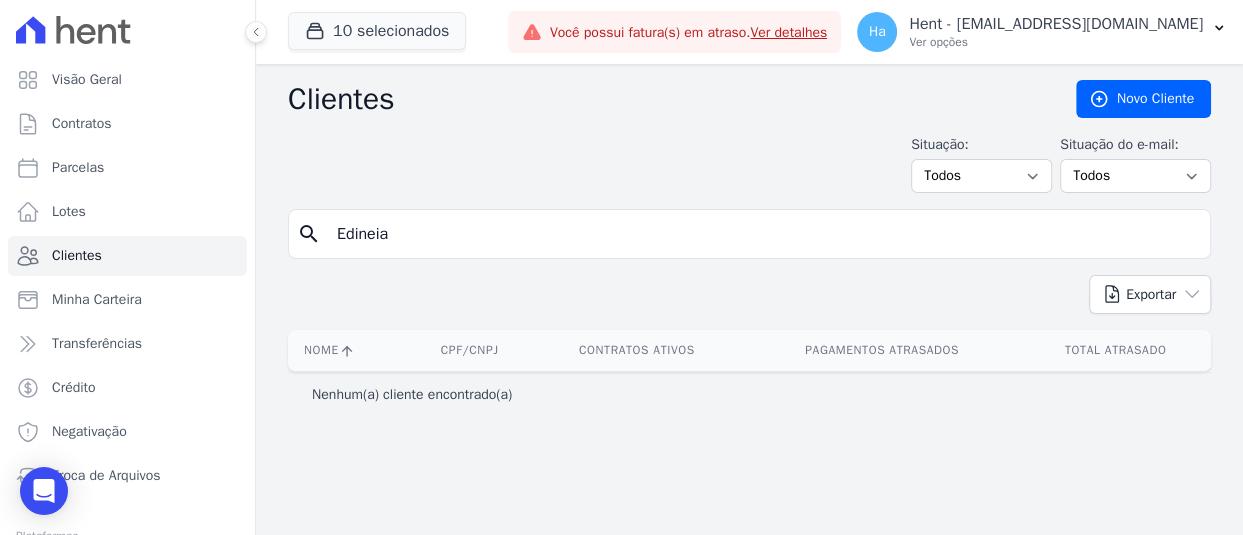 click on "Edineia" at bounding box center (763, 234) 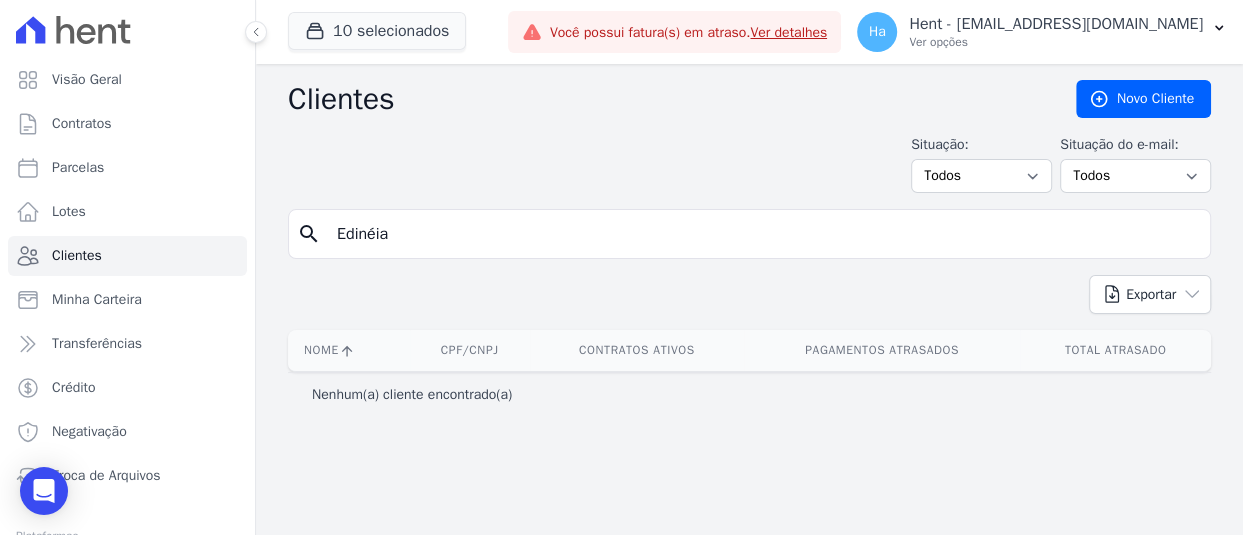 type on "Edinéia" 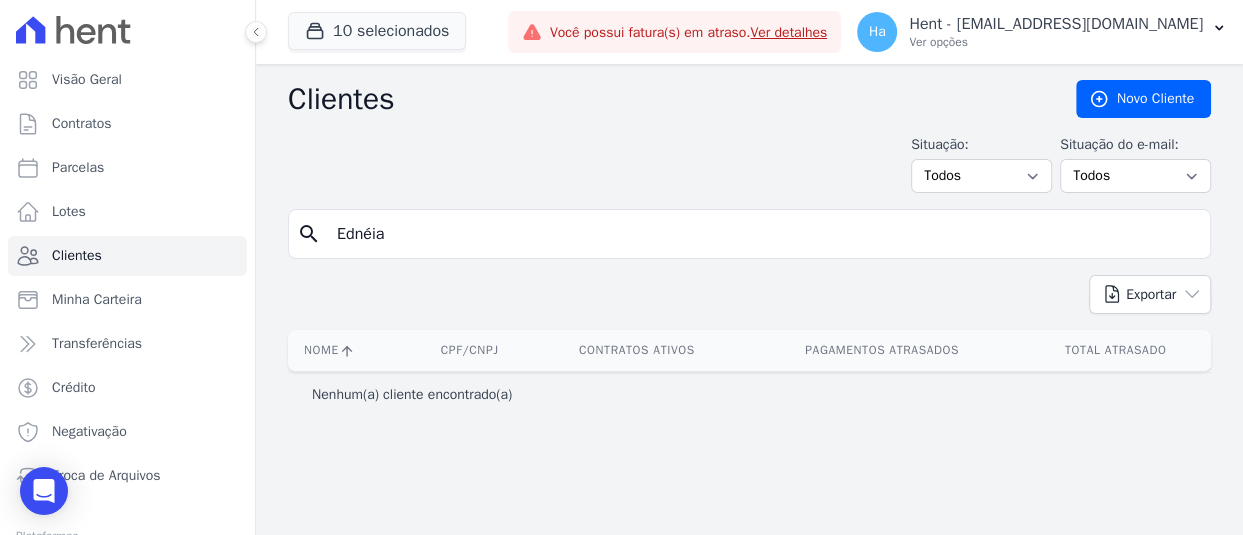 type on "Ednéia" 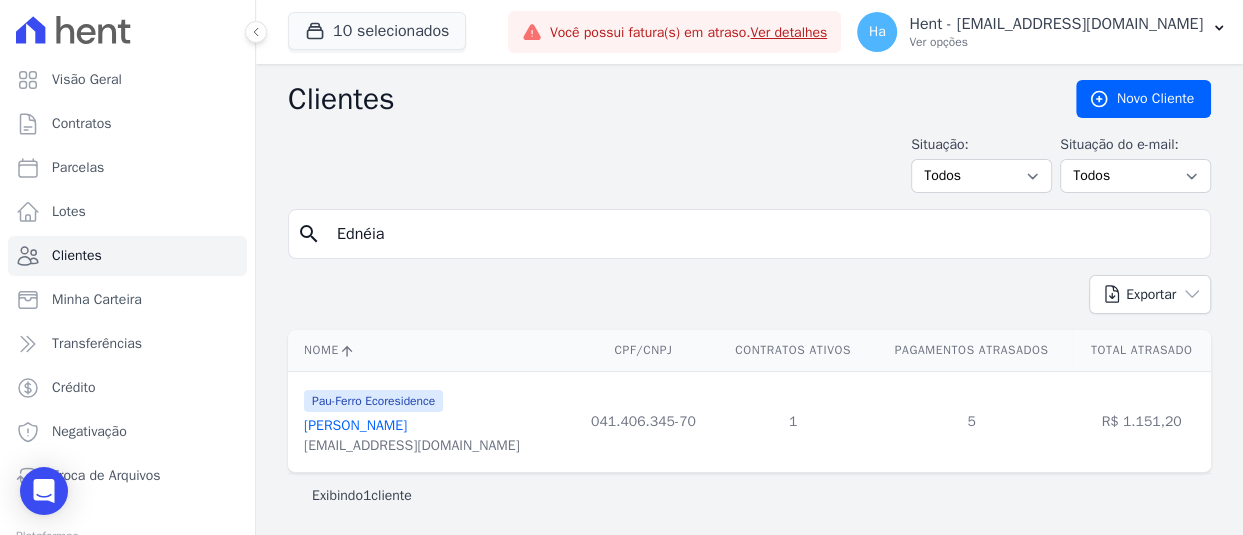click on "Ednéia Oliveira Santos" at bounding box center (355, 425) 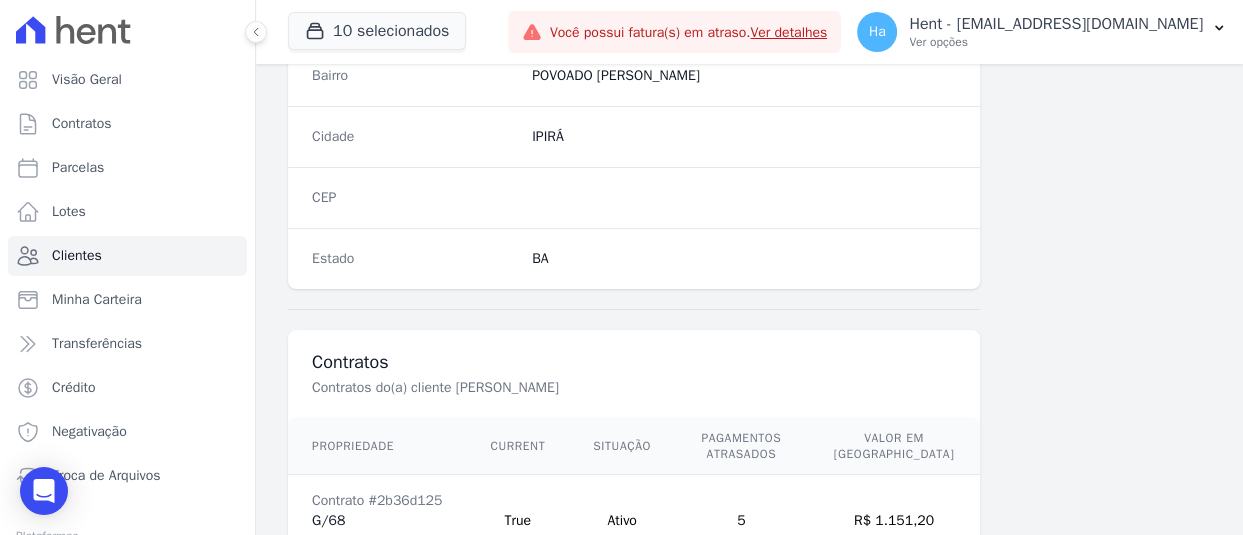 scroll, scrollTop: 1349, scrollLeft: 0, axis: vertical 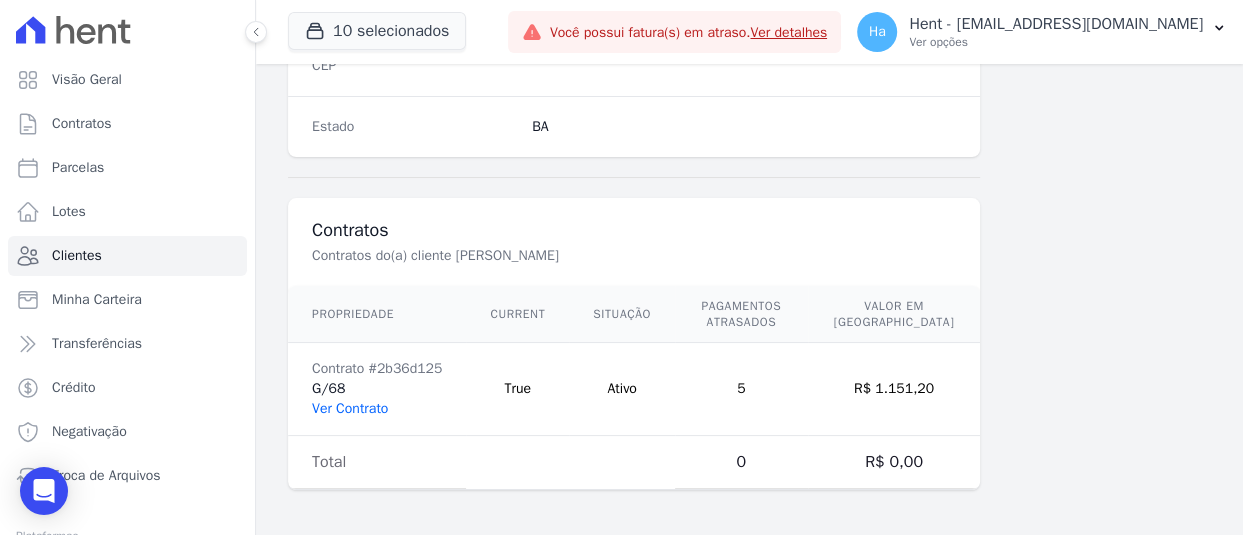 click on "Ver Contrato" at bounding box center (350, 408) 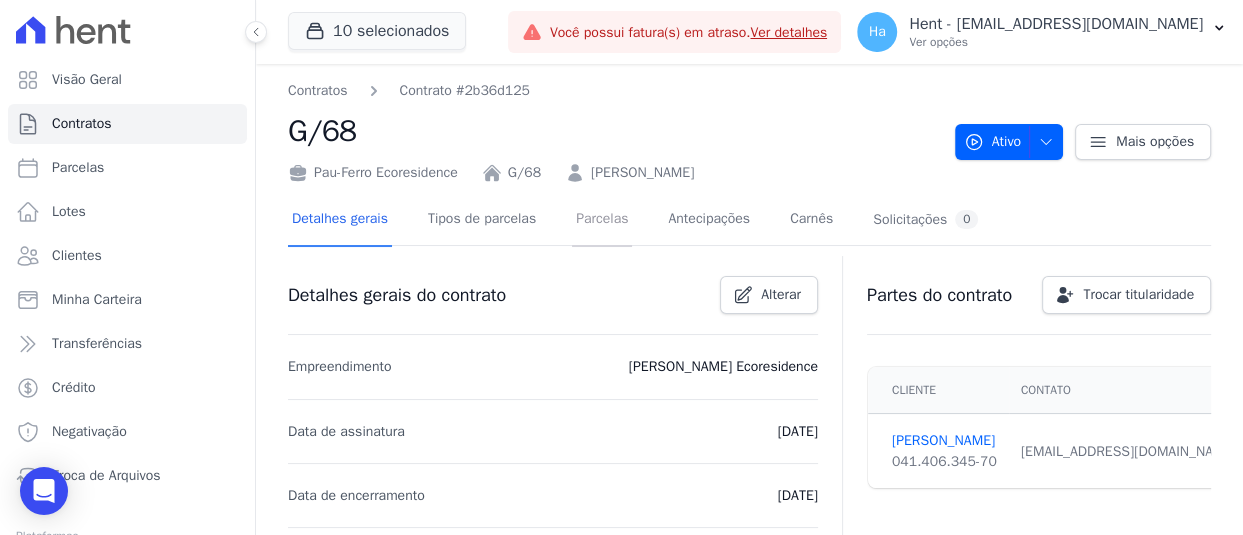 click on "Parcelas" at bounding box center [602, 220] 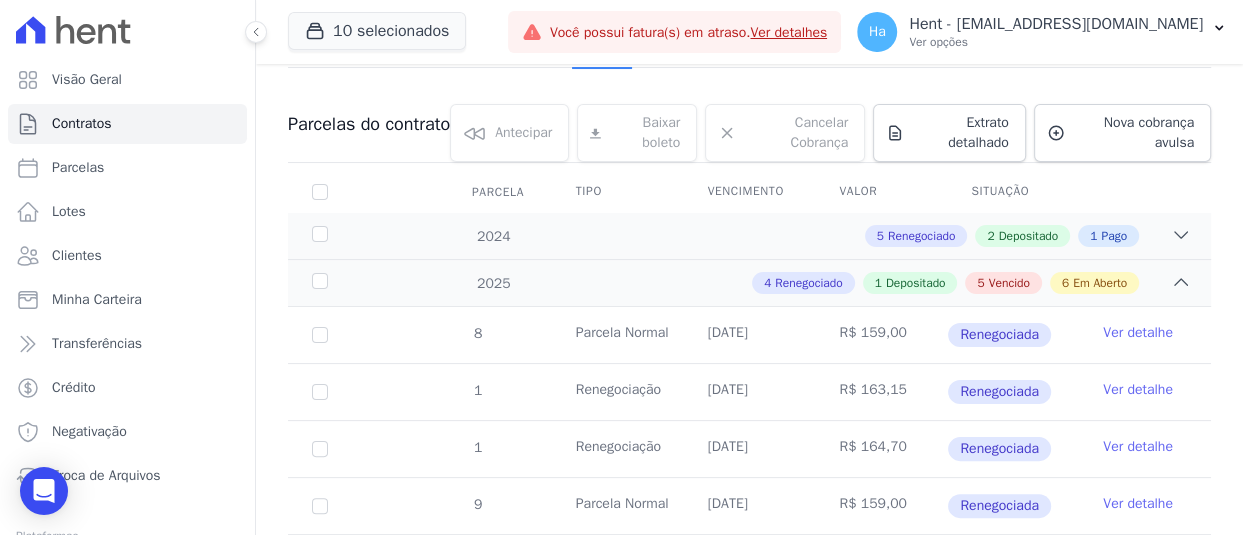 scroll, scrollTop: 500, scrollLeft: 0, axis: vertical 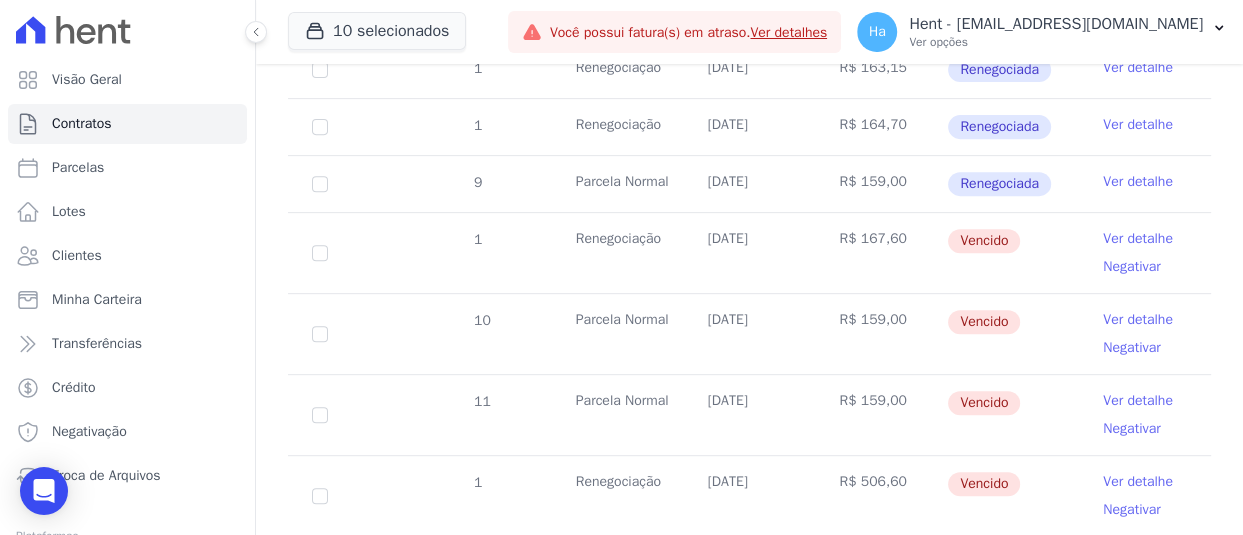 drag, startPoint x: 902, startPoint y: 189, endPoint x: 824, endPoint y: 170, distance: 80.280754 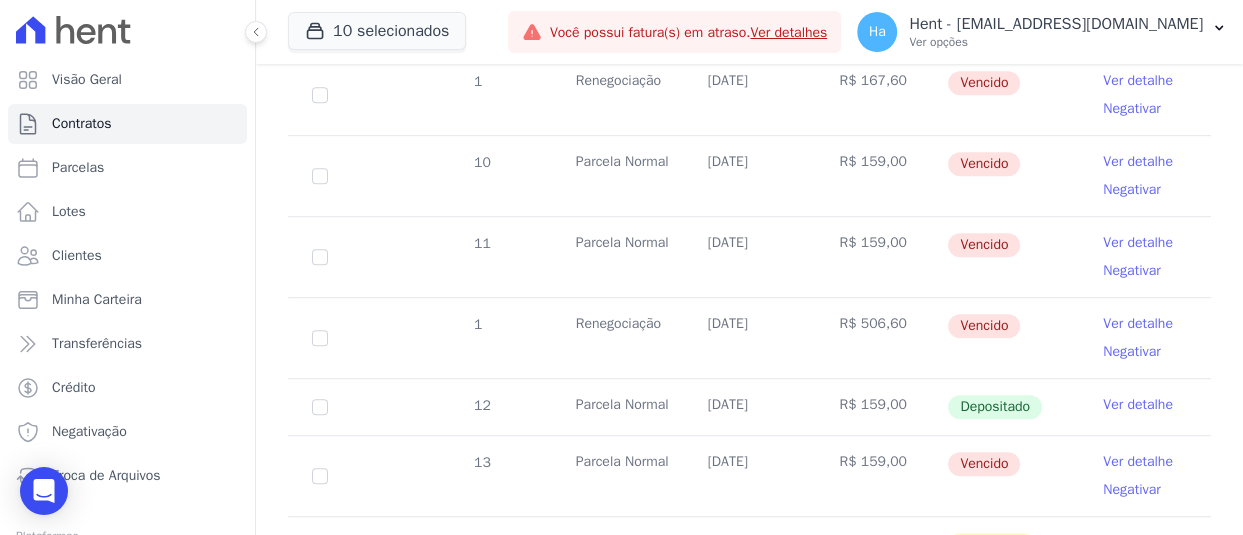 scroll, scrollTop: 660, scrollLeft: 0, axis: vertical 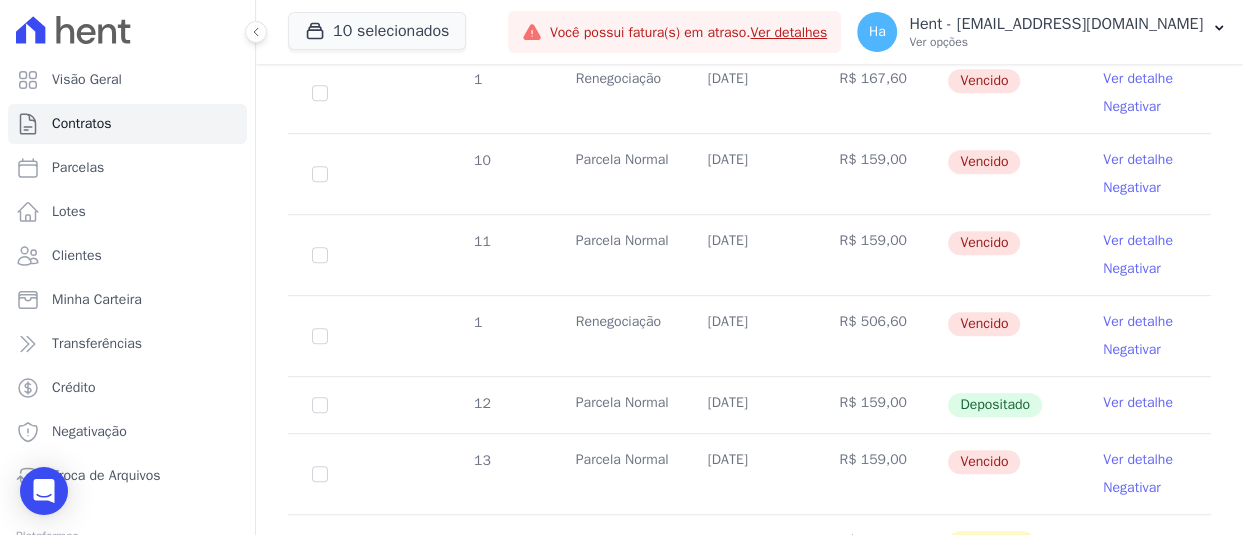 drag, startPoint x: 826, startPoint y: 82, endPoint x: 882, endPoint y: 92, distance: 56.88585 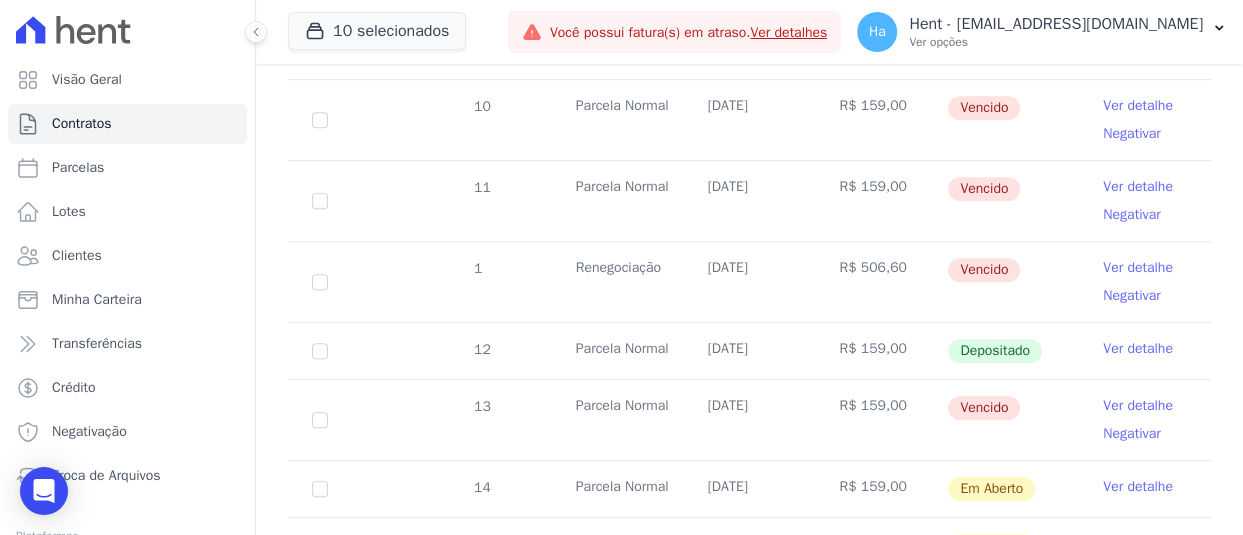 scroll, scrollTop: 760, scrollLeft: 0, axis: vertical 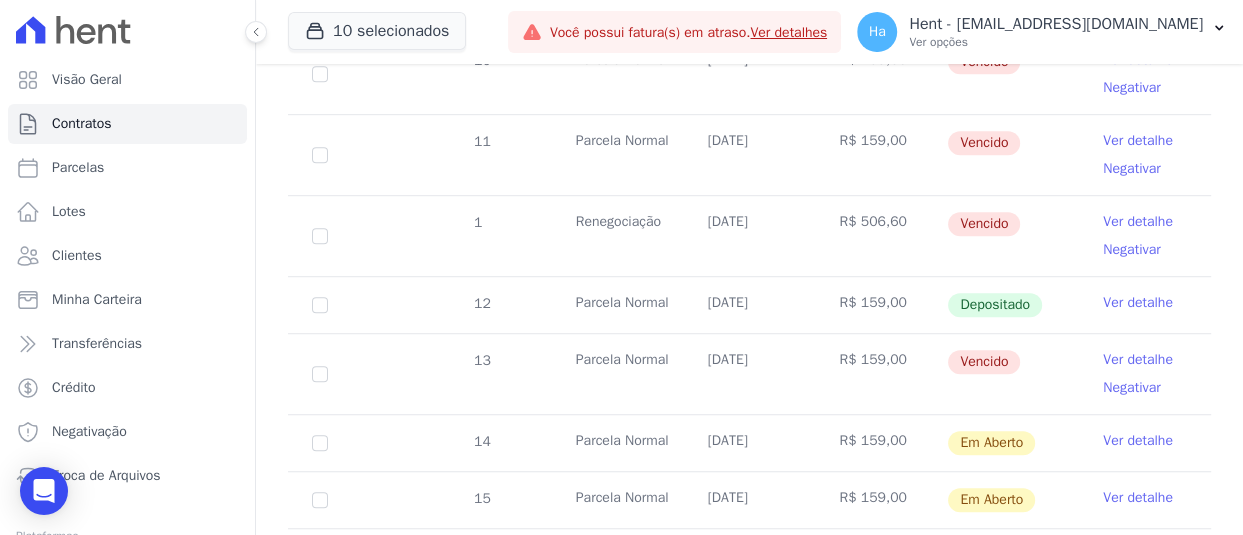 drag, startPoint x: 853, startPoint y: 367, endPoint x: 914, endPoint y: 366, distance: 61.008198 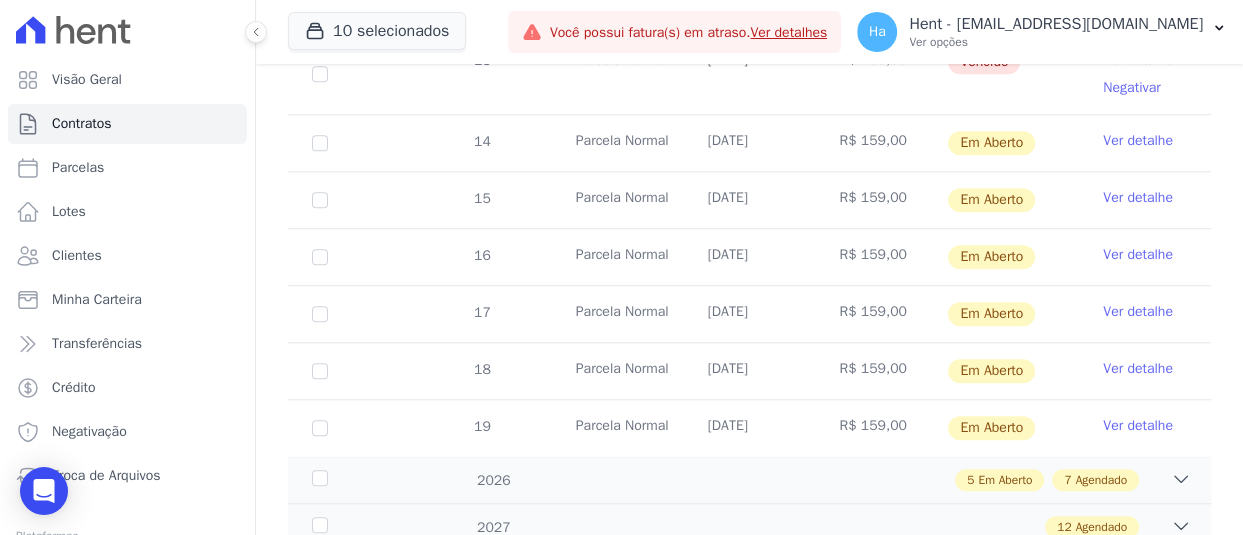scroll, scrollTop: 1060, scrollLeft: 0, axis: vertical 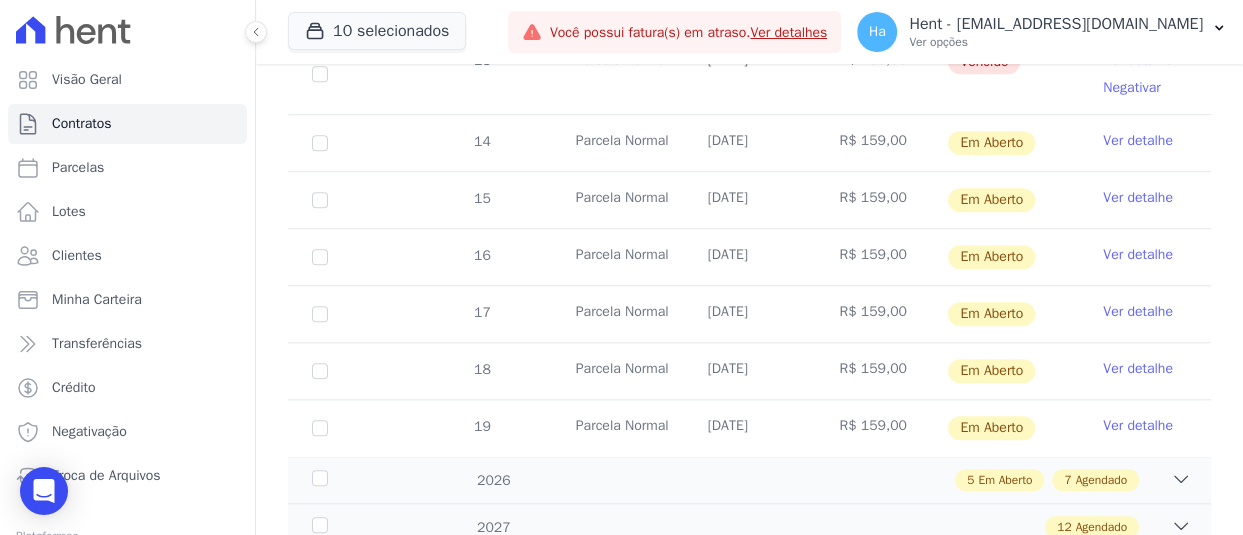 drag, startPoint x: 836, startPoint y: 152, endPoint x: 881, endPoint y: 160, distance: 45.705578 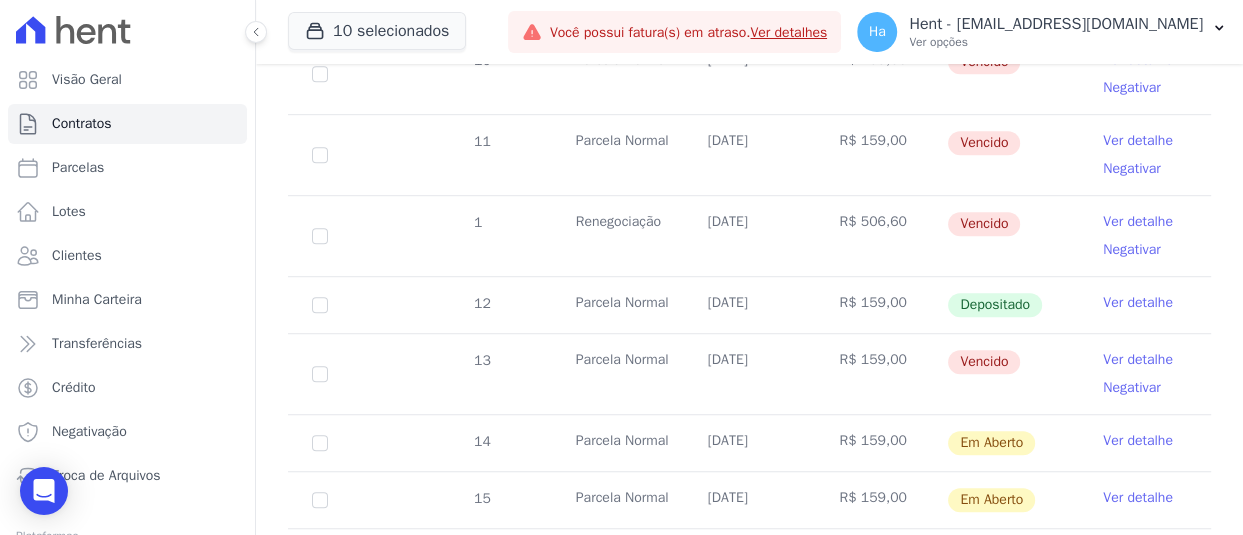 drag, startPoint x: 897, startPoint y: 366, endPoint x: 843, endPoint y: 364, distance: 54.037025 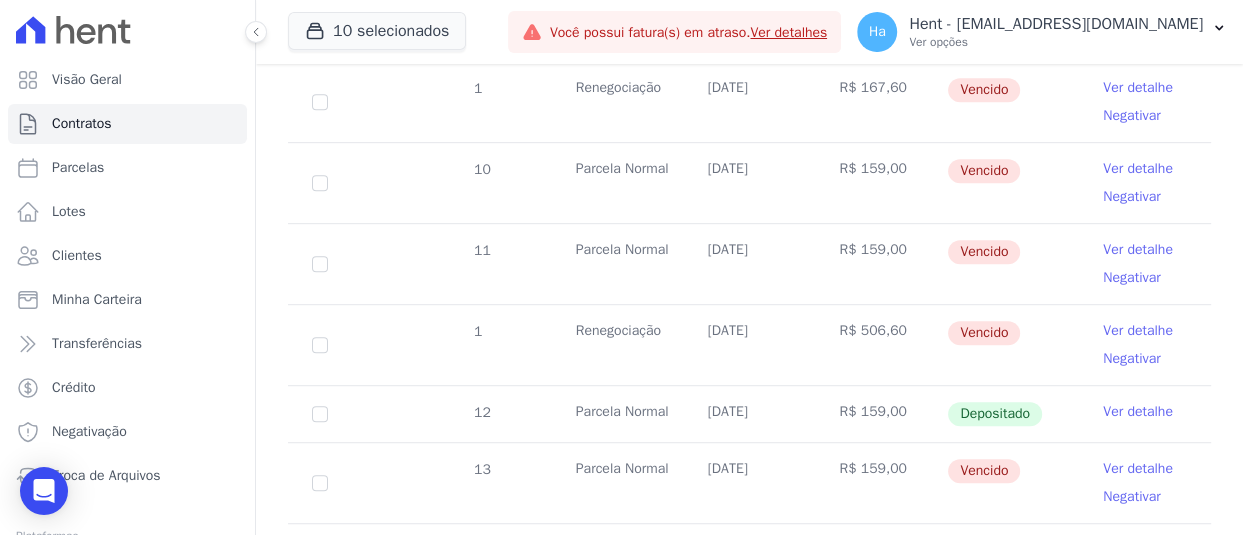 scroll, scrollTop: 460, scrollLeft: 0, axis: vertical 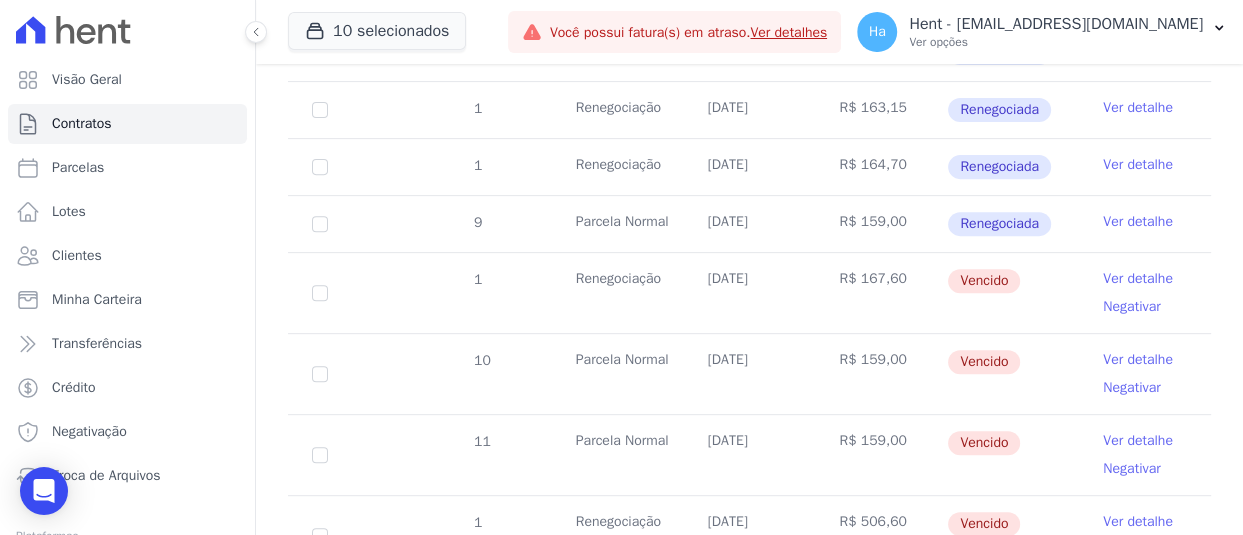 drag, startPoint x: 881, startPoint y: 366, endPoint x: 845, endPoint y: 361, distance: 36.345562 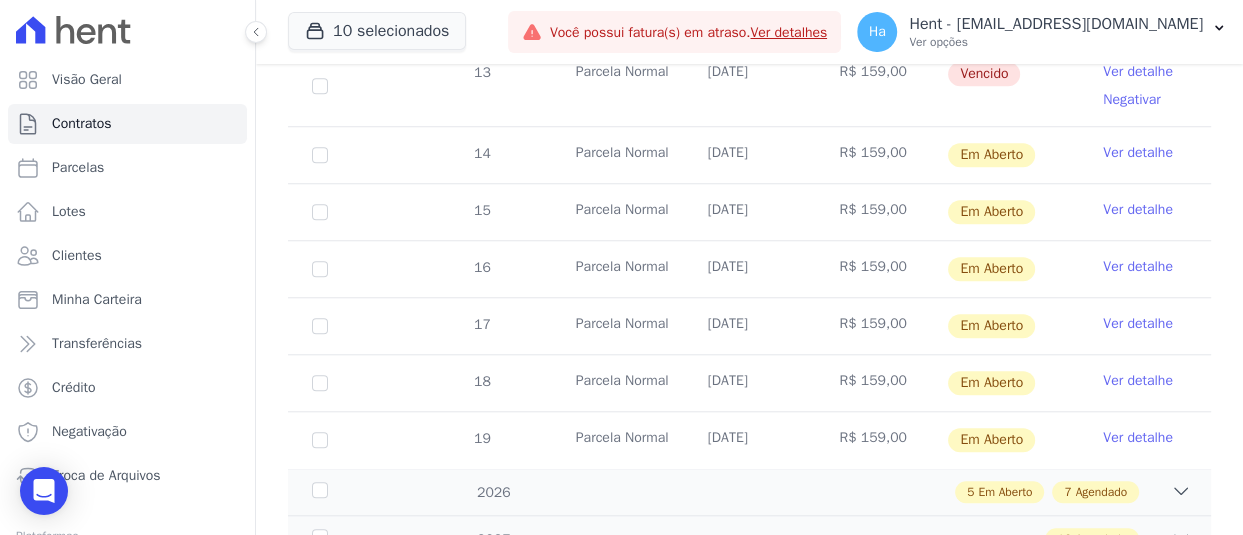 scroll, scrollTop: 1060, scrollLeft: 0, axis: vertical 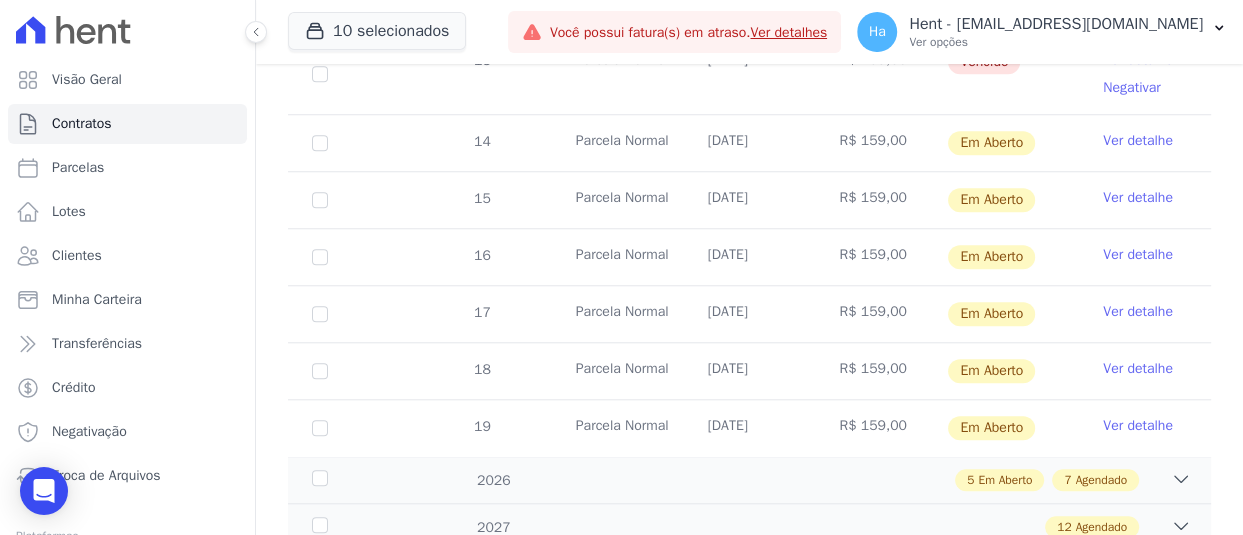 drag, startPoint x: 868, startPoint y: 141, endPoint x: 858, endPoint y: 162, distance: 23.259407 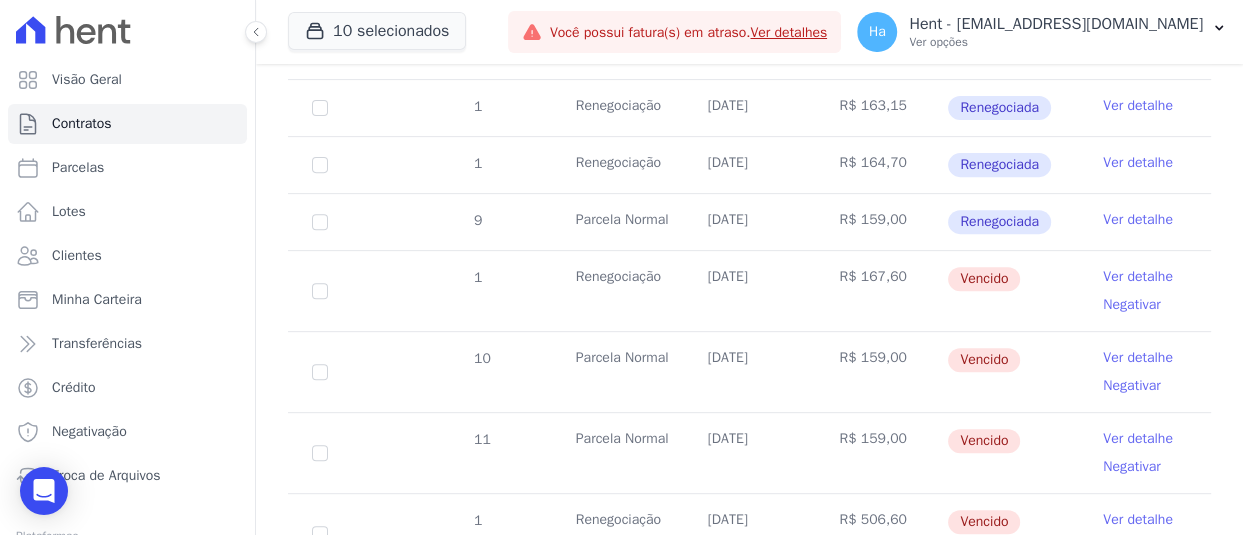 scroll, scrollTop: 560, scrollLeft: 0, axis: vertical 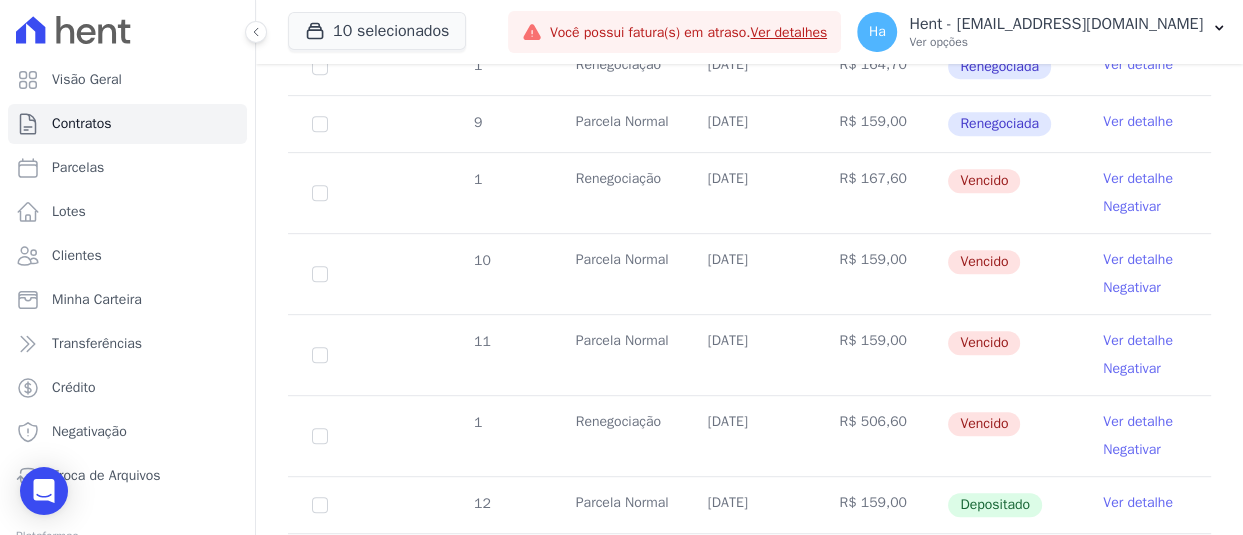 drag, startPoint x: 848, startPoint y: 180, endPoint x: 877, endPoint y: 185, distance: 29.427877 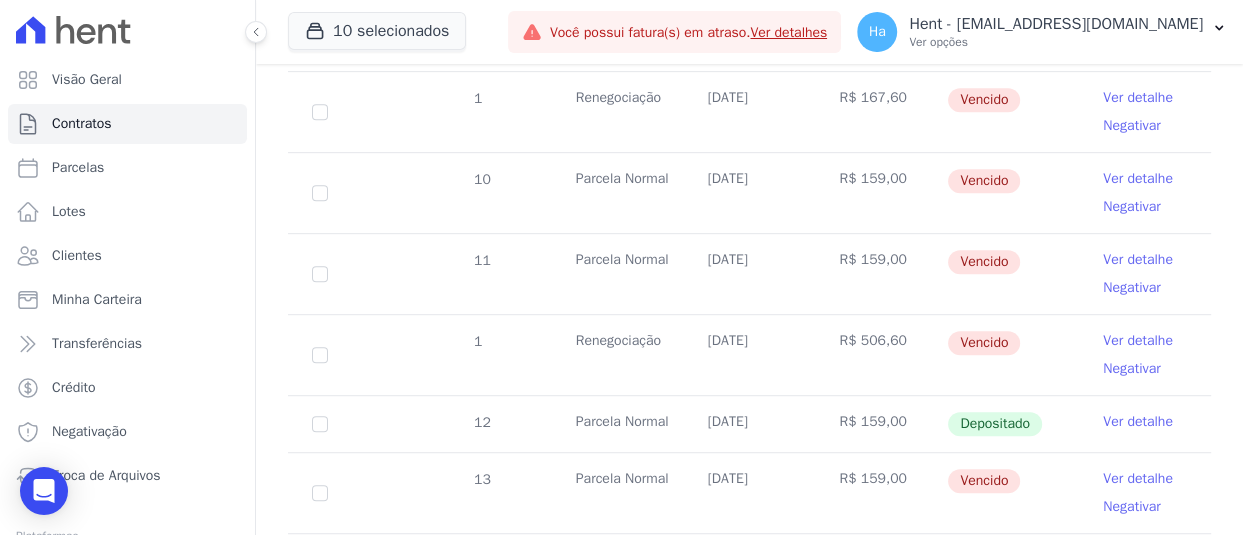 scroll, scrollTop: 760, scrollLeft: 0, axis: vertical 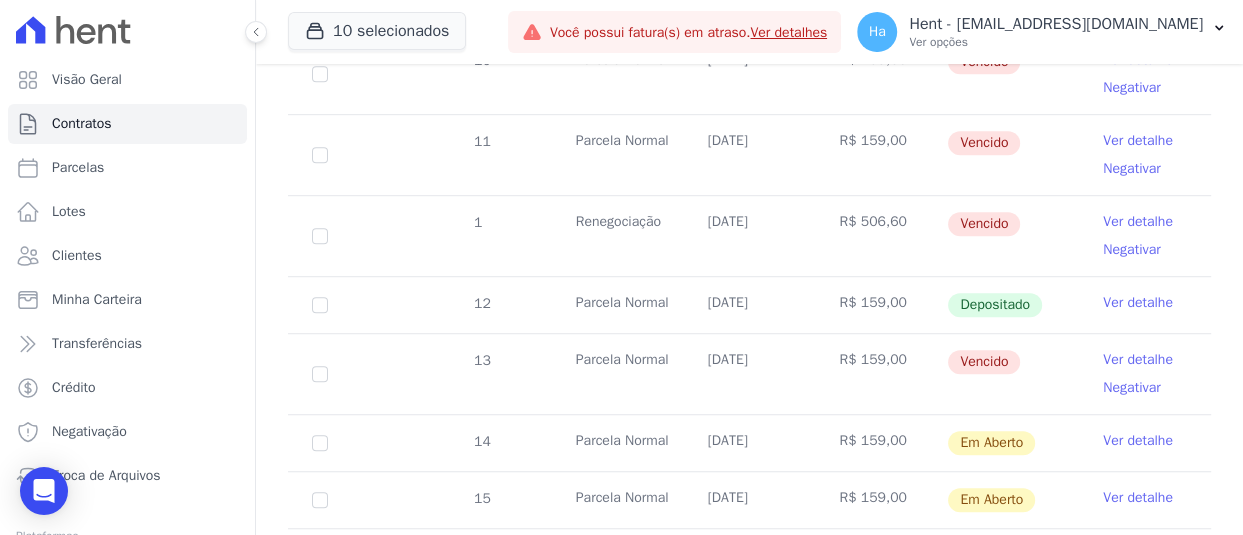 click on "R$ 159,00" at bounding box center (881, 374) 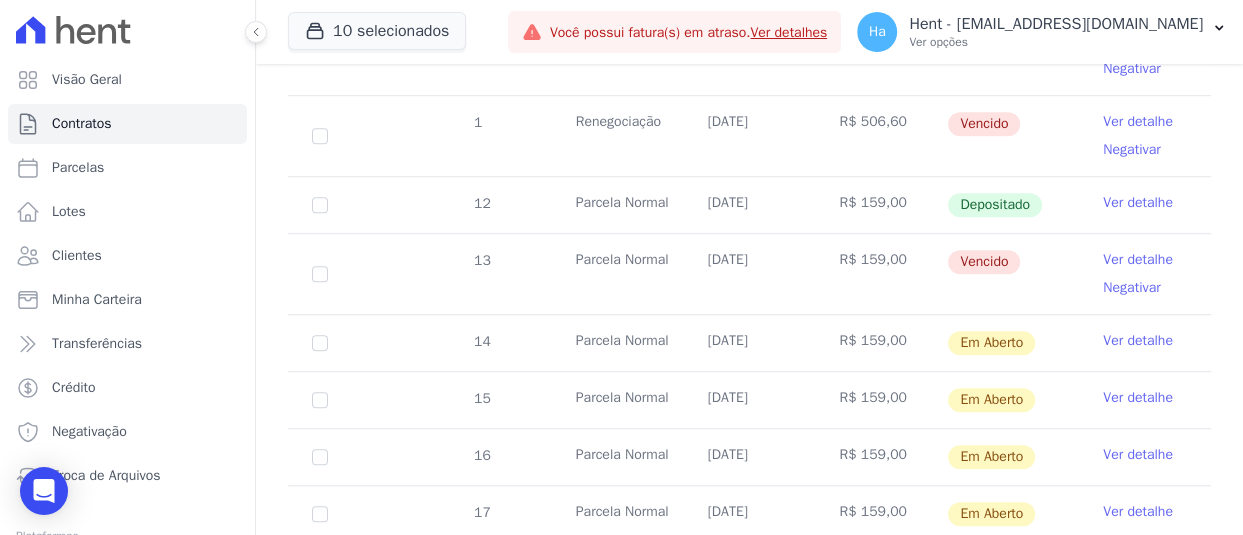 scroll, scrollTop: 1060, scrollLeft: 0, axis: vertical 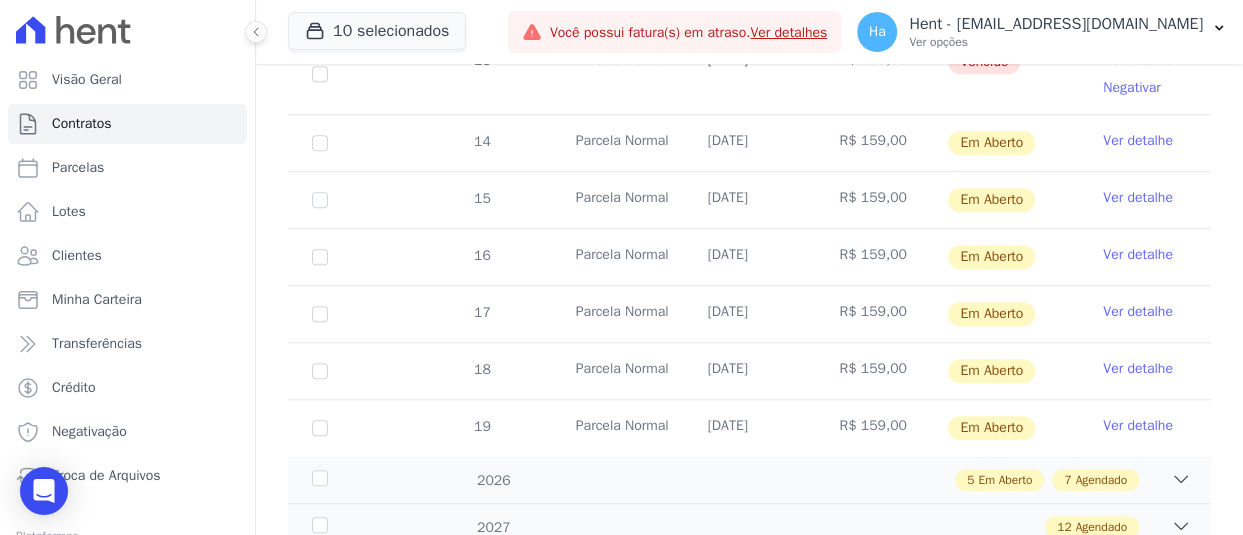drag, startPoint x: 847, startPoint y: 140, endPoint x: 886, endPoint y: 146, distance: 39.45884 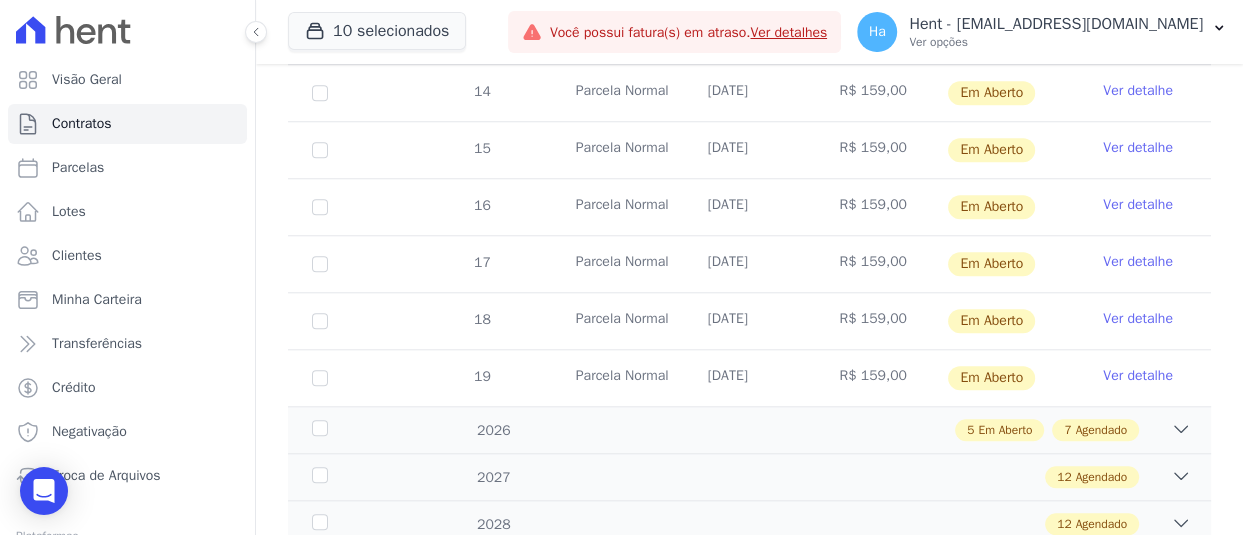 scroll, scrollTop: 1060, scrollLeft: 0, axis: vertical 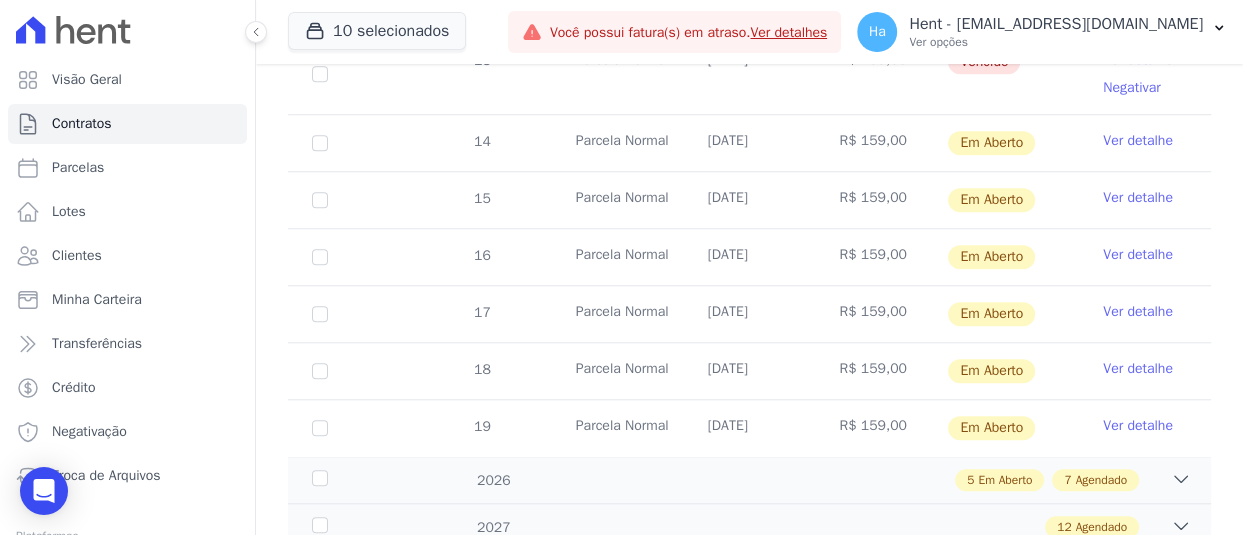 drag, startPoint x: 820, startPoint y: 140, endPoint x: 858, endPoint y: 142, distance: 38.052597 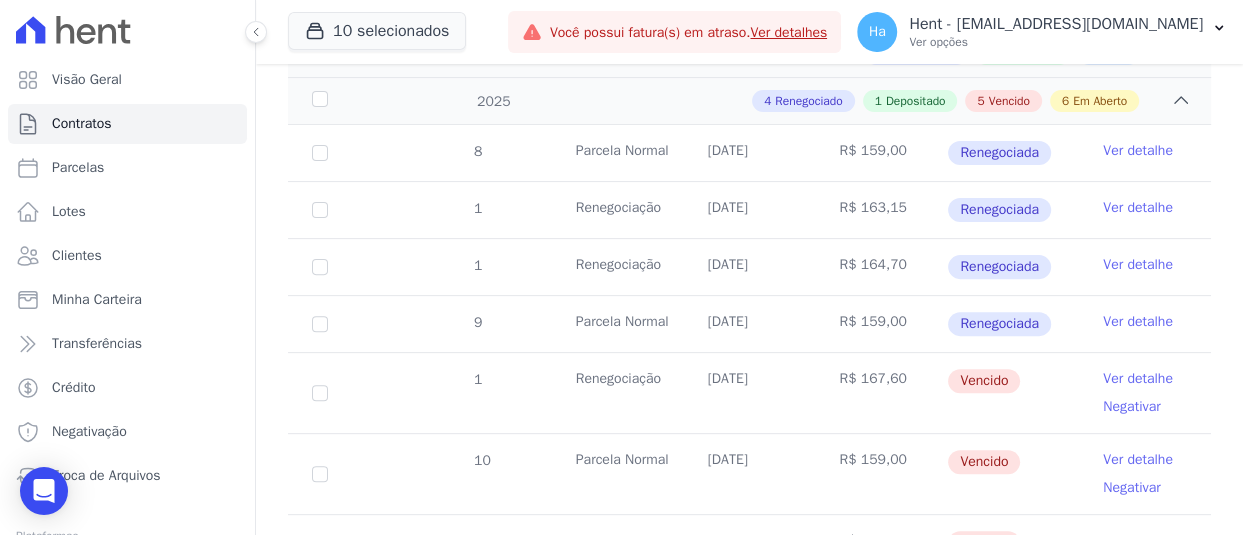 scroll, scrollTop: 260, scrollLeft: 0, axis: vertical 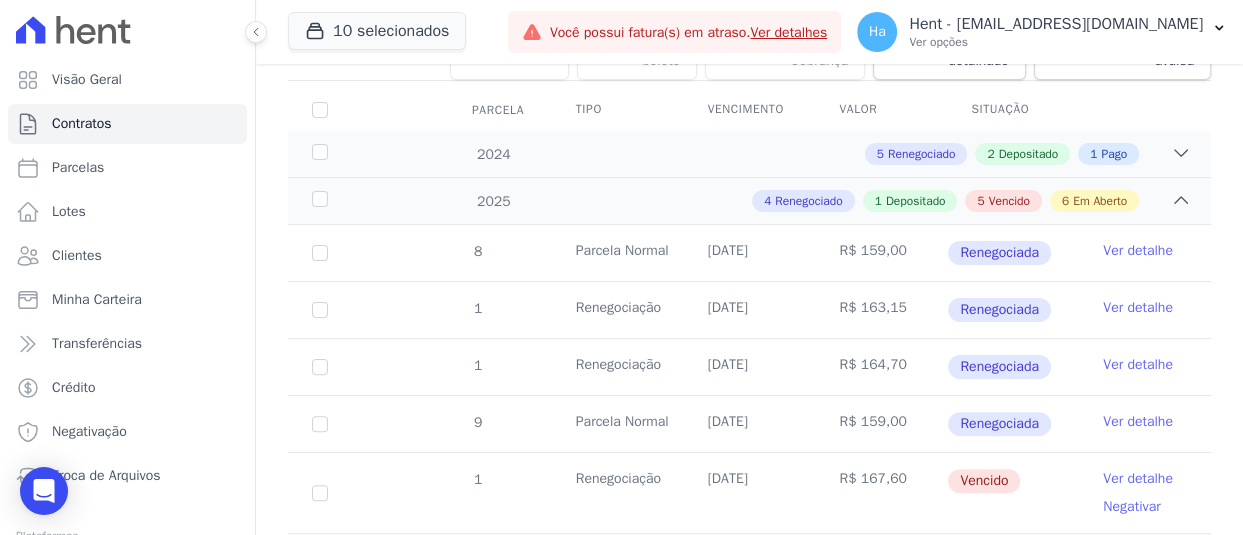 drag, startPoint x: 977, startPoint y: 250, endPoint x: 1019, endPoint y: 251, distance: 42.0119 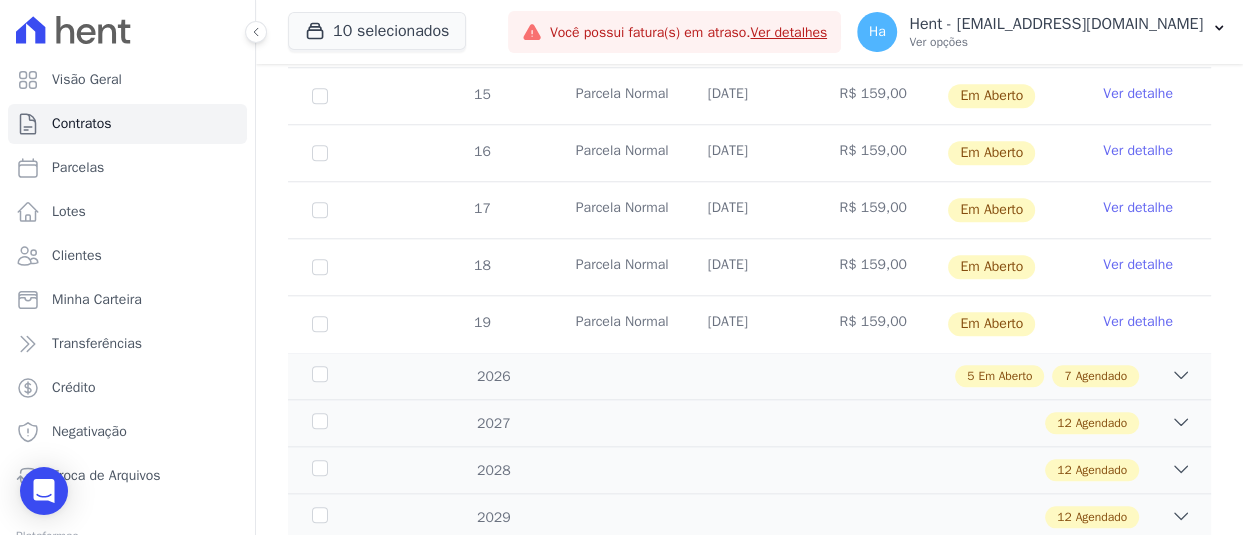 scroll, scrollTop: 1160, scrollLeft: 0, axis: vertical 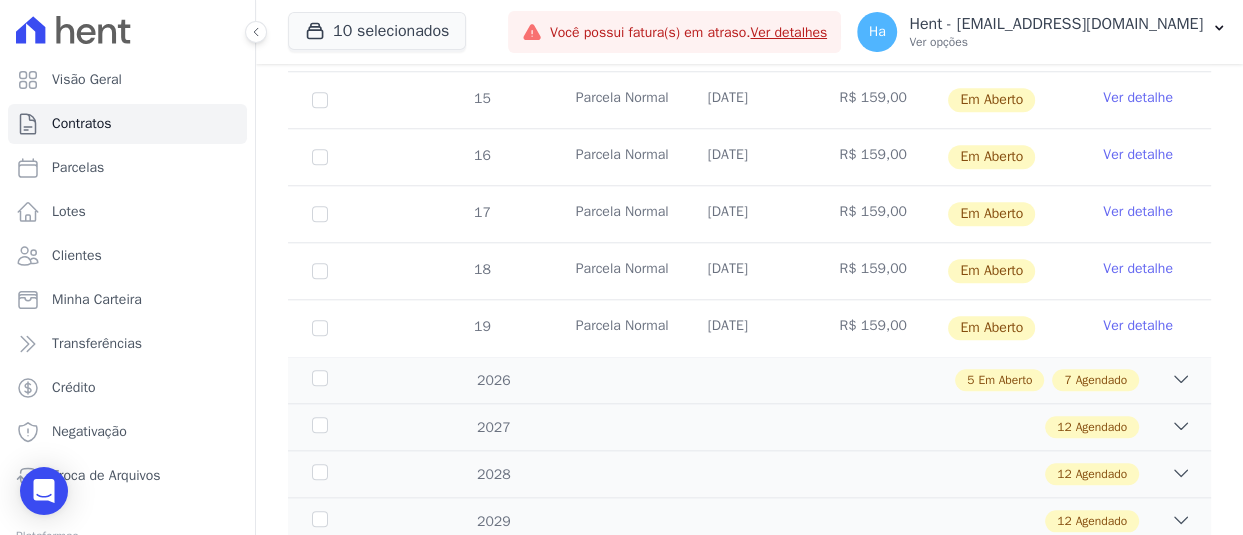 drag, startPoint x: 896, startPoint y: 327, endPoint x: 849, endPoint y: 331, distance: 47.169907 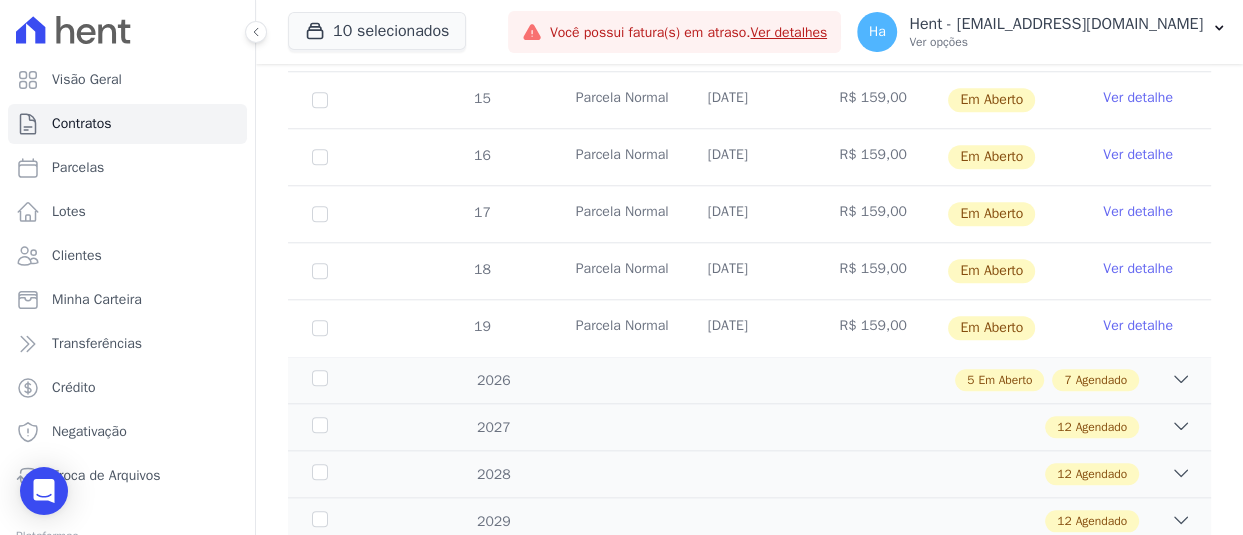 drag, startPoint x: 888, startPoint y: 331, endPoint x: 837, endPoint y: 329, distance: 51.0392 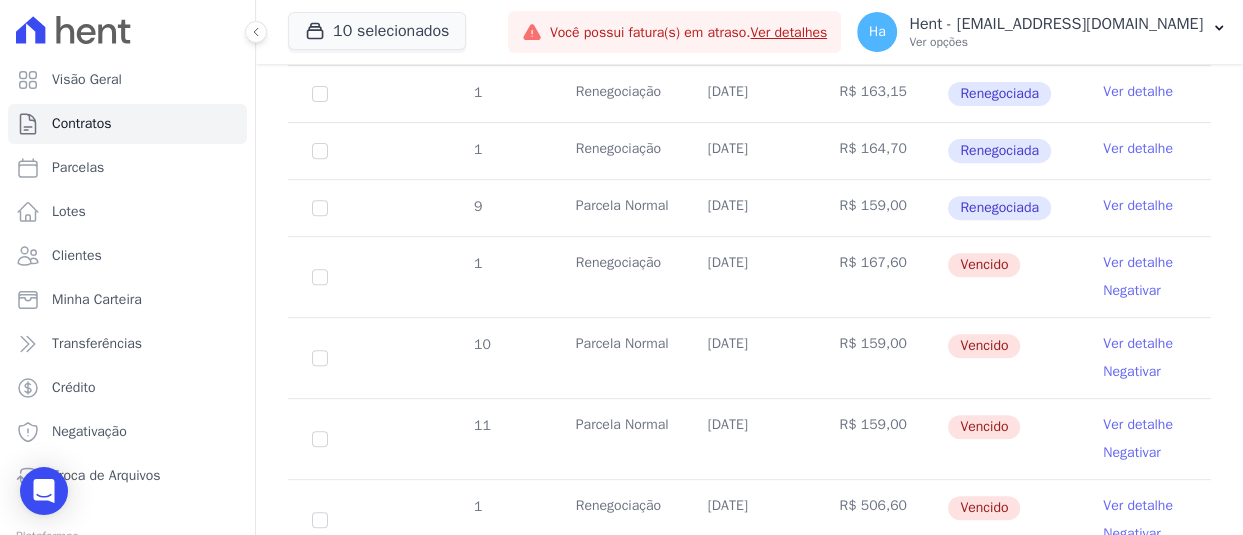 scroll, scrollTop: 460, scrollLeft: 0, axis: vertical 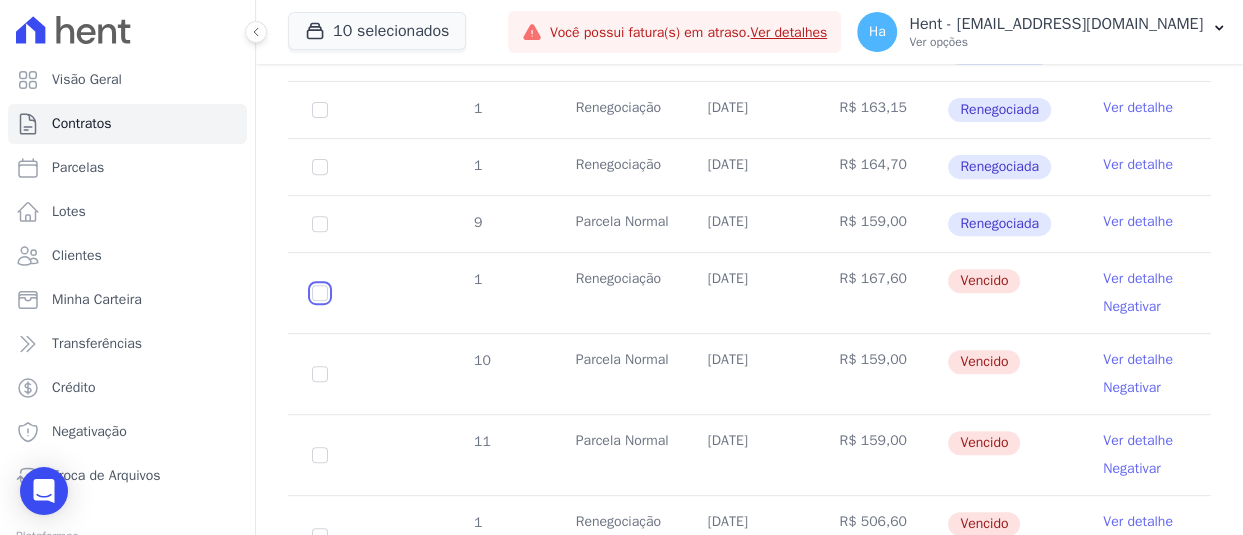 click at bounding box center (320, 293) 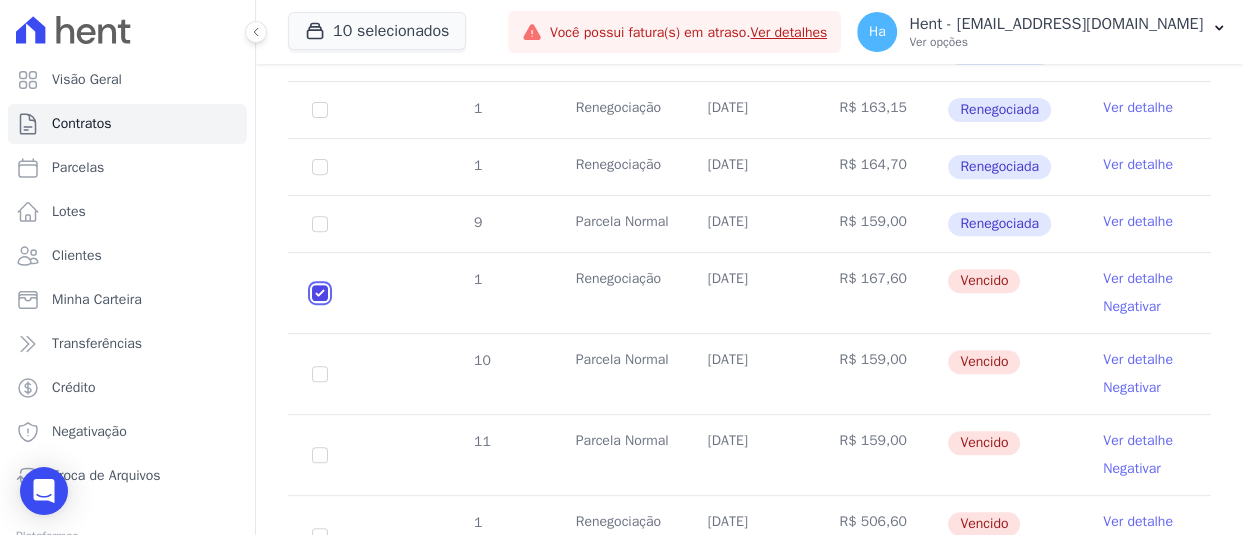 checkbox on "true" 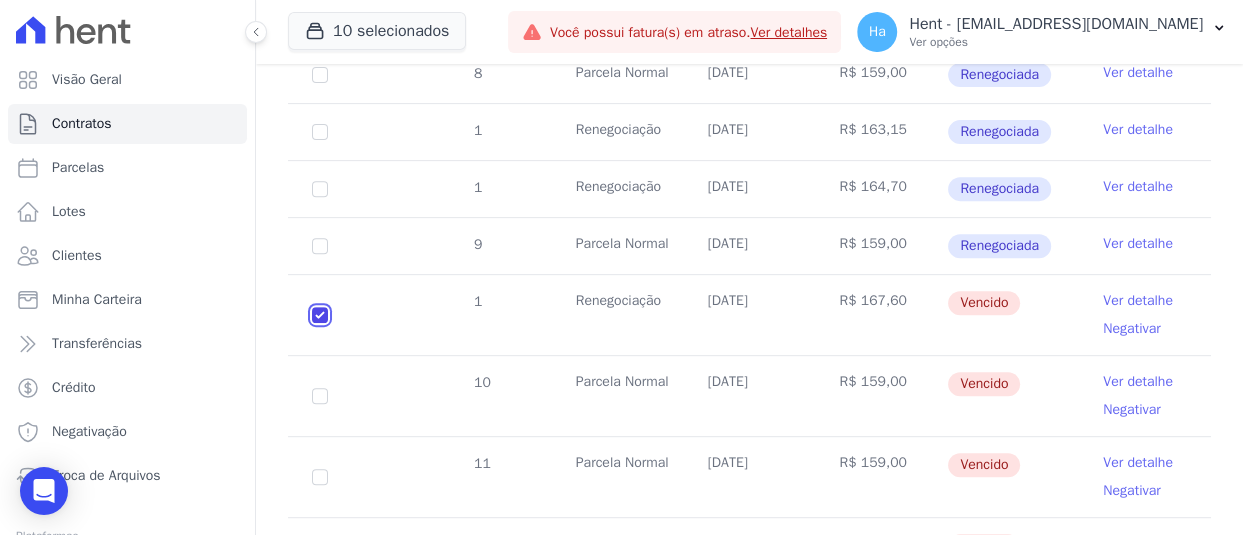 scroll, scrollTop: 483, scrollLeft: 0, axis: vertical 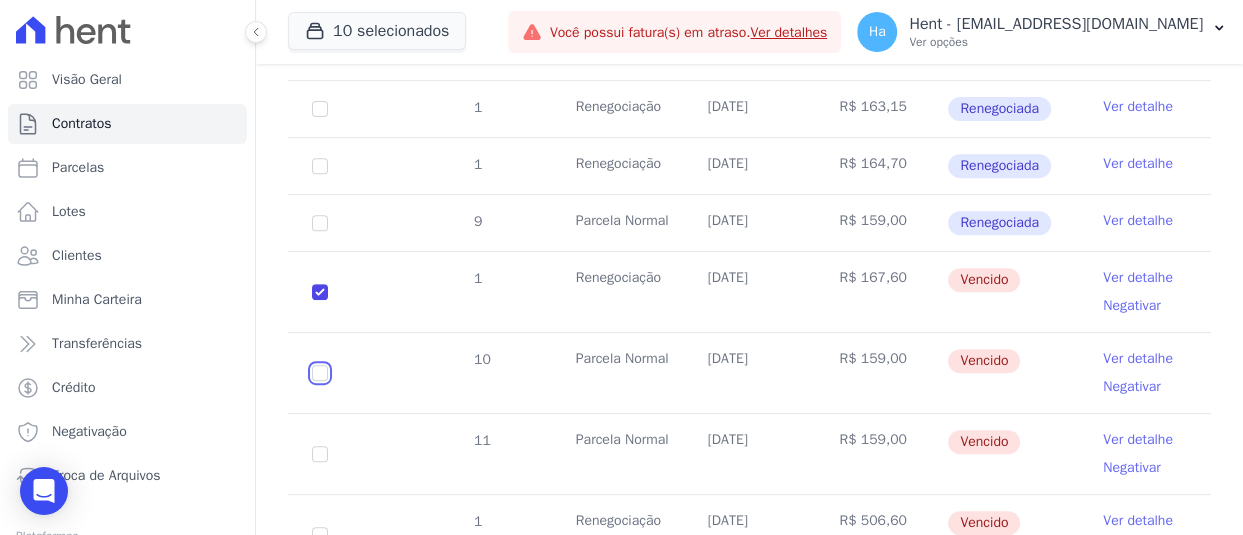 click at bounding box center [320, 292] 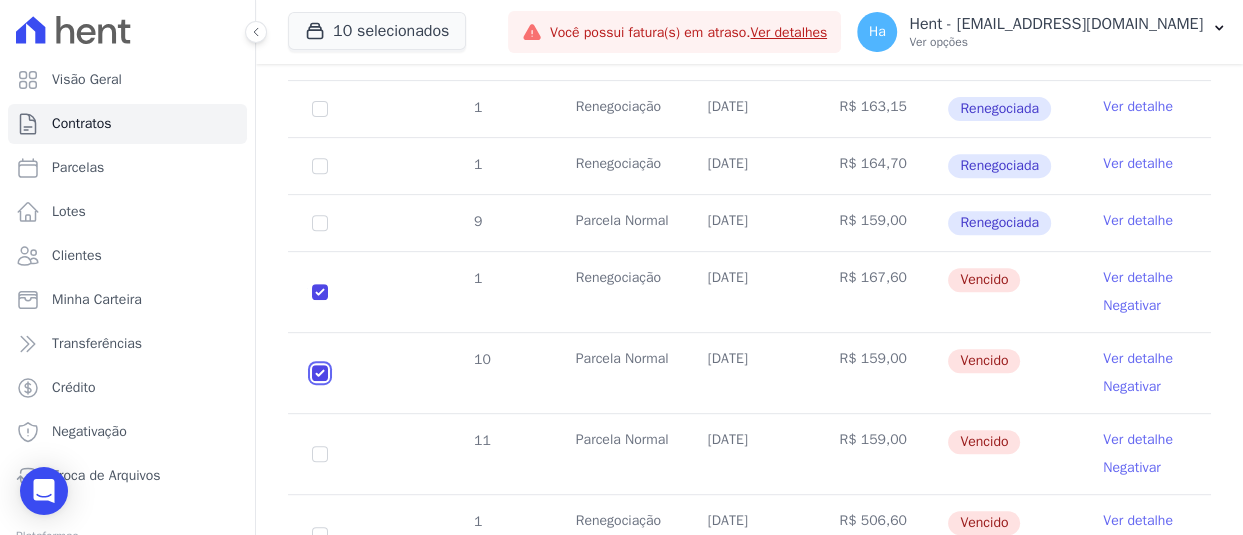 checkbox on "true" 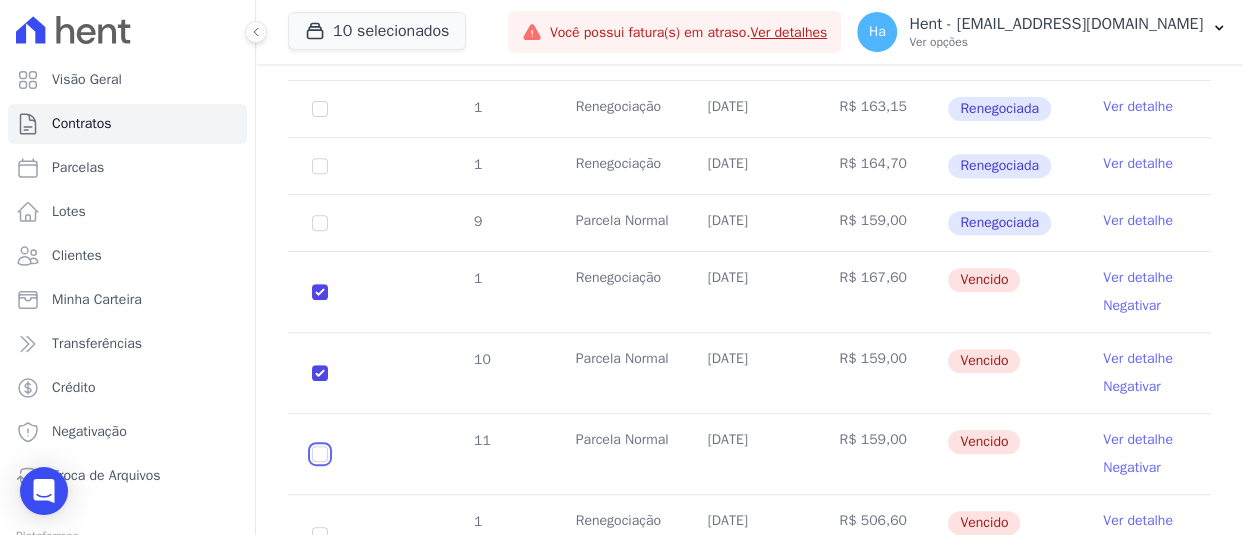 click at bounding box center [320, 292] 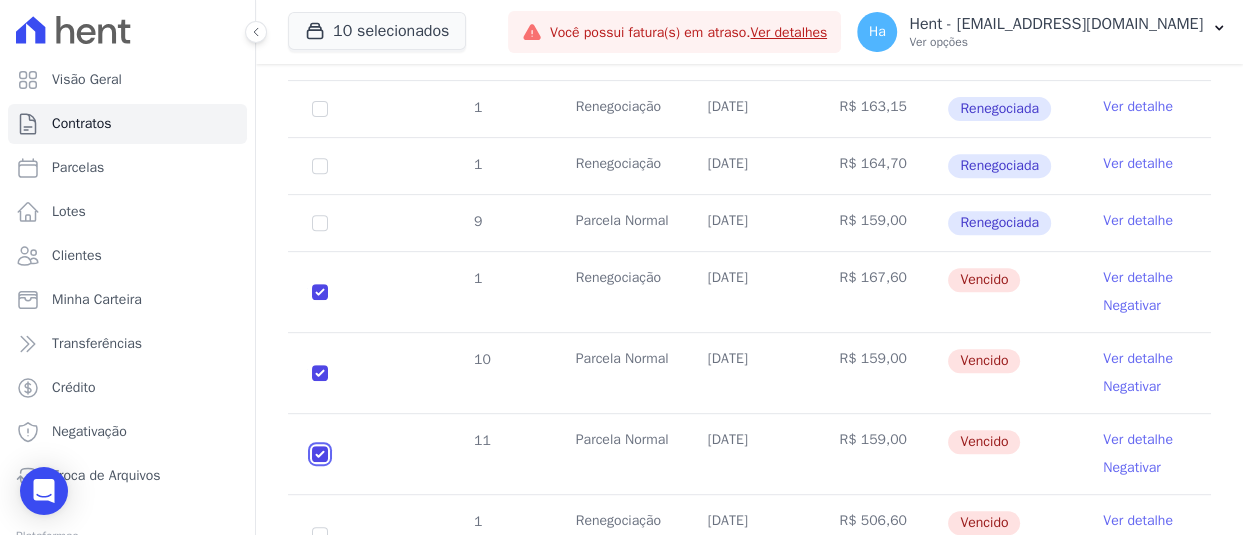 checkbox on "true" 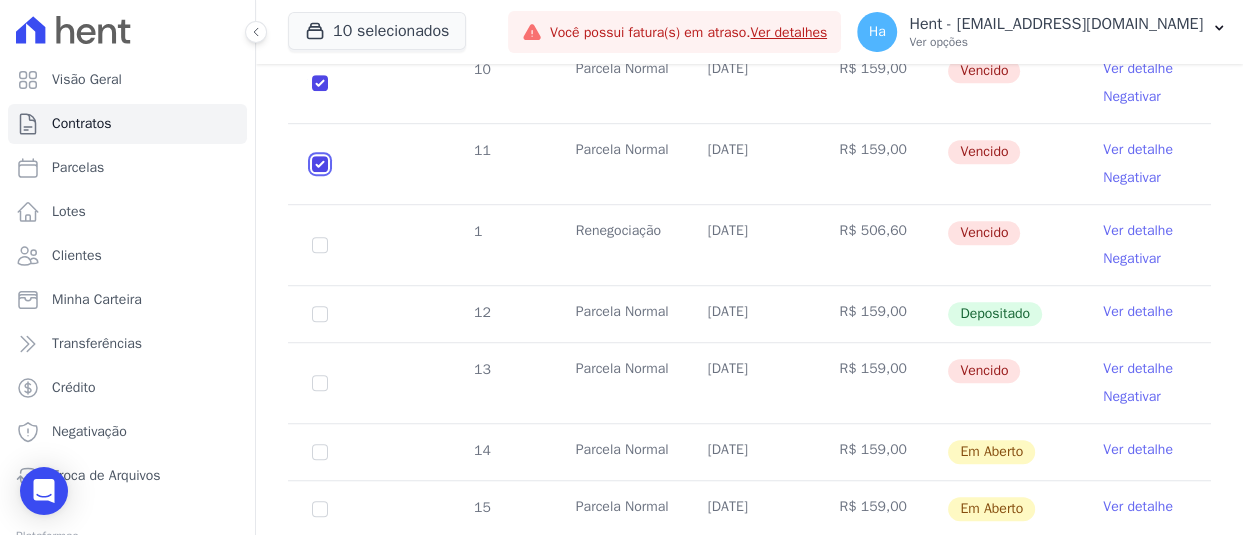 scroll, scrollTop: 783, scrollLeft: 0, axis: vertical 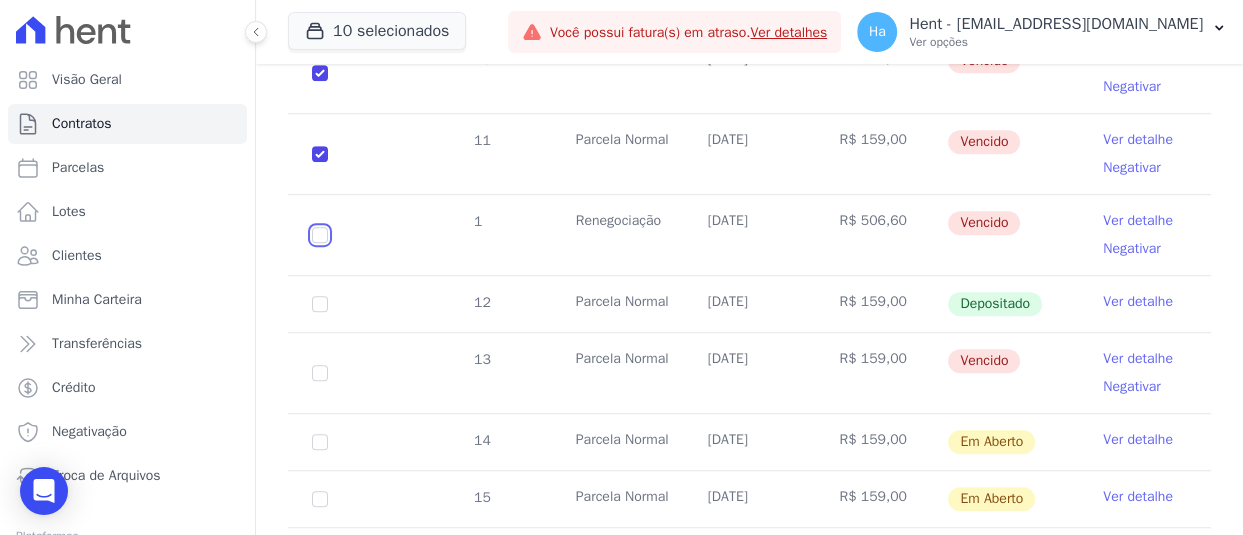 click at bounding box center (320, -8) 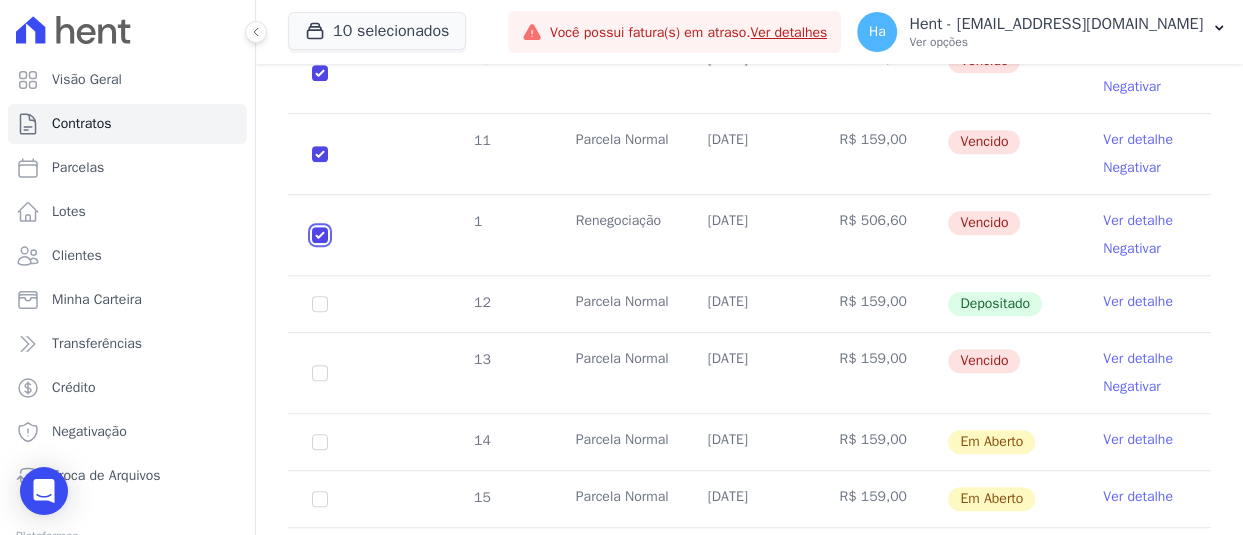 checkbox on "true" 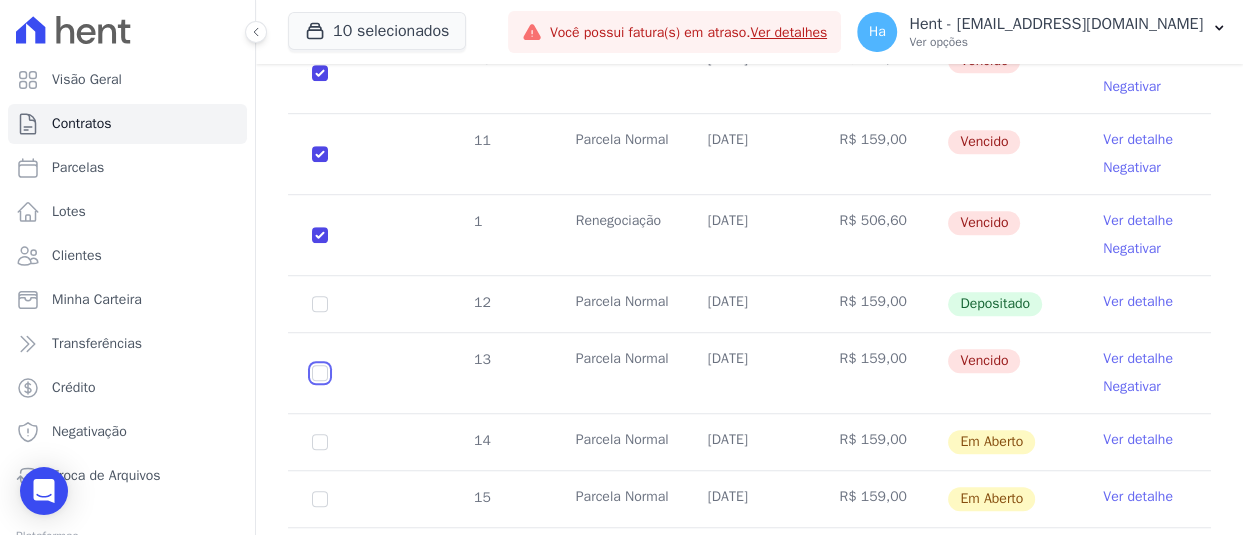 click at bounding box center [320, -8] 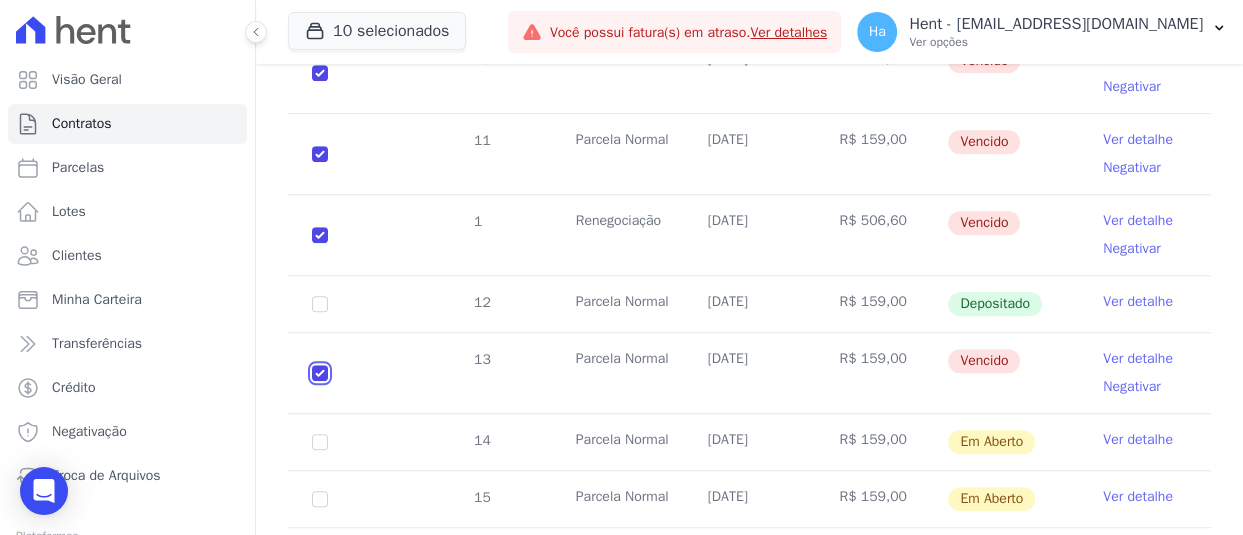 checkbox on "true" 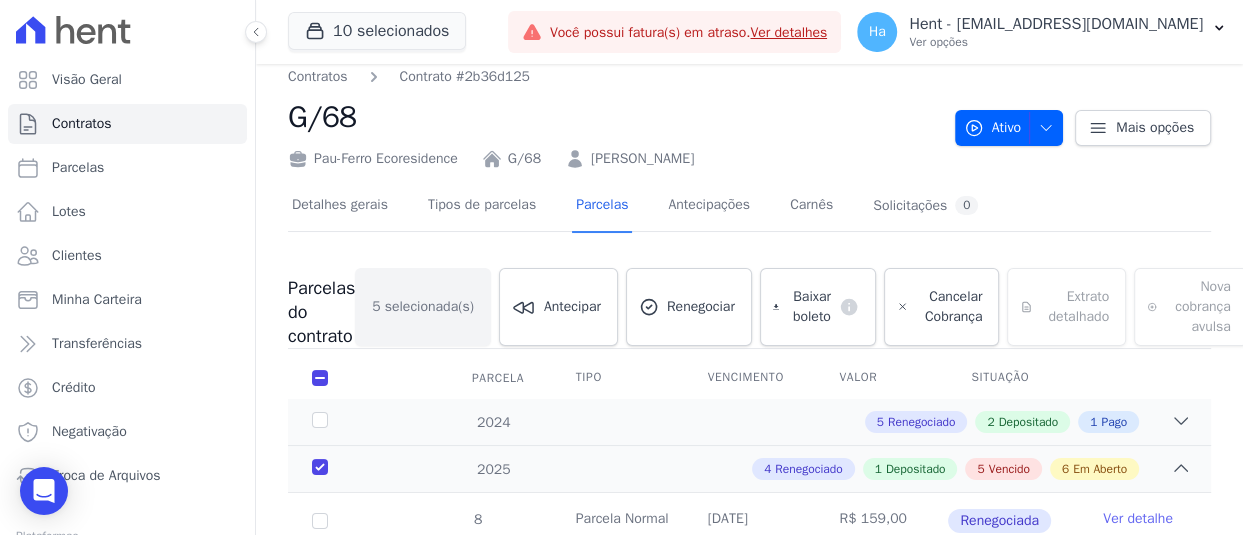 scroll, scrollTop: 0, scrollLeft: 0, axis: both 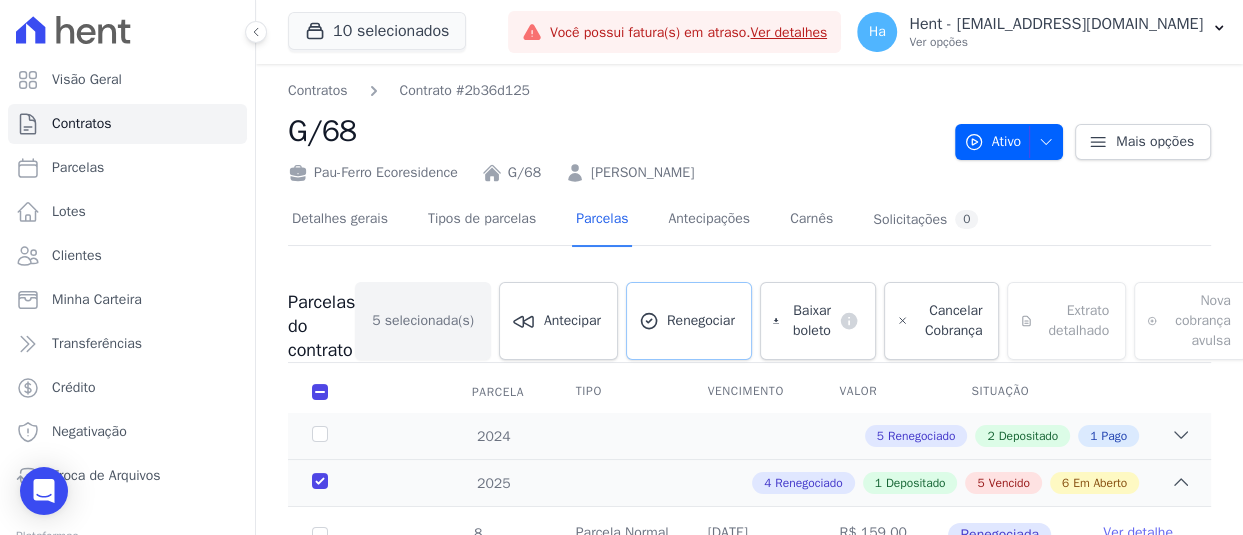 click on "Renegociar" at bounding box center [701, 321] 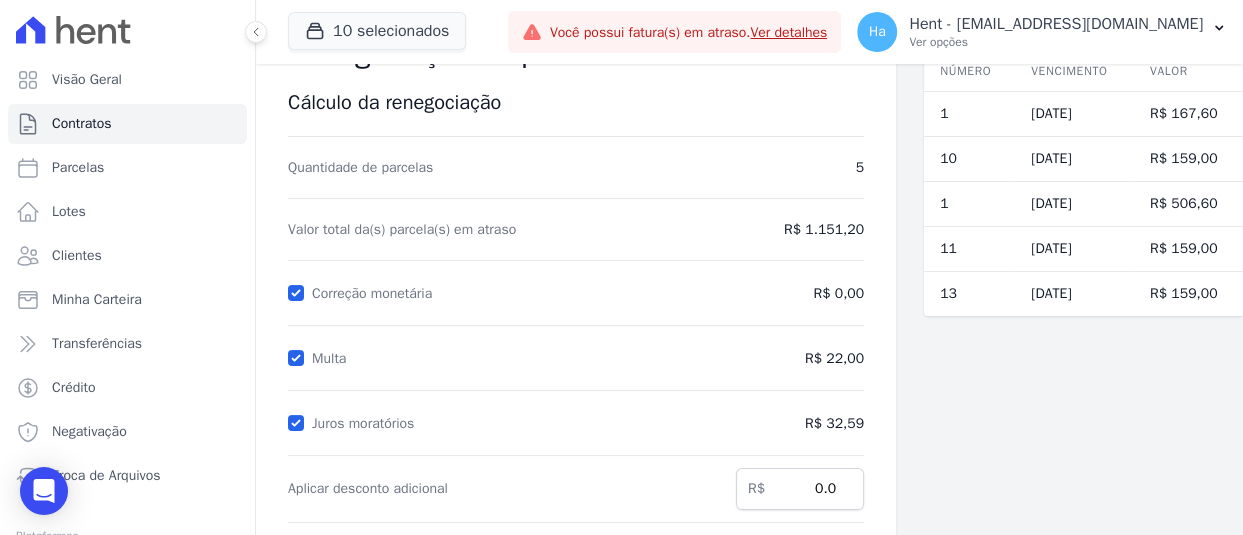 scroll, scrollTop: 200, scrollLeft: 0, axis: vertical 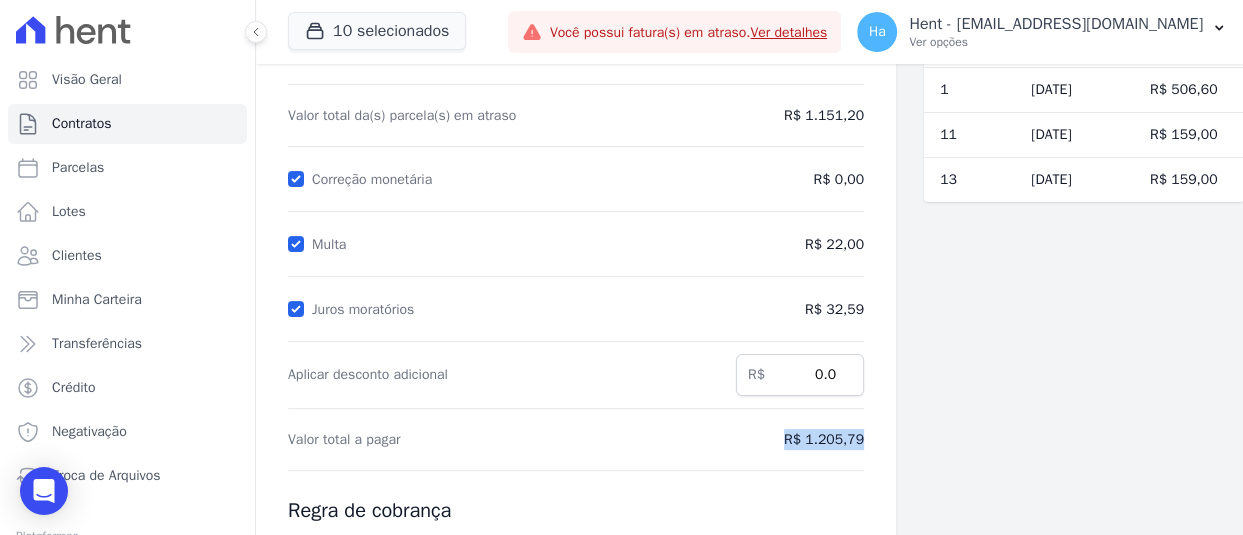 drag, startPoint x: 773, startPoint y: 440, endPoint x: 850, endPoint y: 449, distance: 77.52419 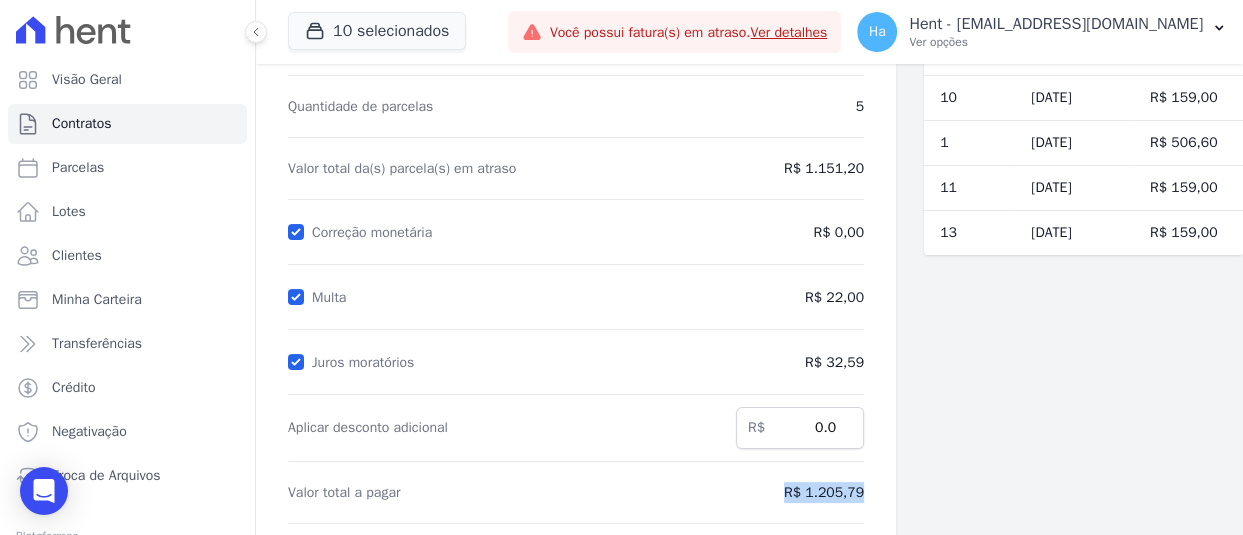 scroll, scrollTop: 100, scrollLeft: 0, axis: vertical 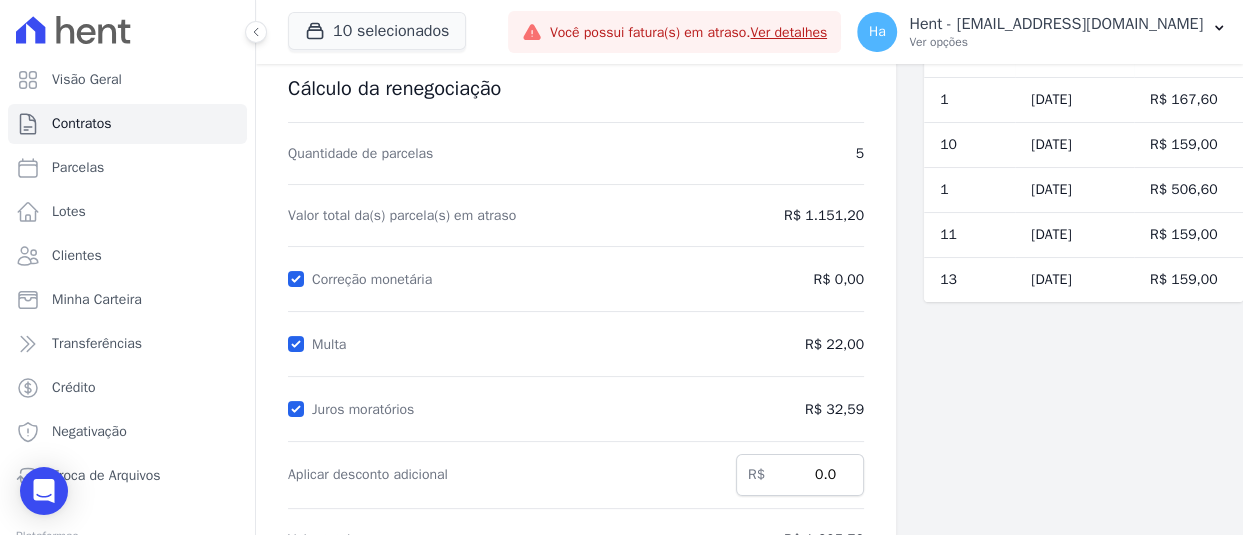 click on "Parcelas em renegociação
Número
Vencimento
Valor
1
13/03/2025
R$ 167,60
10
20/03/2025
R$ 159,00
1" at bounding box center (1083, 432) 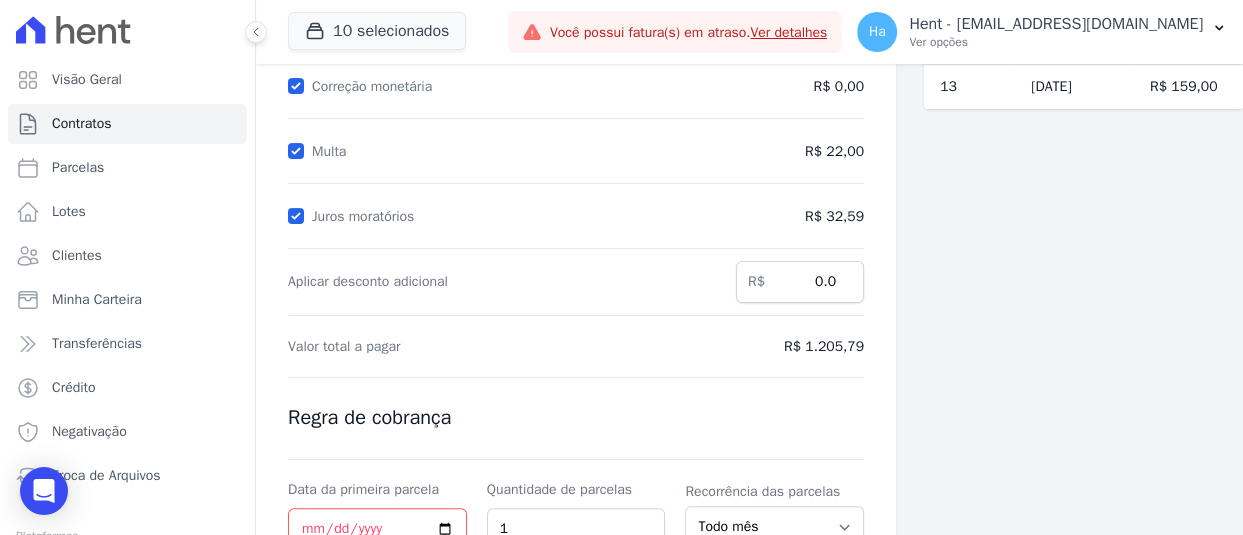 scroll, scrollTop: 300, scrollLeft: 0, axis: vertical 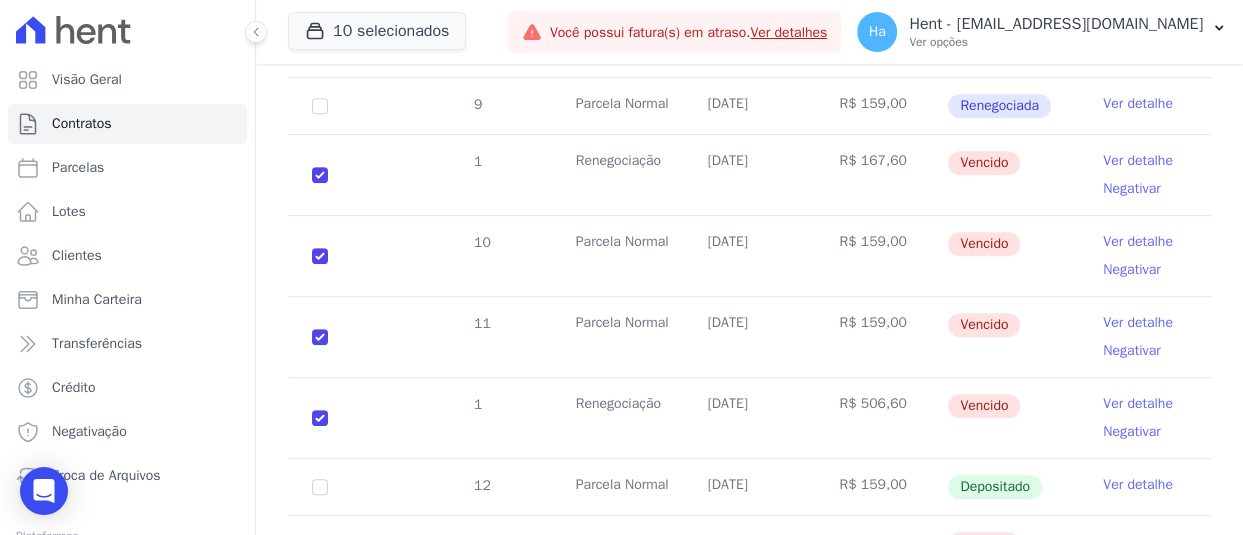 drag, startPoint x: 943, startPoint y: 165, endPoint x: 1000, endPoint y: 168, distance: 57.07889 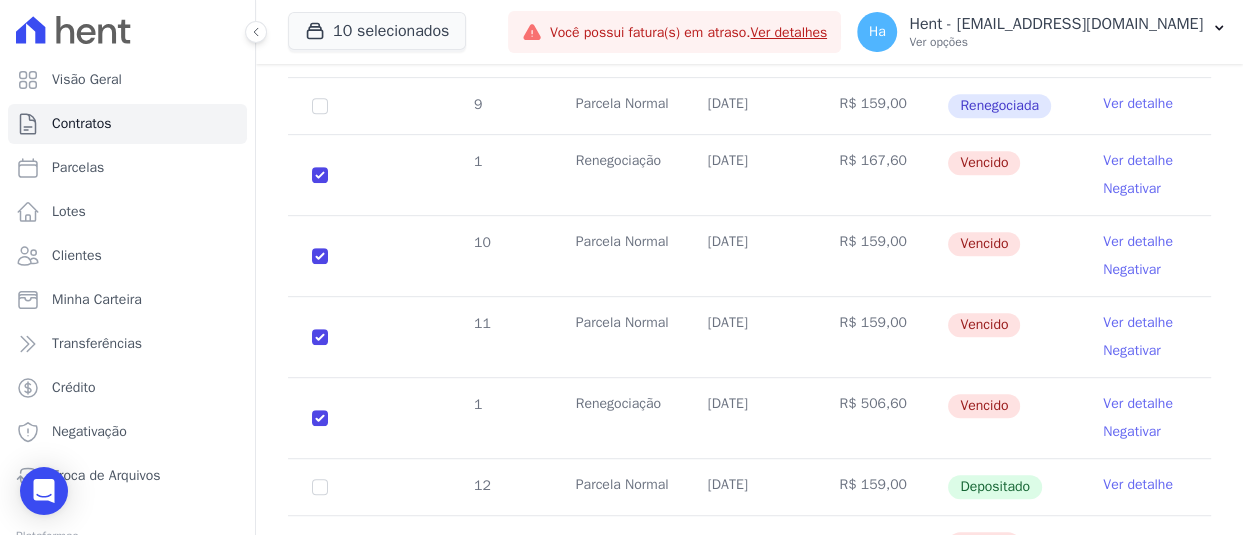 scroll, scrollTop: 600, scrollLeft: 0, axis: vertical 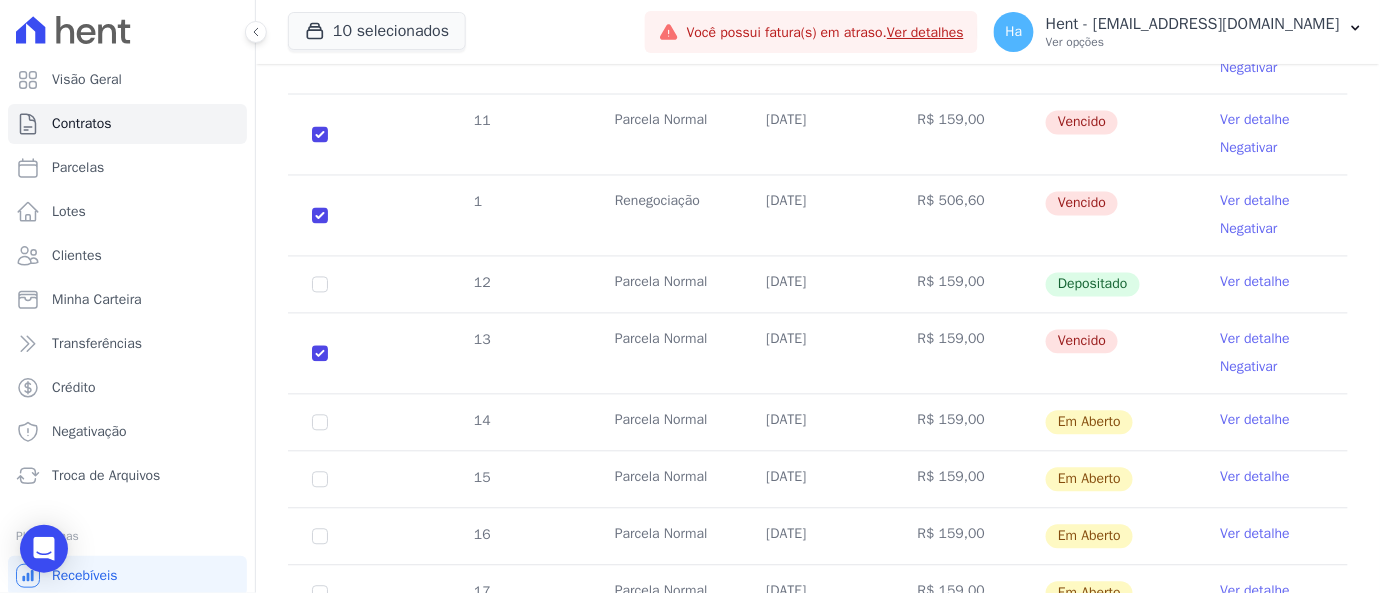 drag, startPoint x: 1226, startPoint y: 2, endPoint x: 568, endPoint y: 119, distance: 668.32104 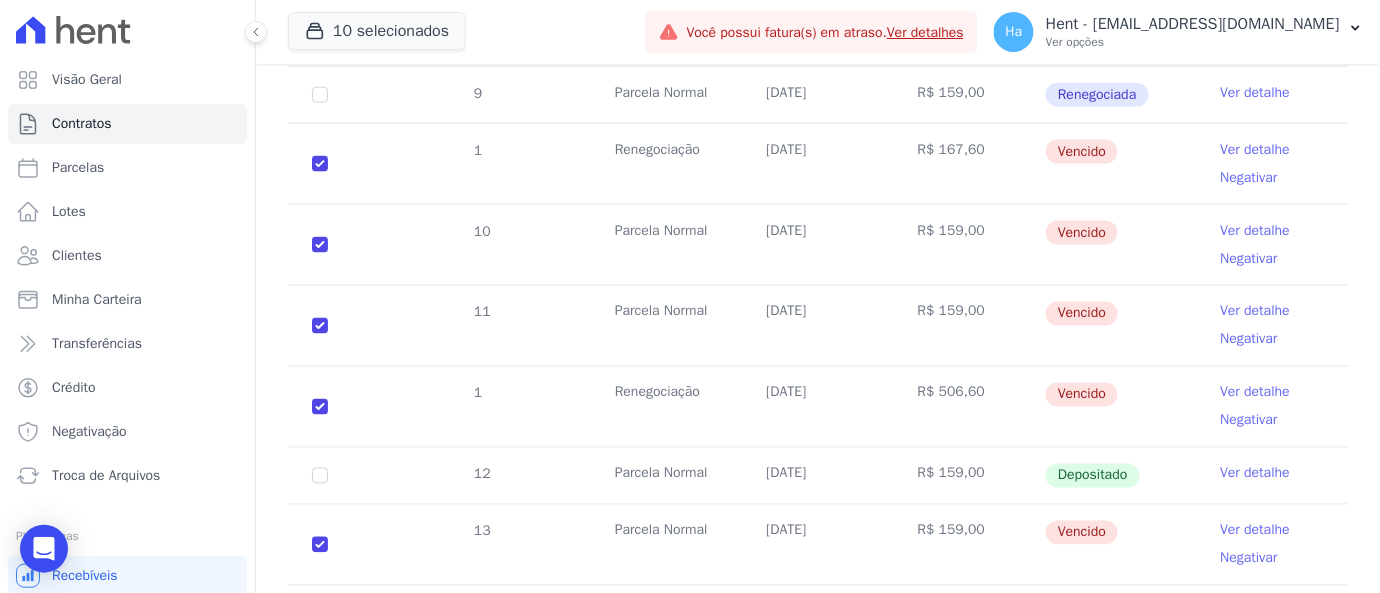 scroll, scrollTop: 633, scrollLeft: 0, axis: vertical 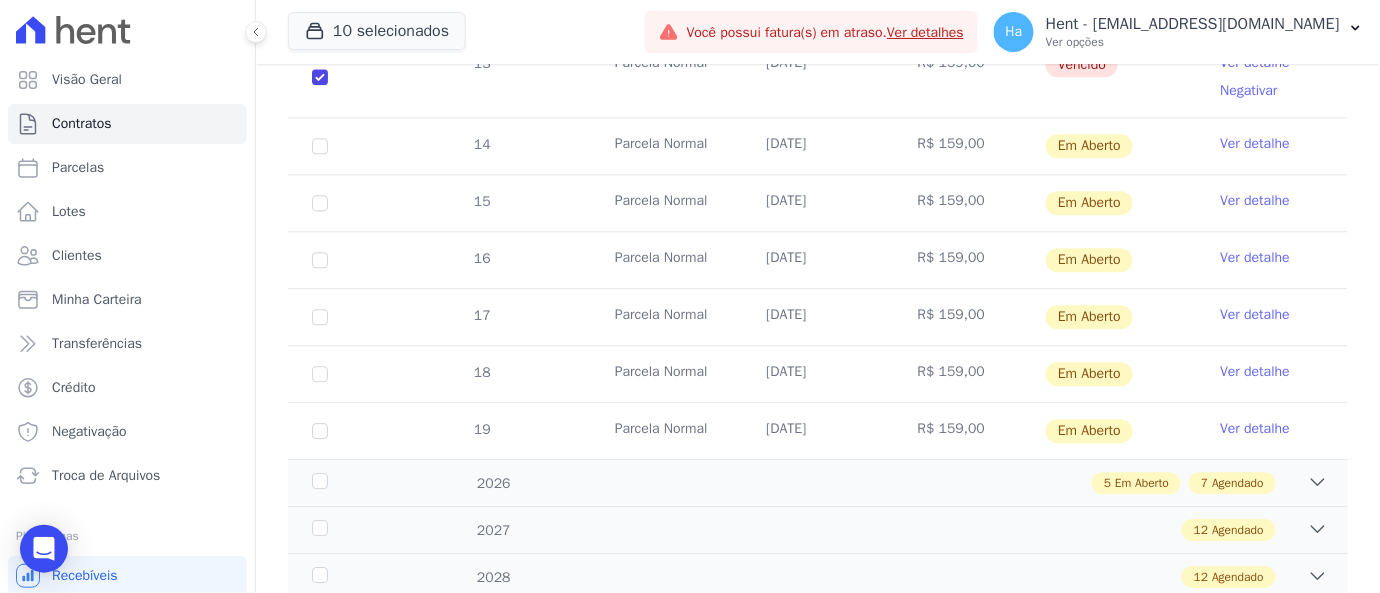 click on "Ver detalhe" at bounding box center (1256, 144) 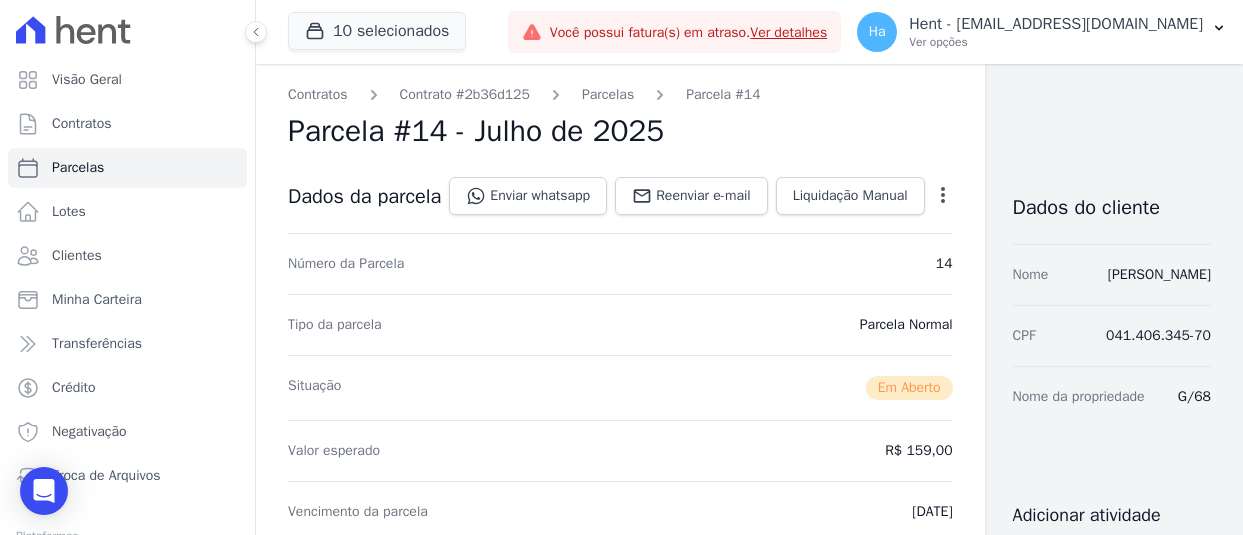 scroll, scrollTop: 0, scrollLeft: 0, axis: both 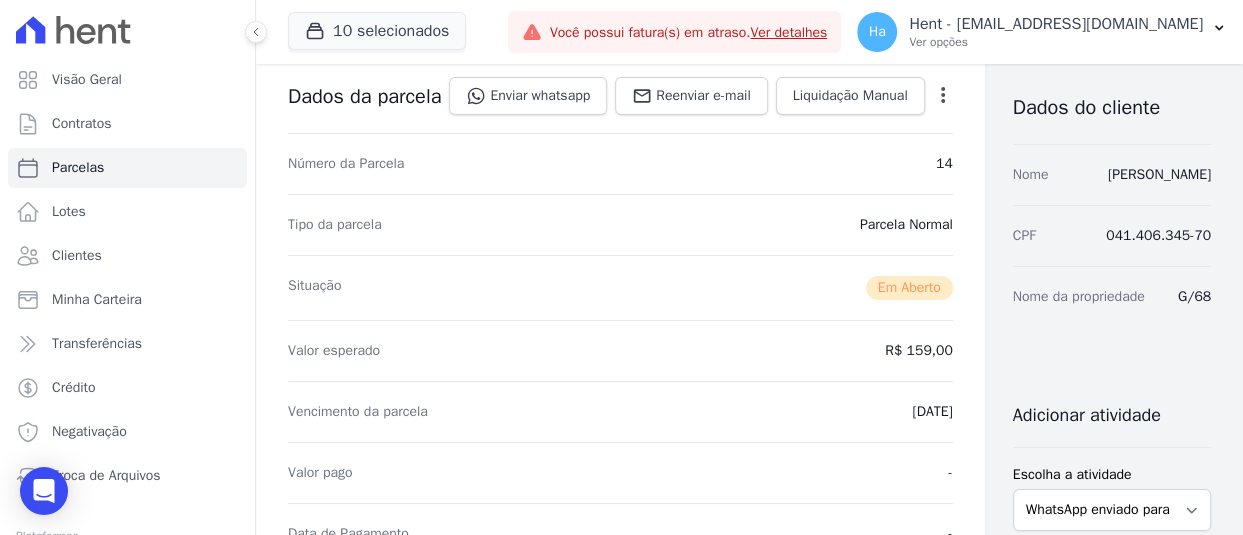 click 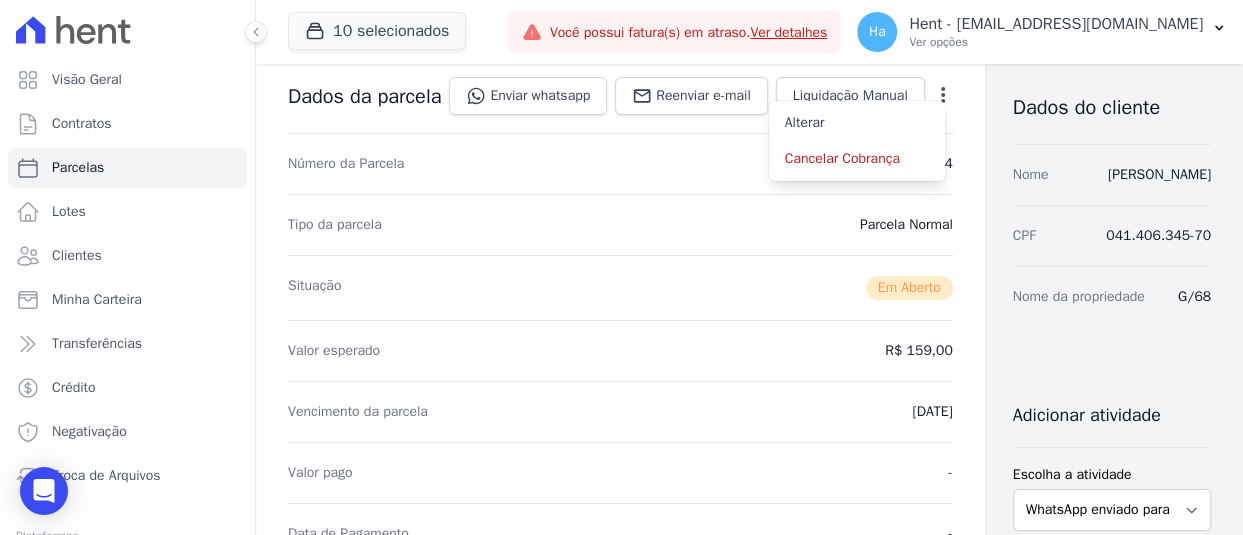 drag, startPoint x: 920, startPoint y: 351, endPoint x: 964, endPoint y: 352, distance: 44.011364 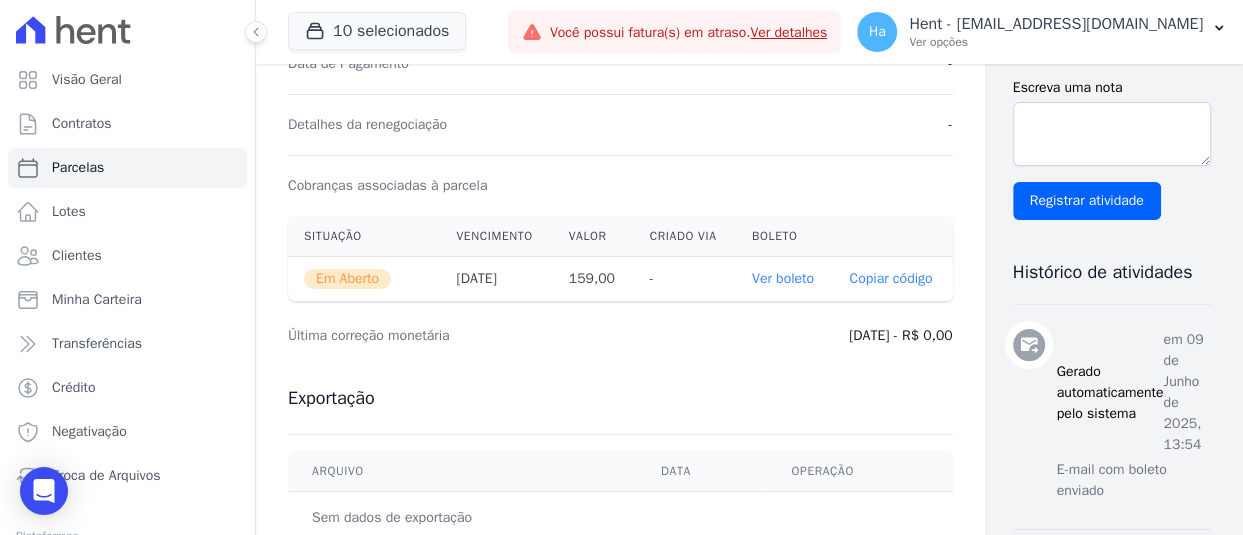 scroll, scrollTop: 600, scrollLeft: 0, axis: vertical 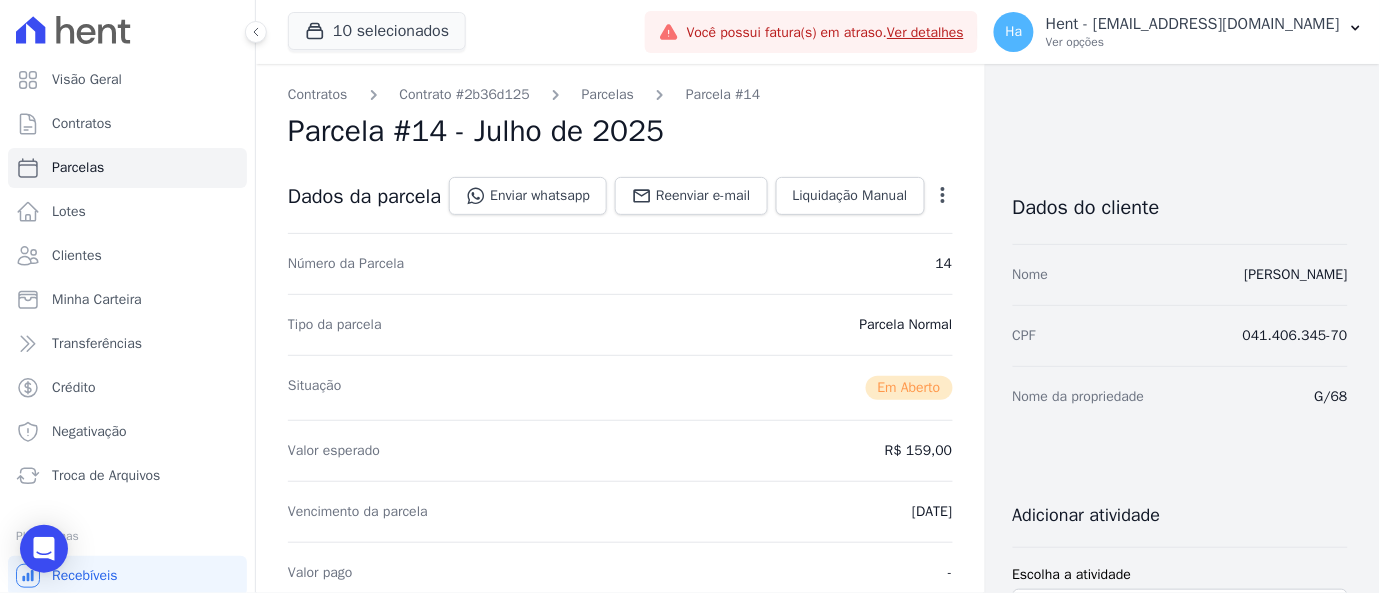 click 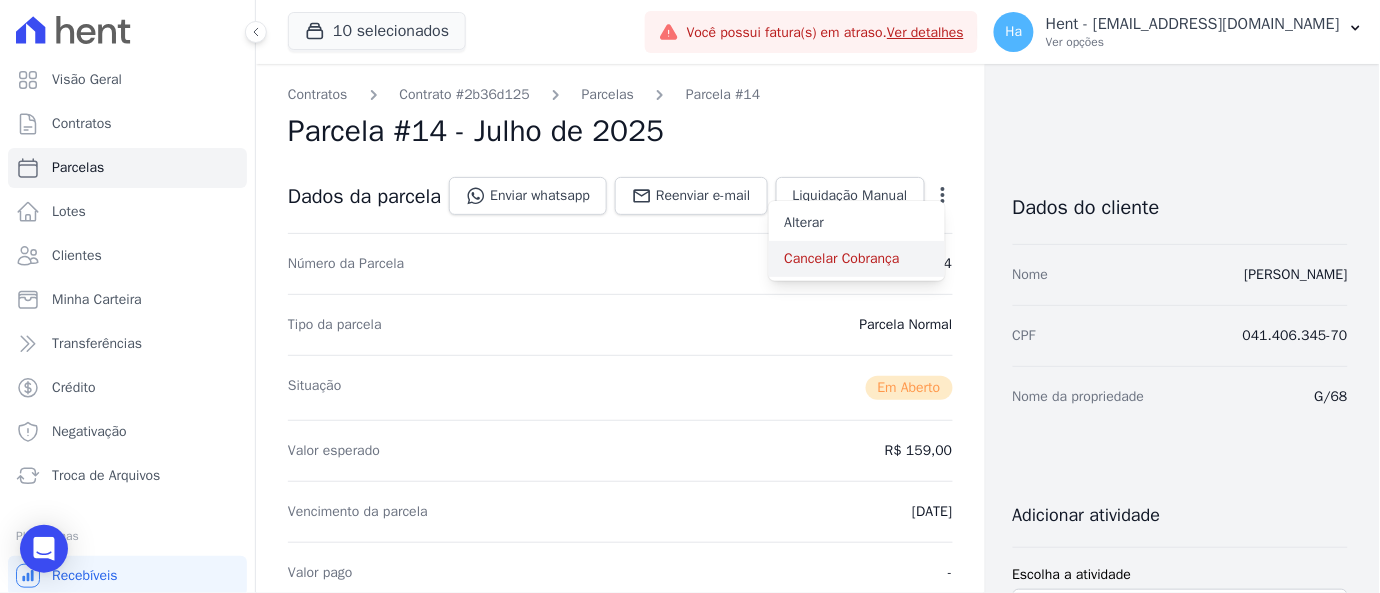 click on "Cancelar Cobrança" at bounding box center [857, 259] 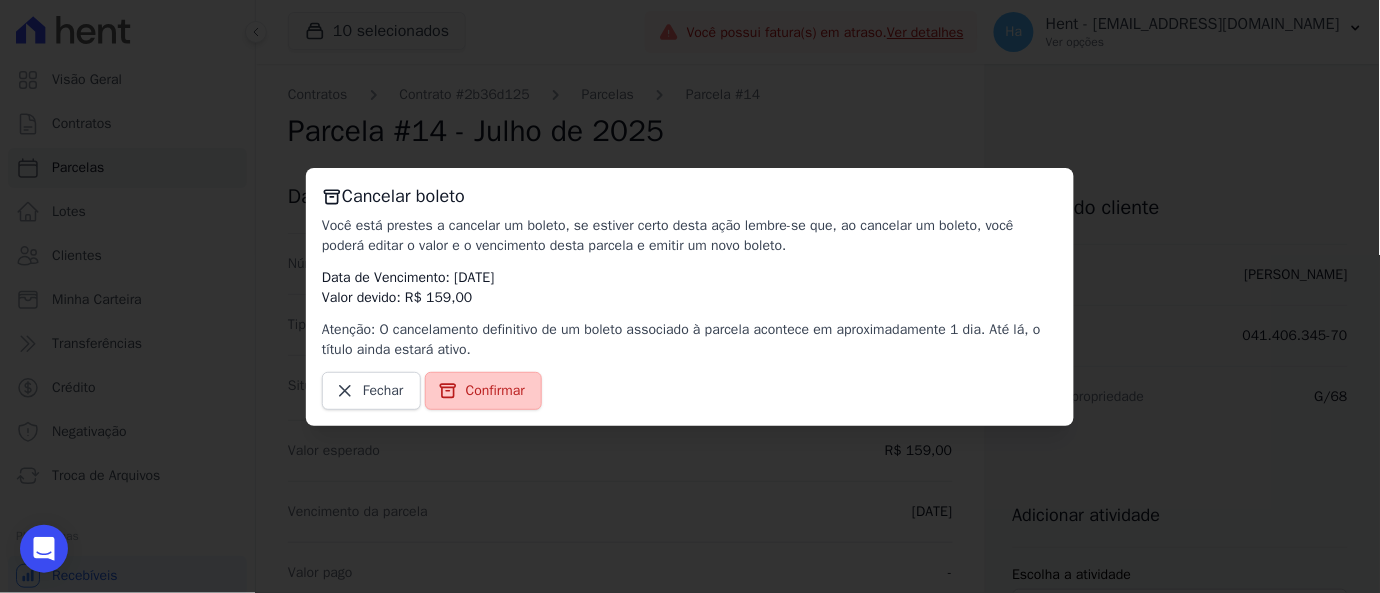 click on "Confirmar" at bounding box center (495, 391) 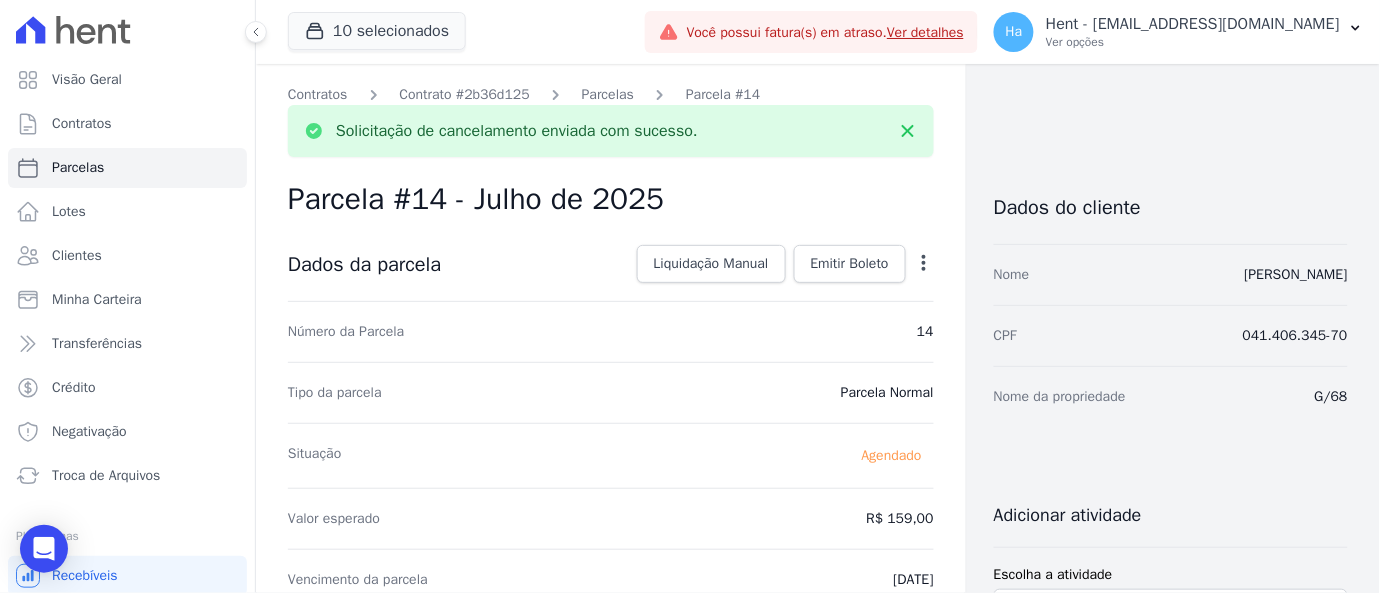 click 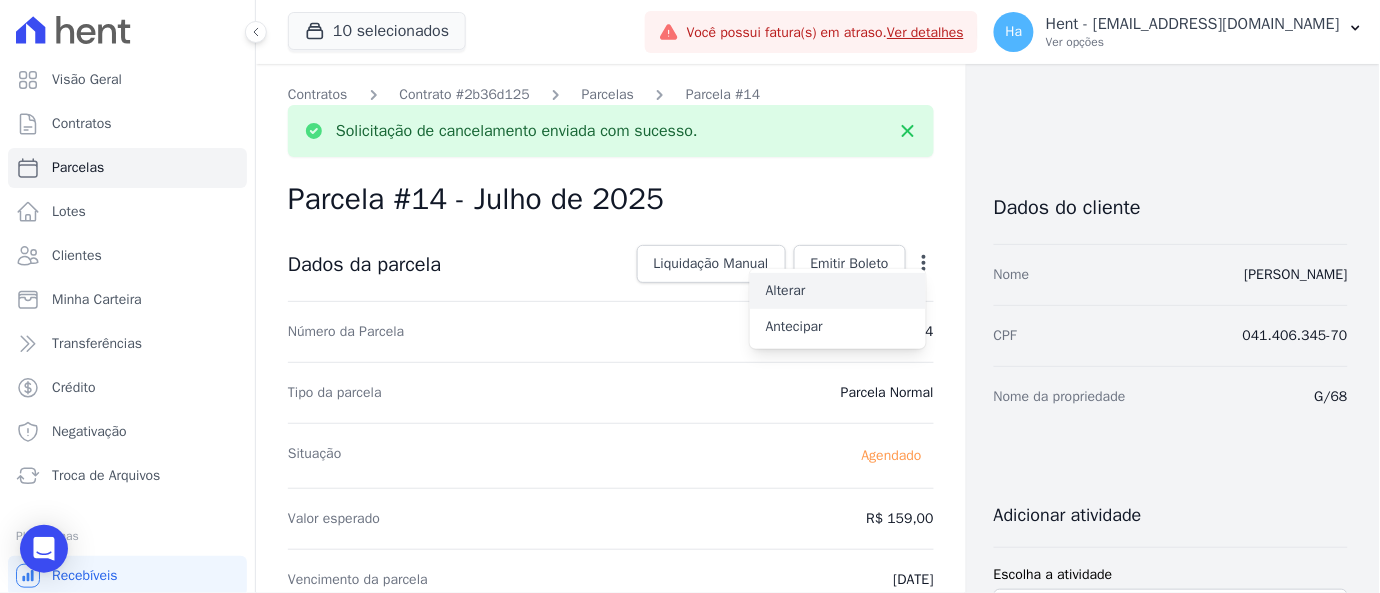 click on "Alterar" at bounding box center (838, 291) 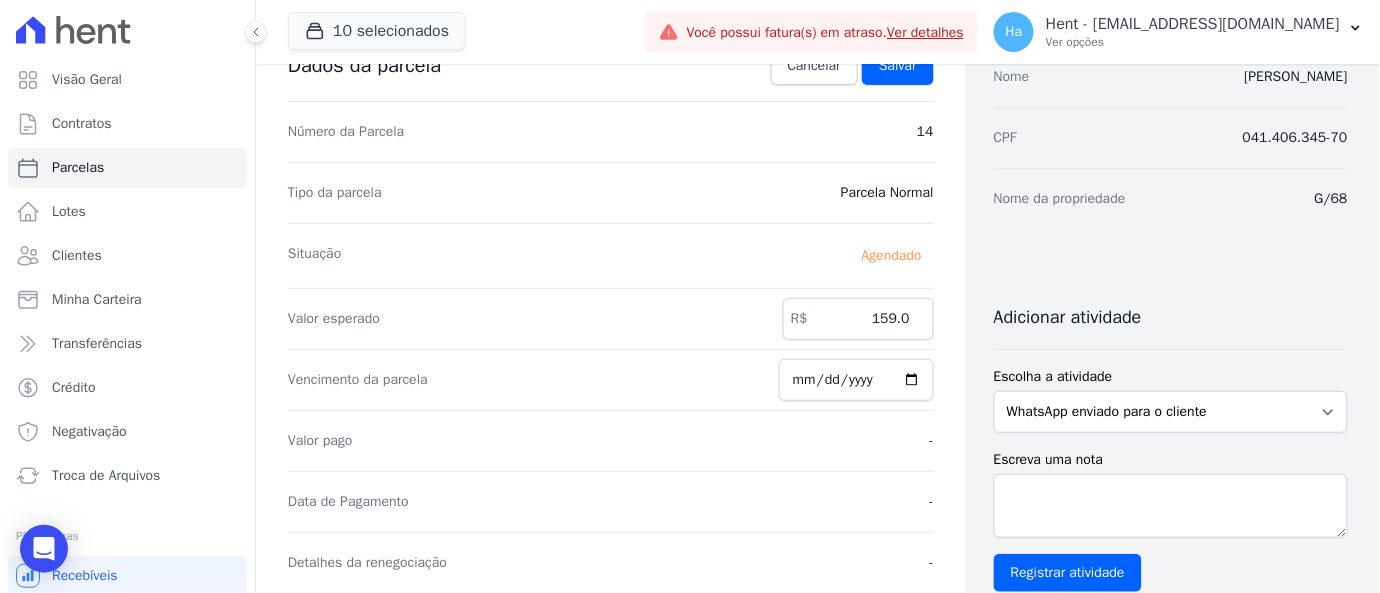 scroll, scrollTop: 222, scrollLeft: 0, axis: vertical 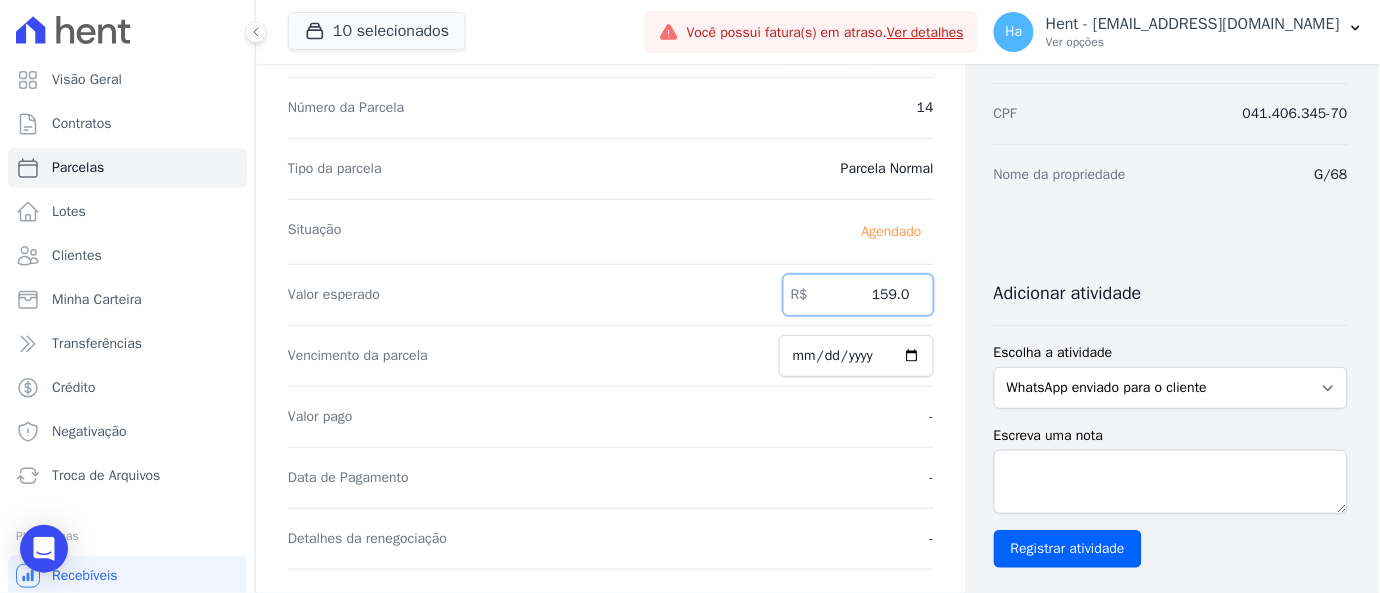 drag, startPoint x: 856, startPoint y: 294, endPoint x: 955, endPoint y: 307, distance: 99.849884 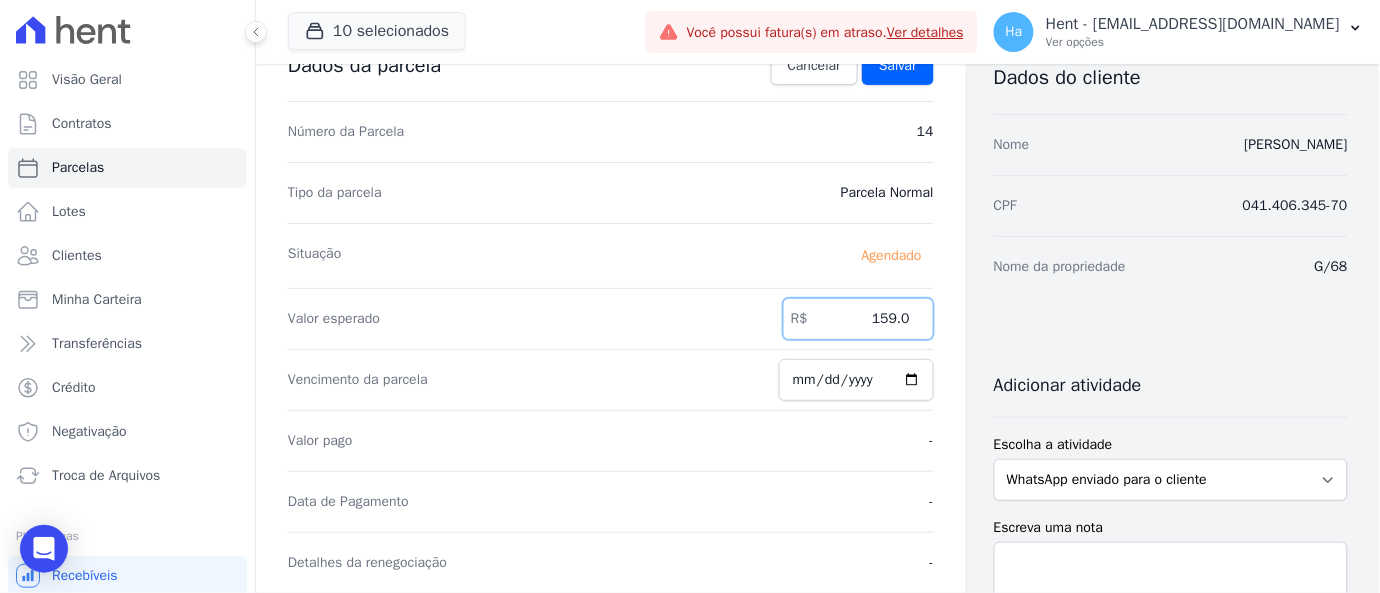 scroll, scrollTop: 107, scrollLeft: 0, axis: vertical 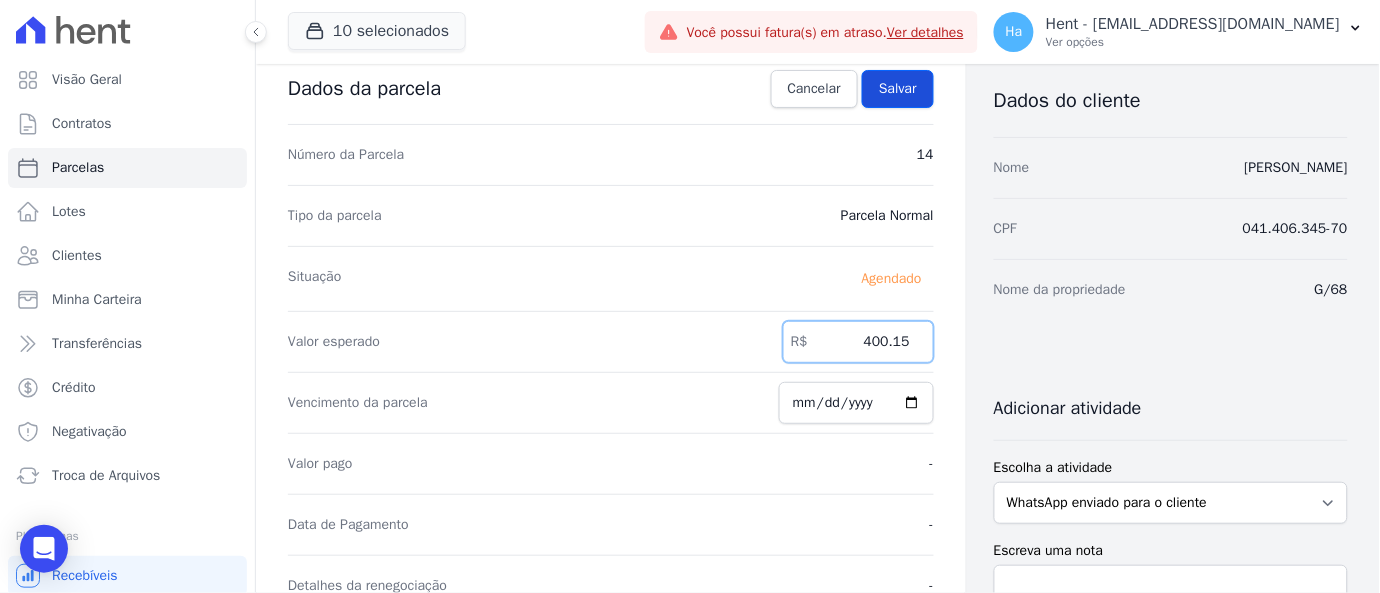 type on "400.15" 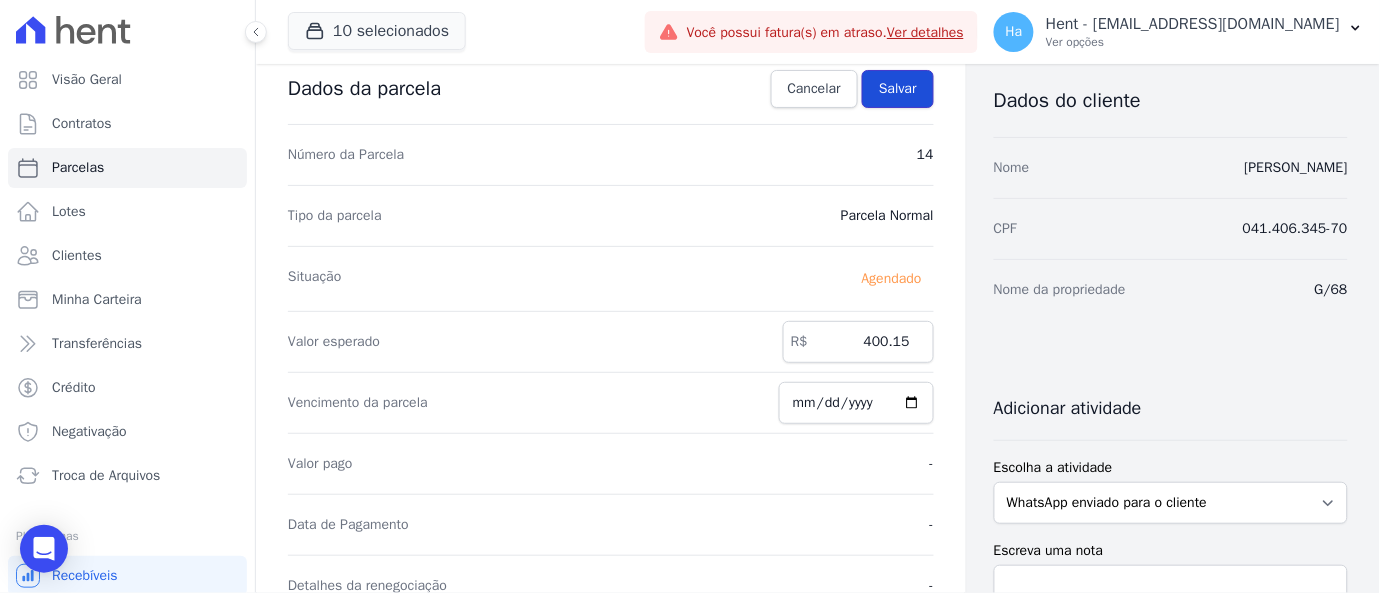 click on "Salvar" at bounding box center (898, 89) 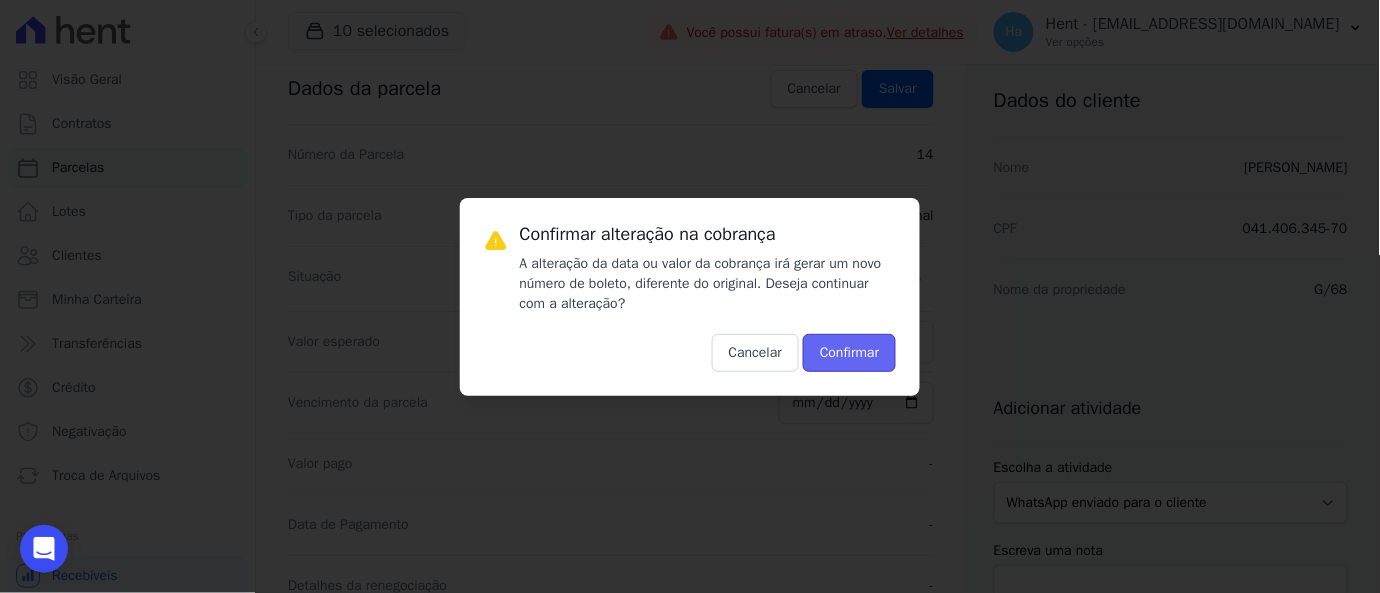 click on "Confirmar" at bounding box center [849, 353] 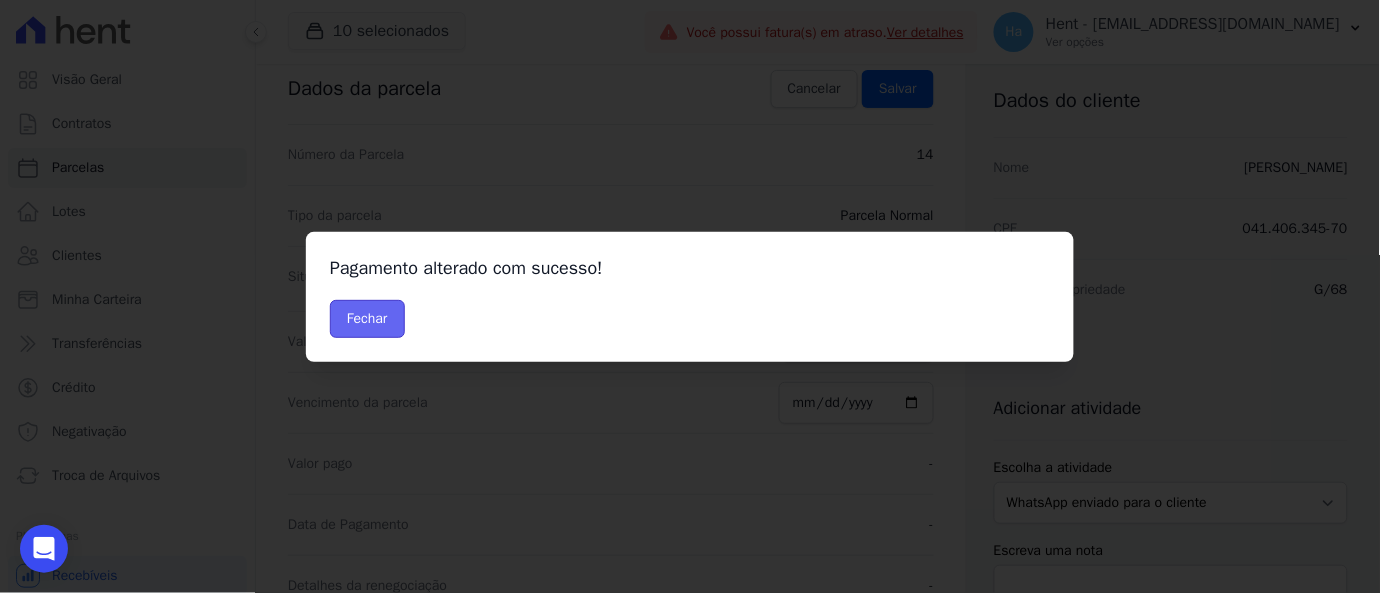 click on "Fechar" at bounding box center [367, 319] 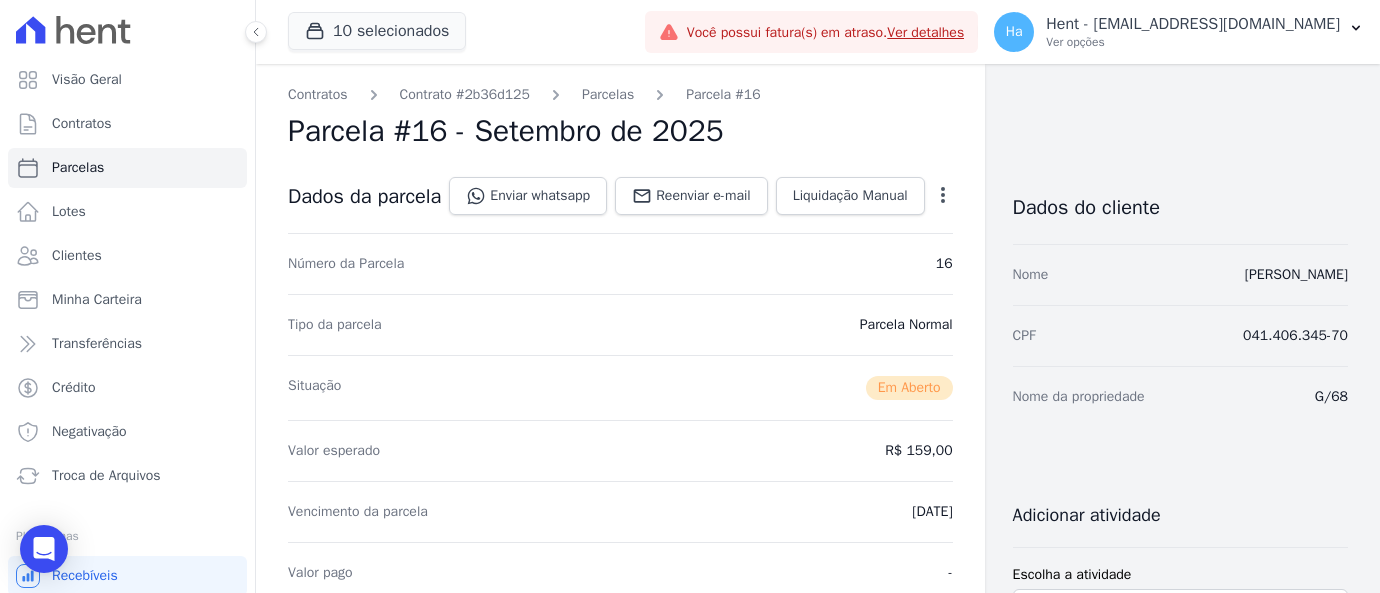 scroll, scrollTop: 0, scrollLeft: 0, axis: both 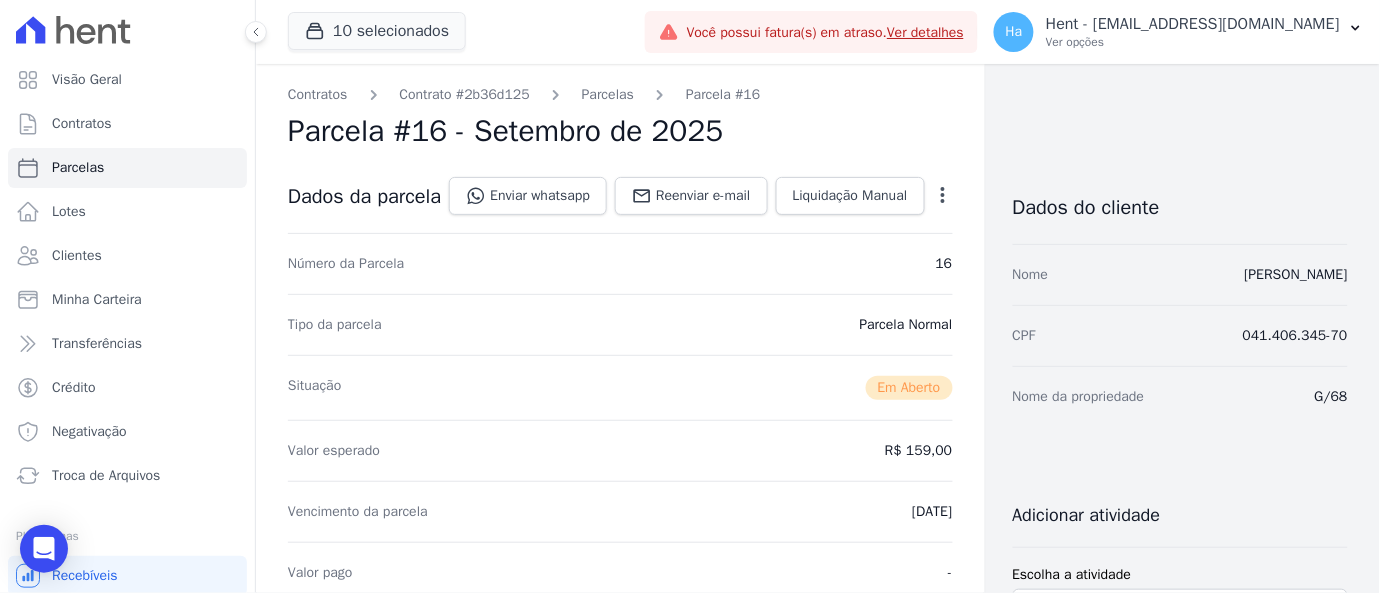 click 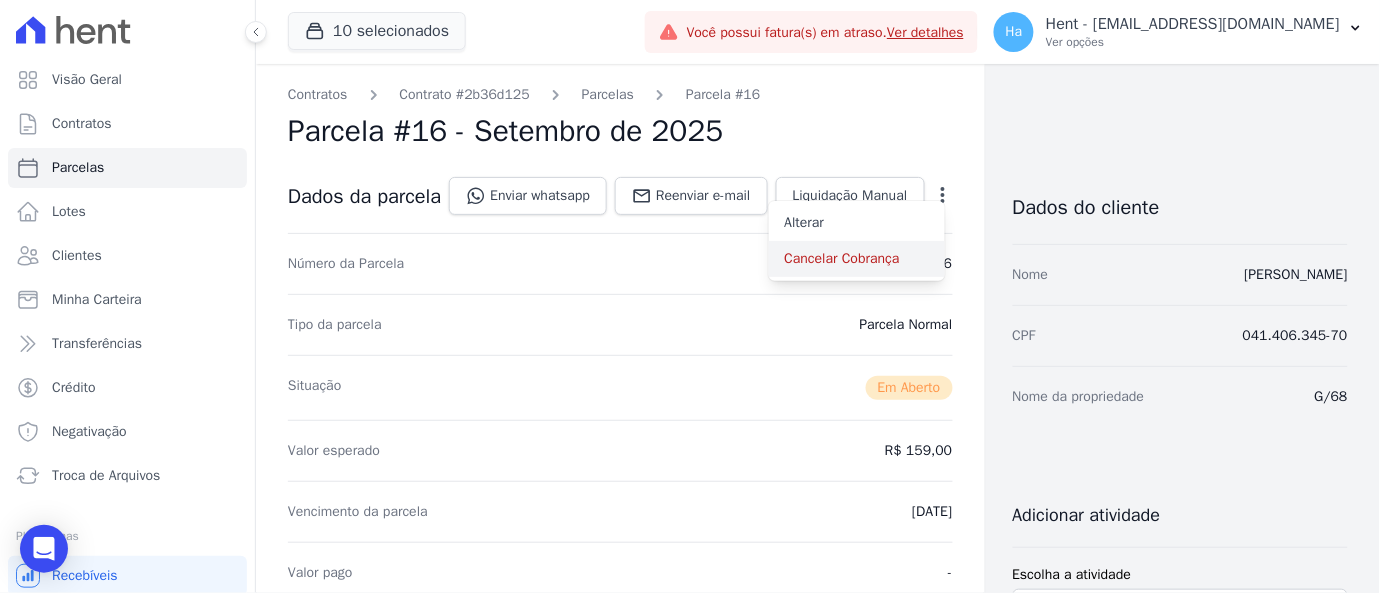 click on "Cancelar Cobrança" at bounding box center [857, 259] 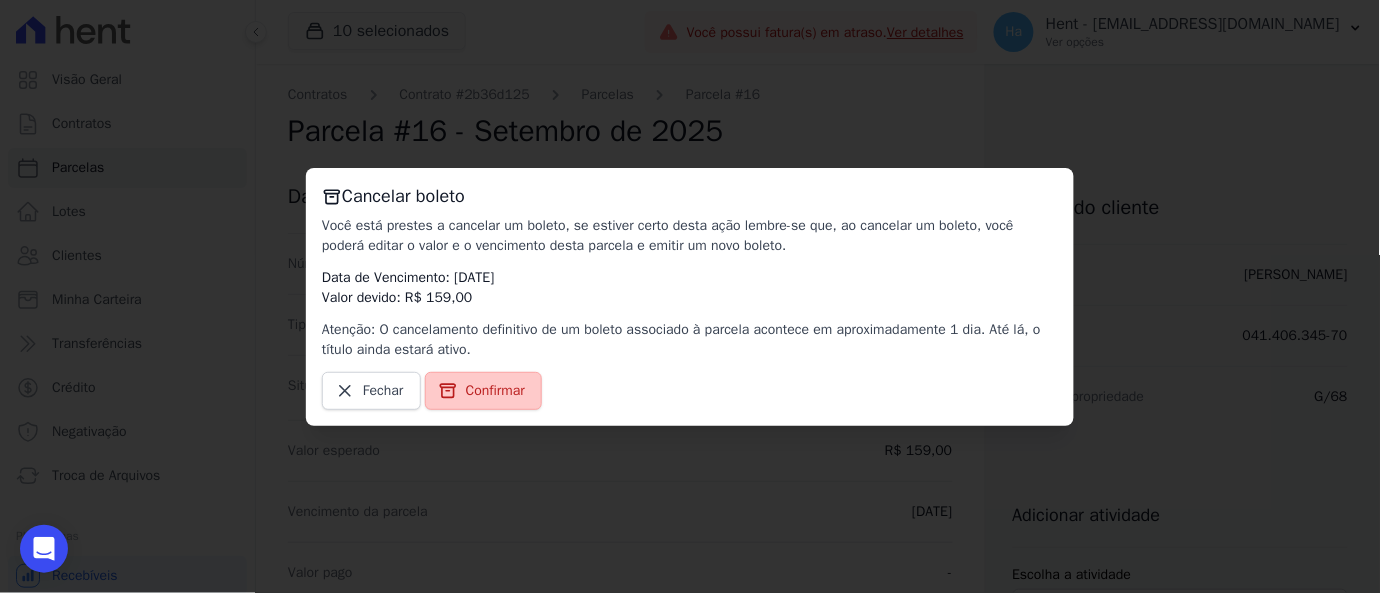click on "Confirmar" at bounding box center (495, 391) 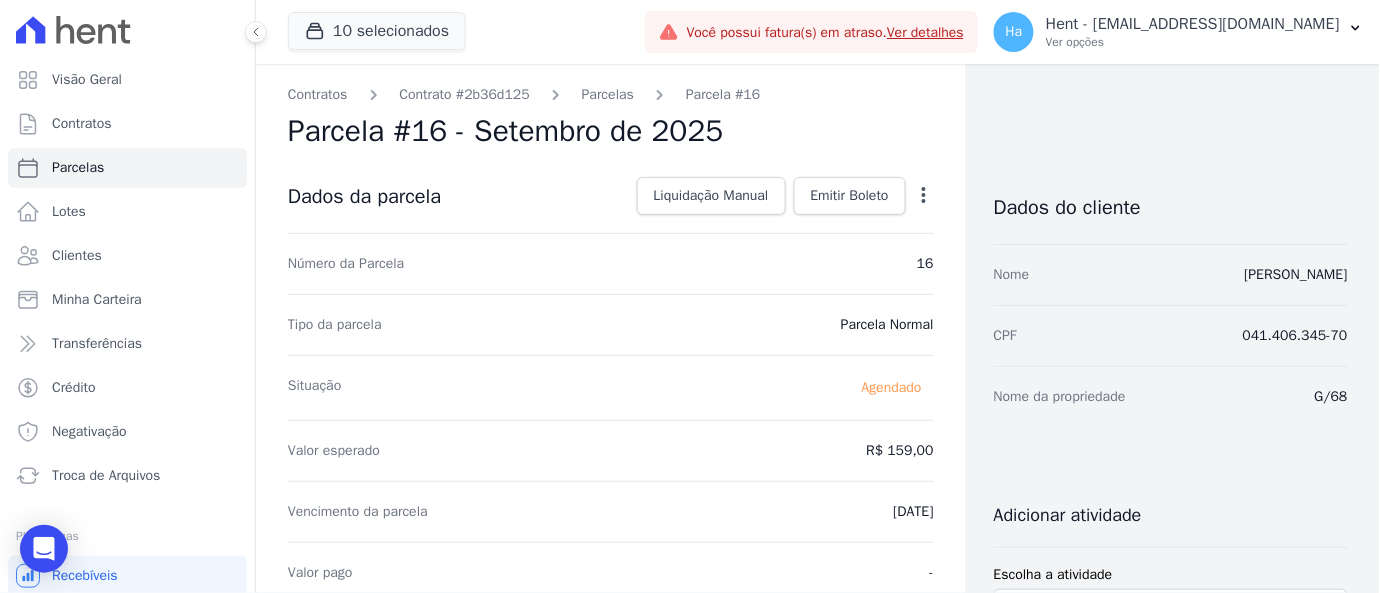 click on "16" at bounding box center [925, 264] 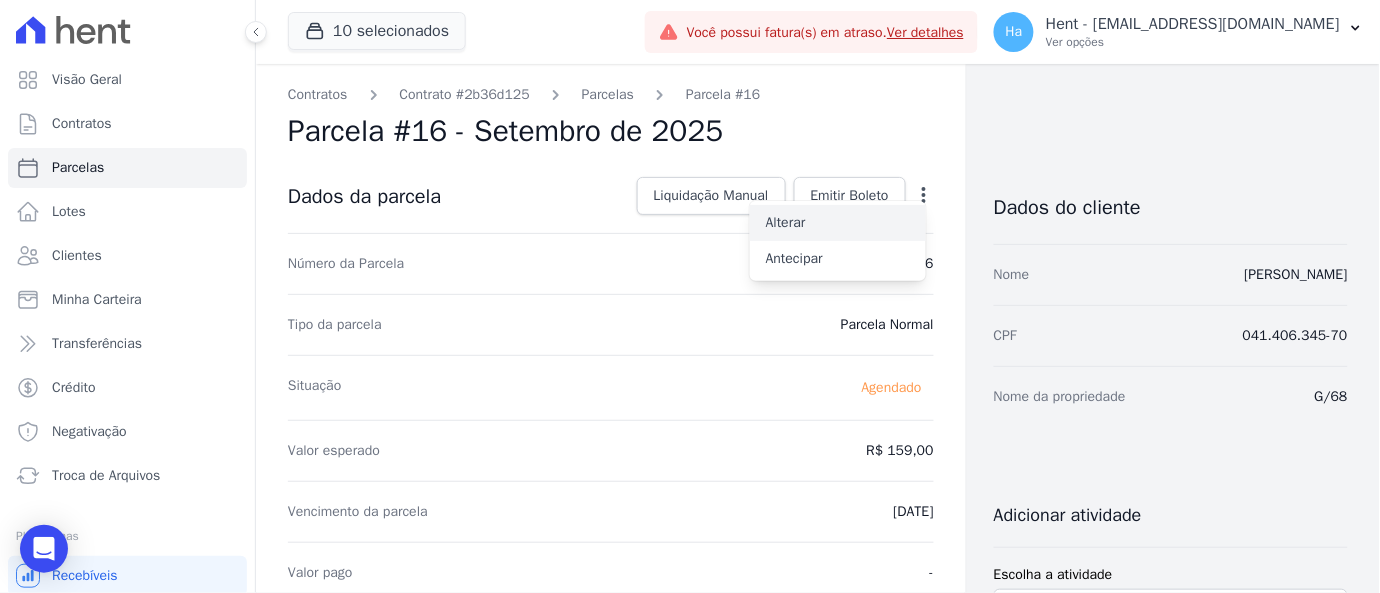 click on "Alterar" at bounding box center [838, 223] 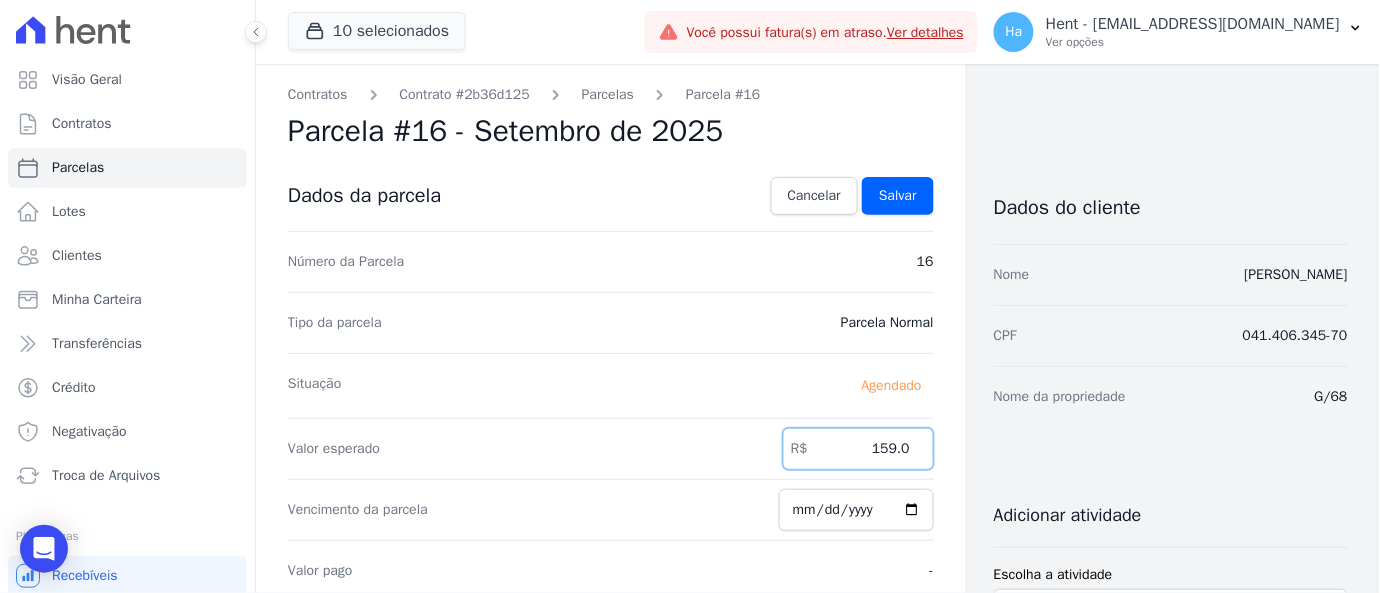 drag, startPoint x: 837, startPoint y: 442, endPoint x: 1097, endPoint y: 464, distance: 260.9291 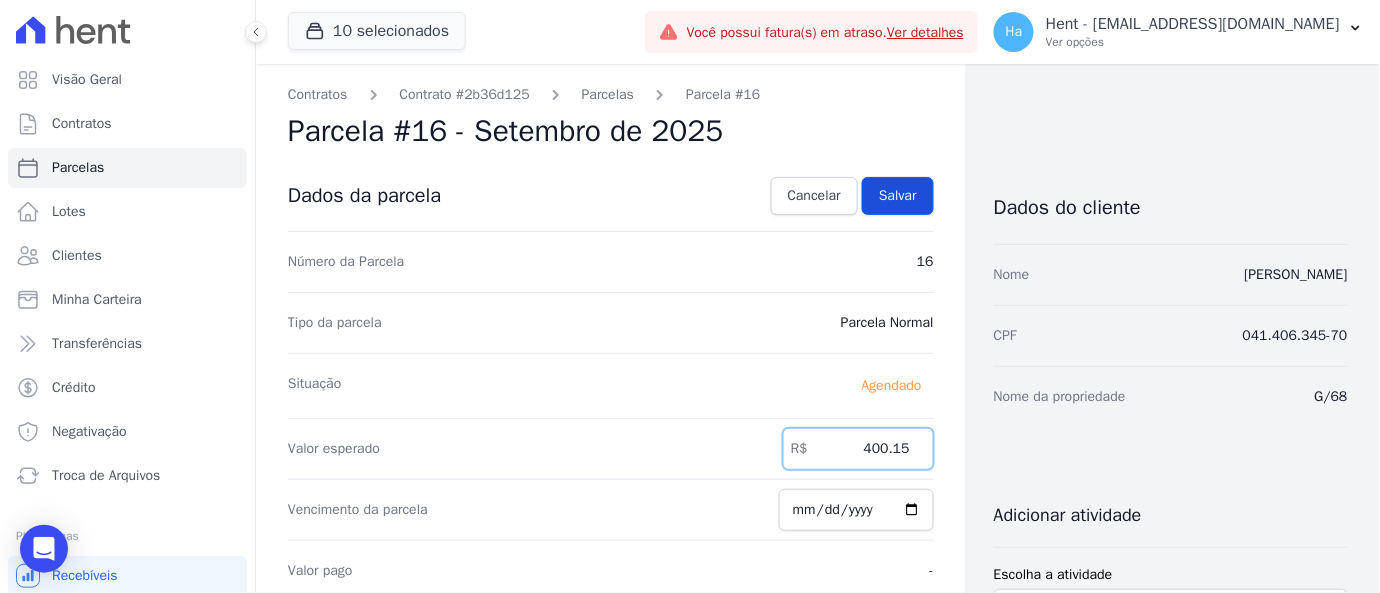 type on "400.15" 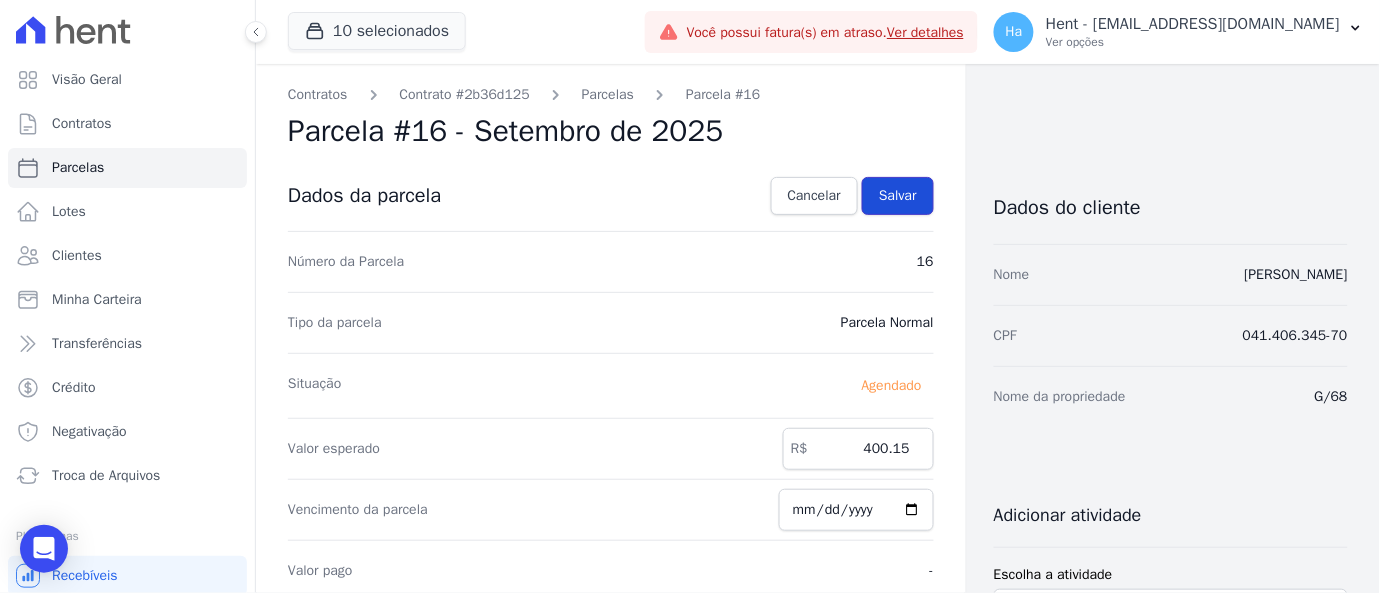 click on "Salvar" at bounding box center [898, 196] 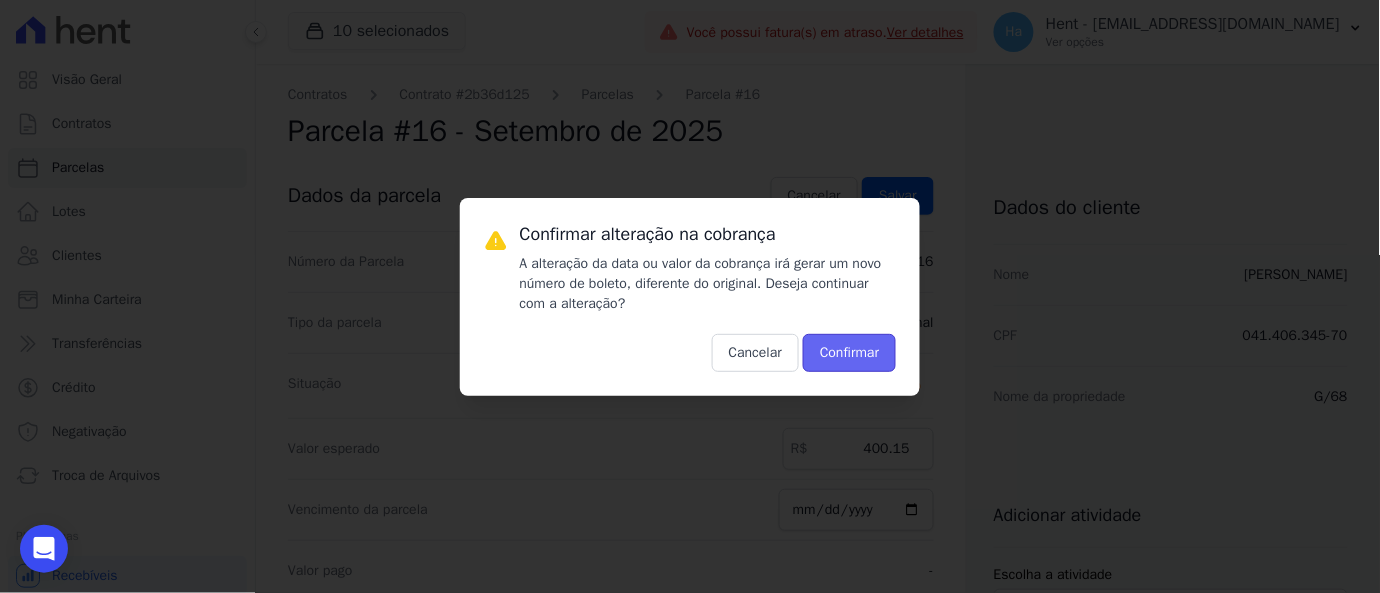 click on "Confirmar" at bounding box center (849, 353) 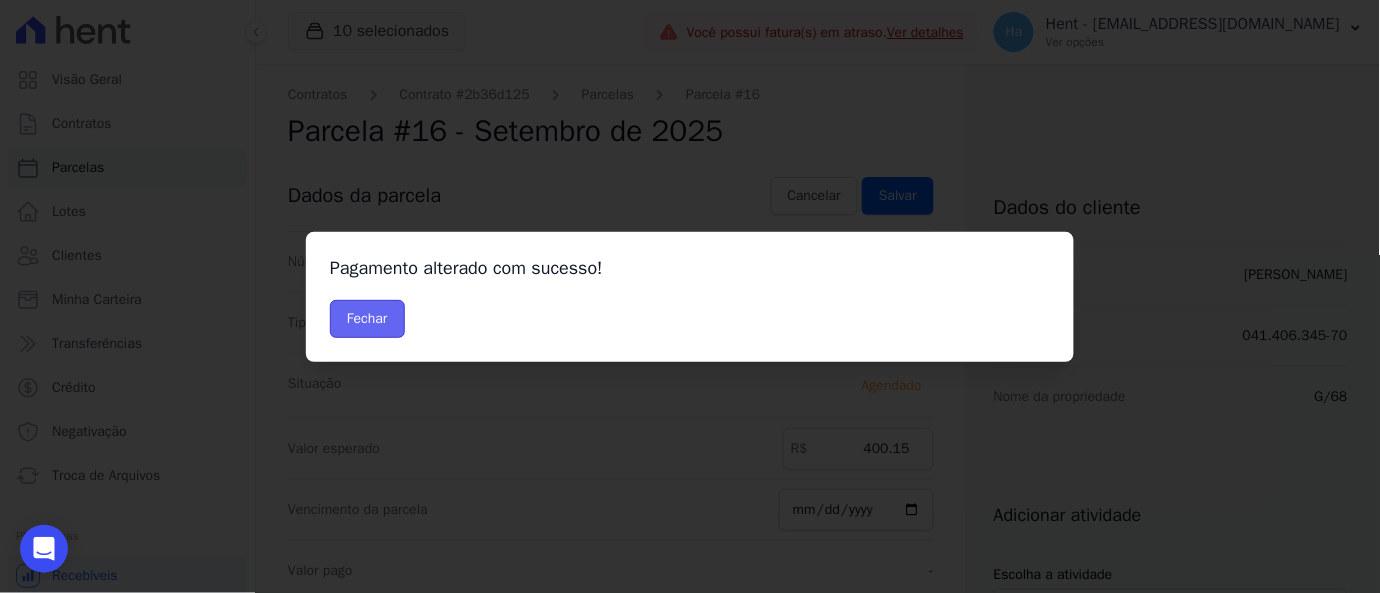 click on "Fechar" at bounding box center (367, 319) 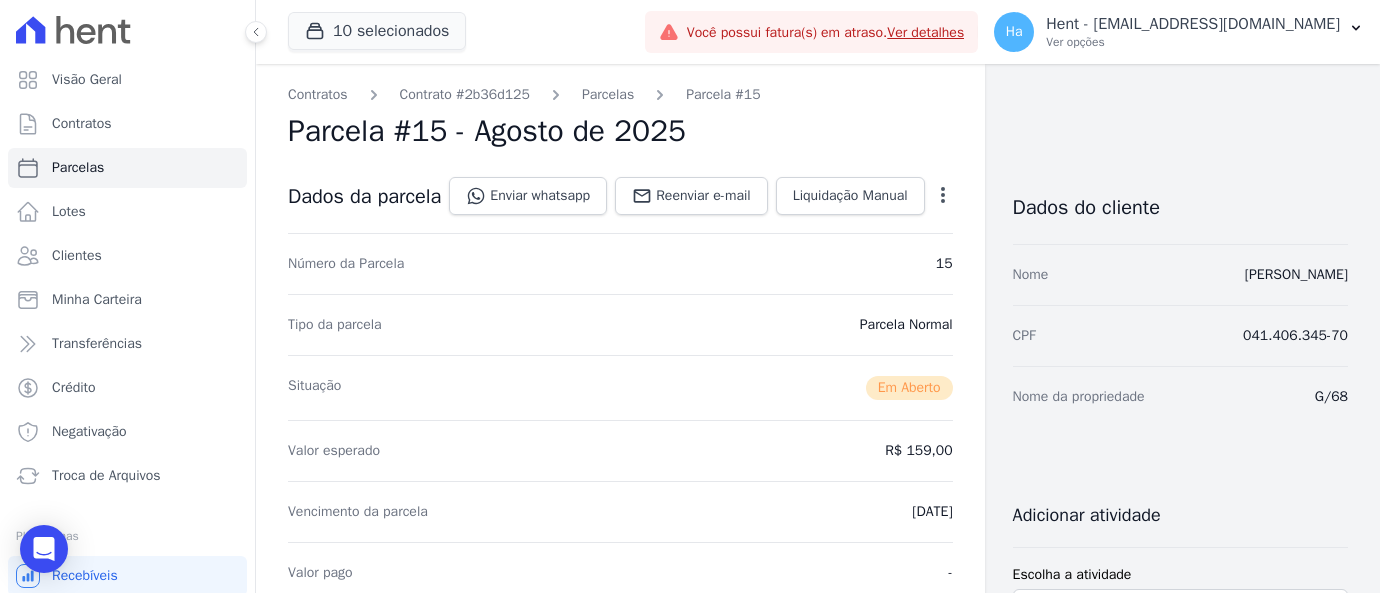 scroll, scrollTop: 0, scrollLeft: 0, axis: both 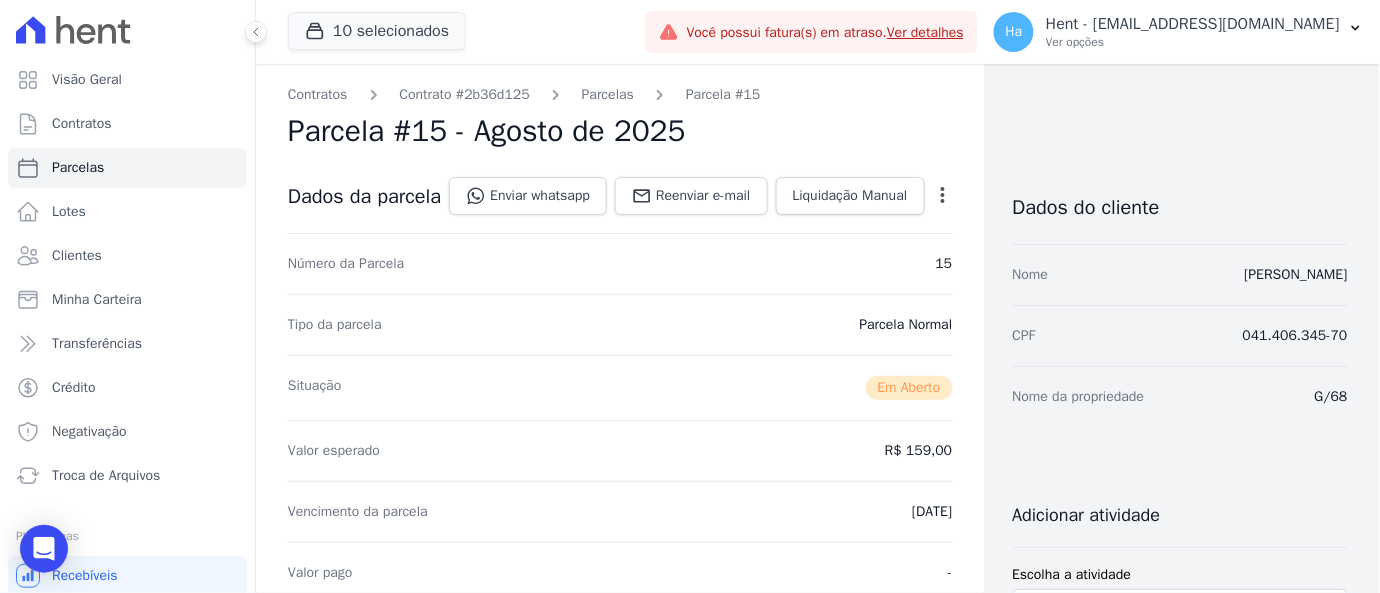 click 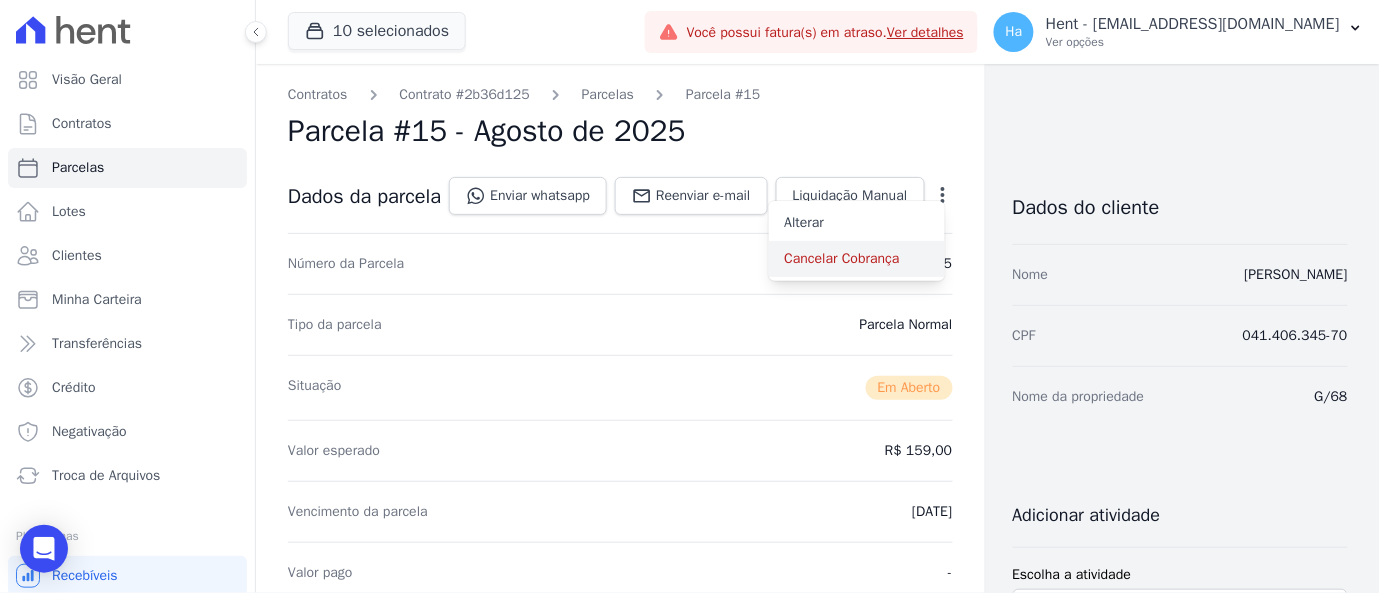 click on "Cancelar Cobrança" at bounding box center (857, 259) 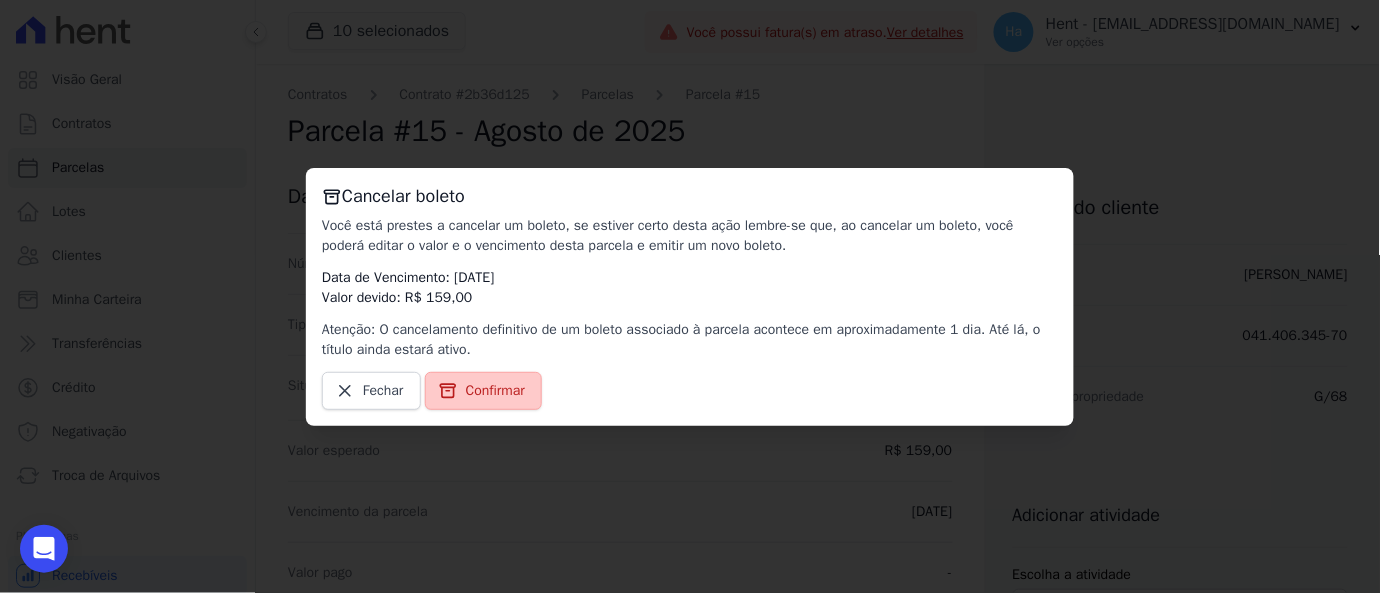click on "Confirmar" at bounding box center [495, 391] 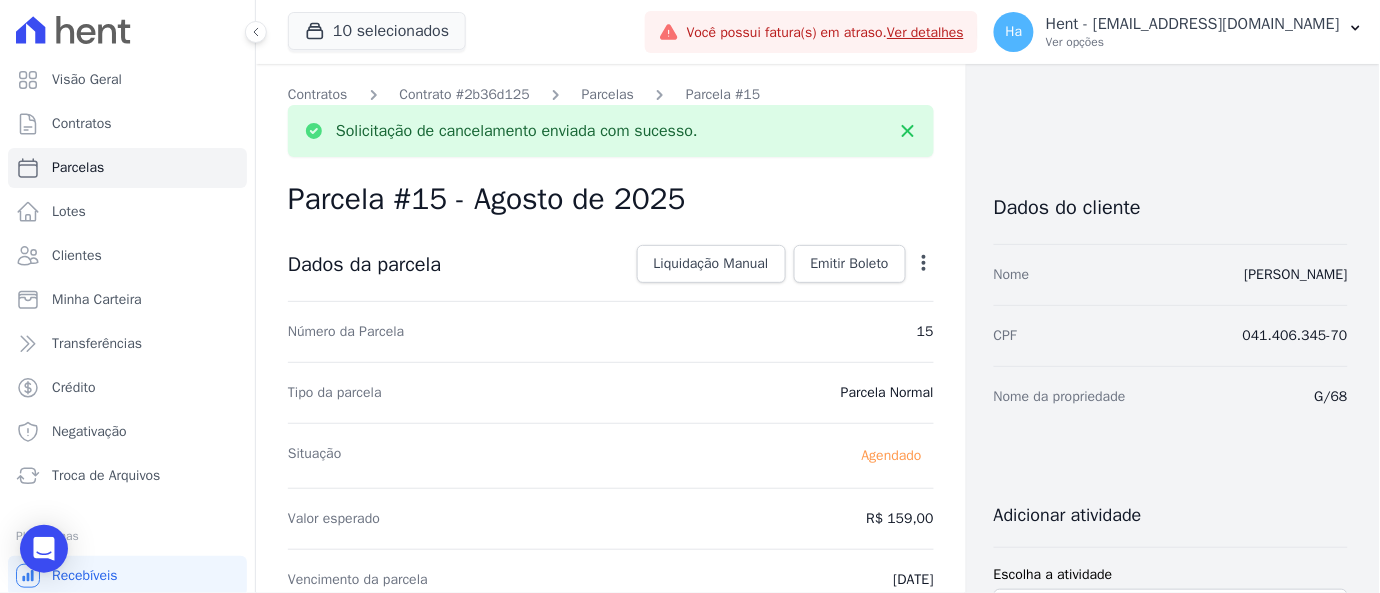 click 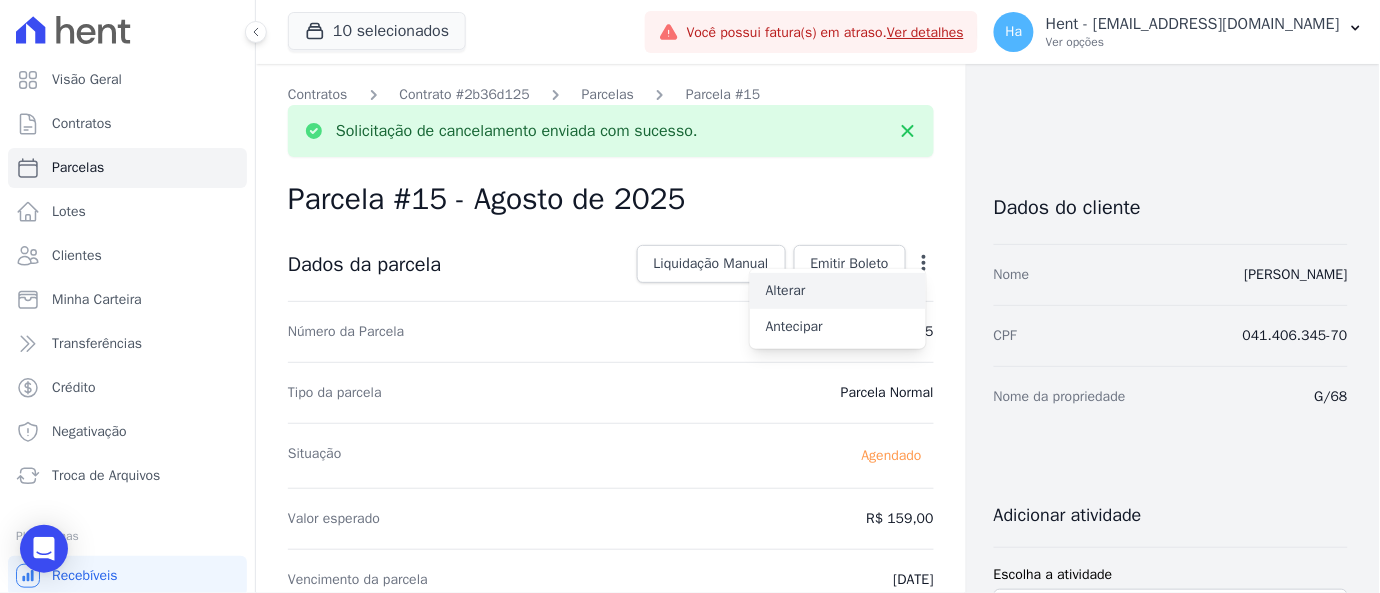 click on "Alterar" at bounding box center [838, 291] 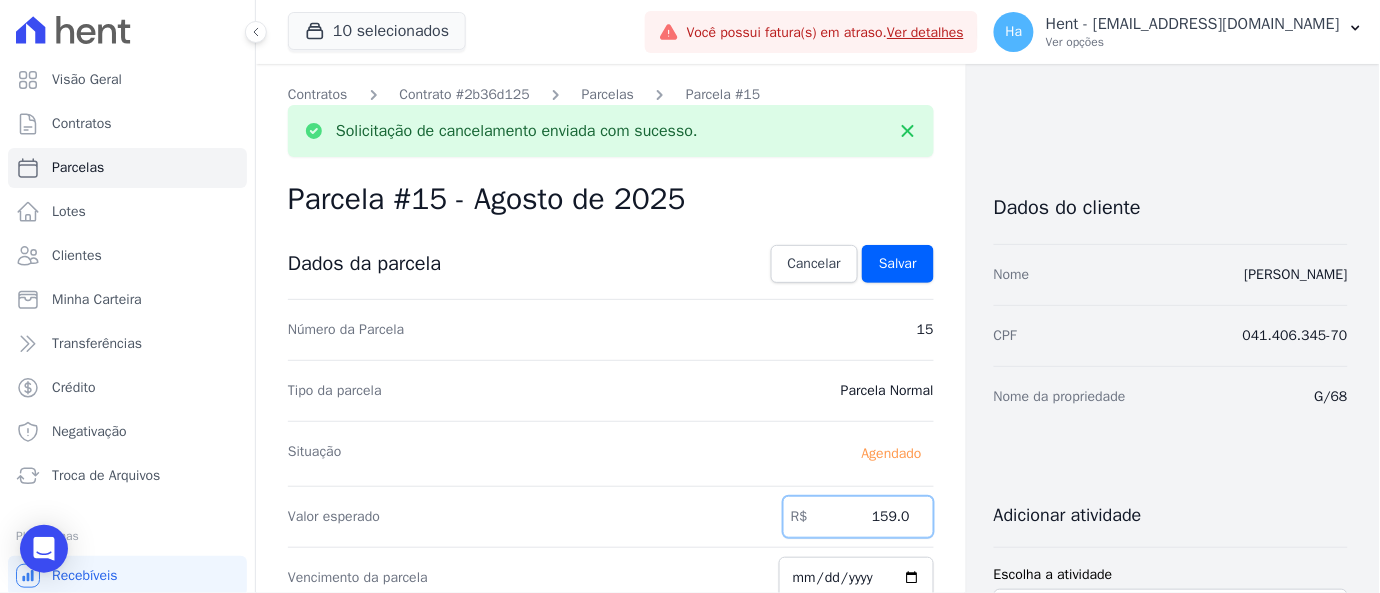 drag, startPoint x: 838, startPoint y: 520, endPoint x: 1097, endPoint y: 533, distance: 259.32605 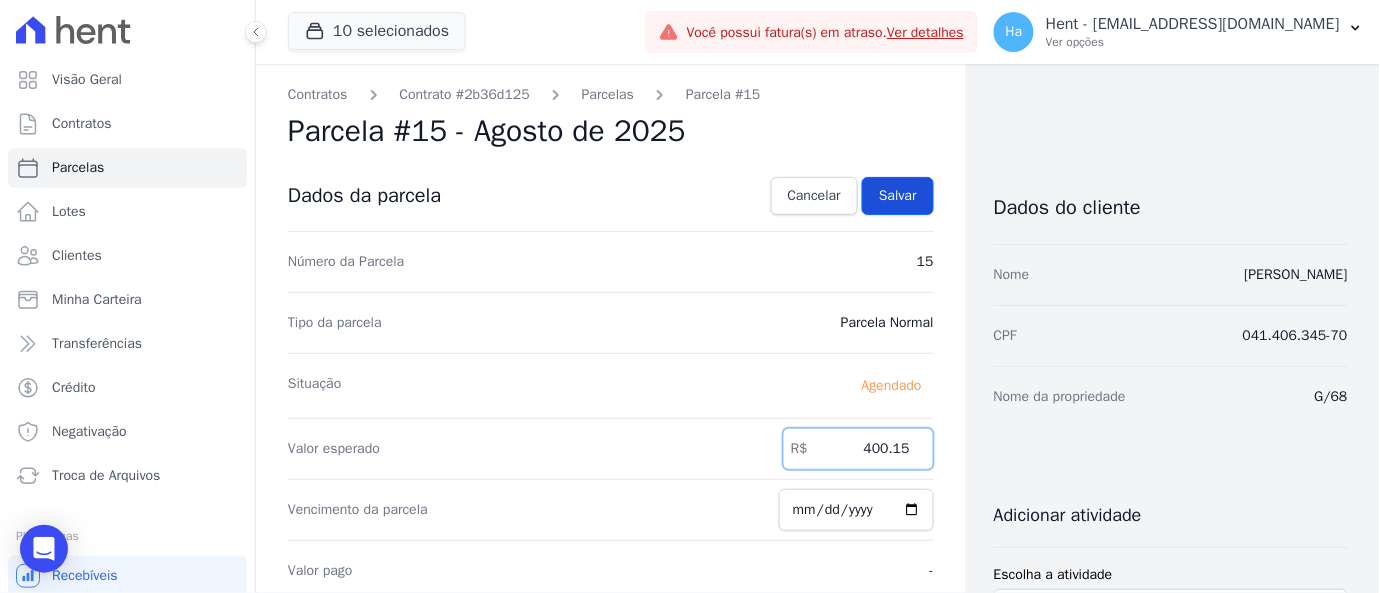 type on "400.15" 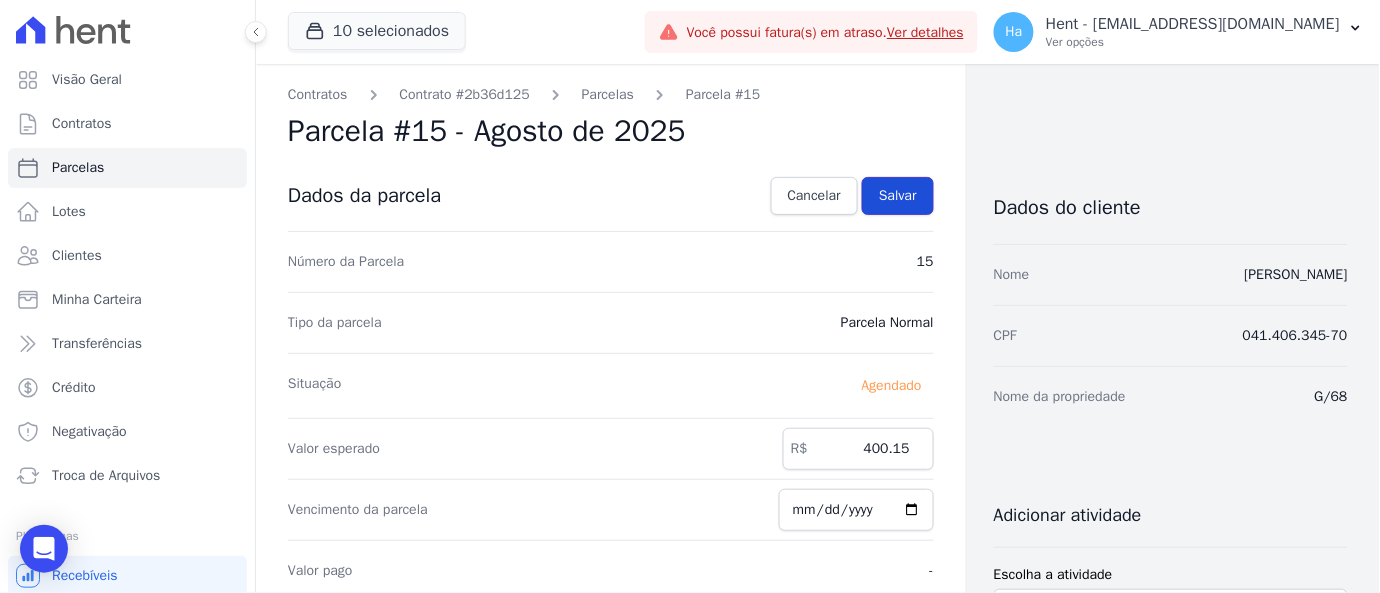 click on "Salvar" at bounding box center (898, 196) 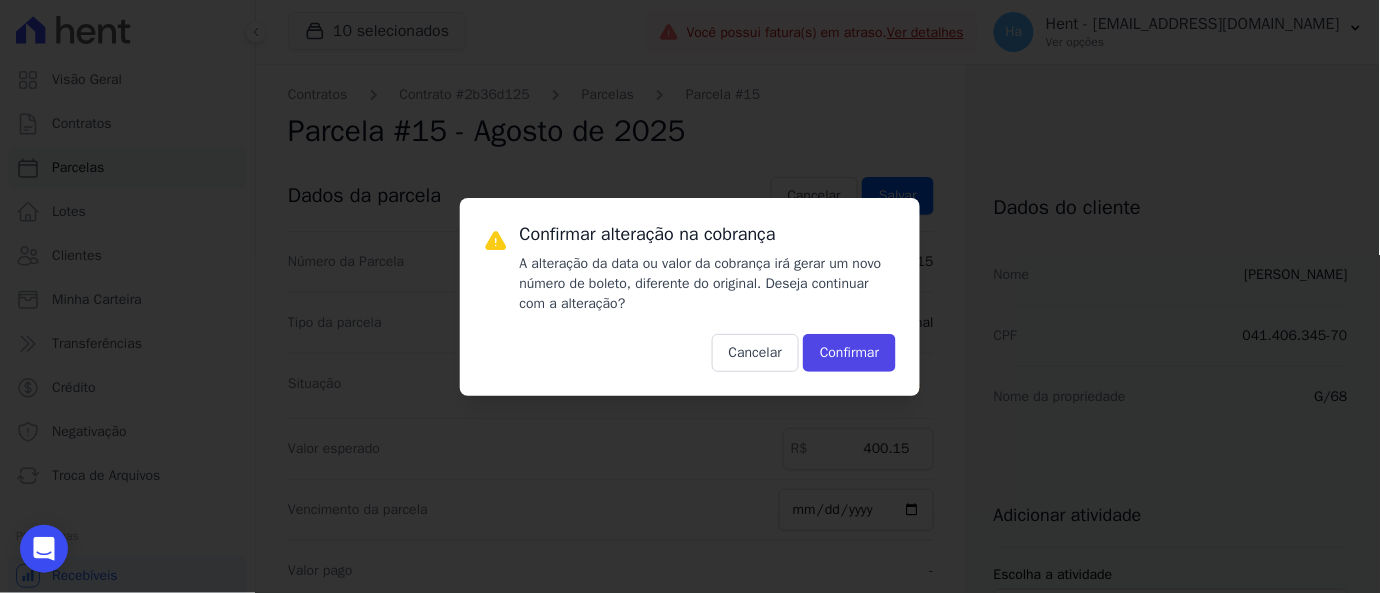 click on "Confirmar alteração na cobrança
A alteração da data ou valor da cobrança irá gerar um novo número de boleto, diferente do original. Deseja continuar com a alteração?
Cancelar
Confirmar" at bounding box center [708, 297] 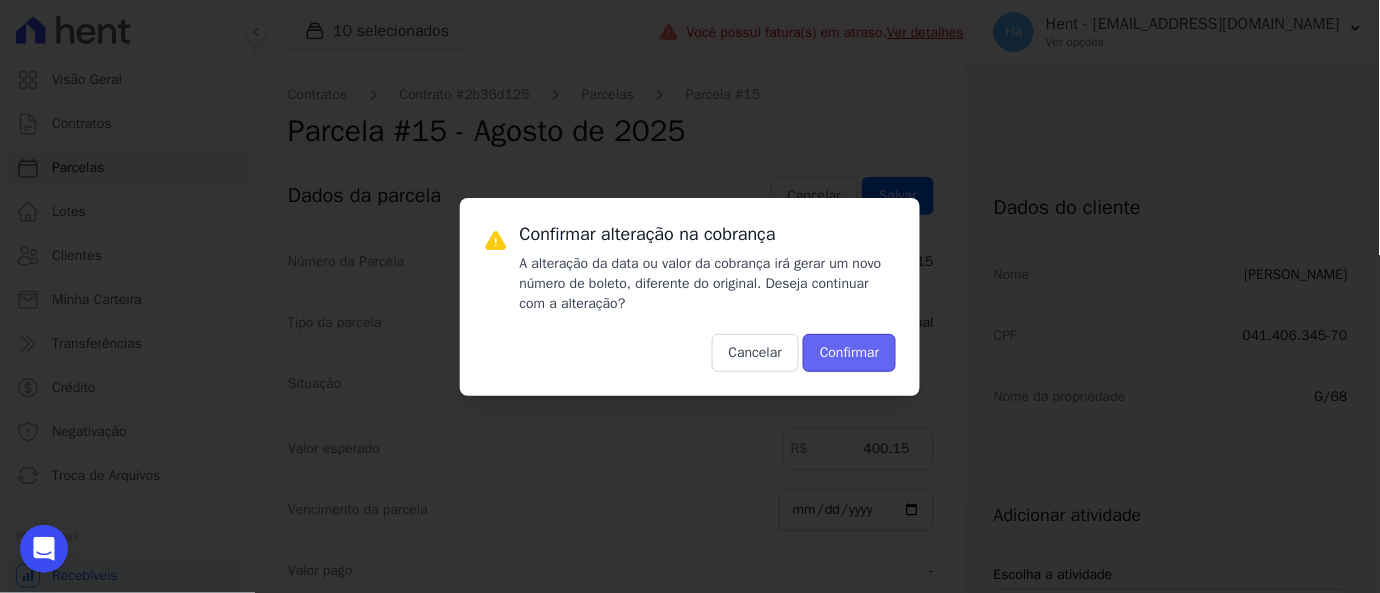 click on "Confirmar" at bounding box center [849, 353] 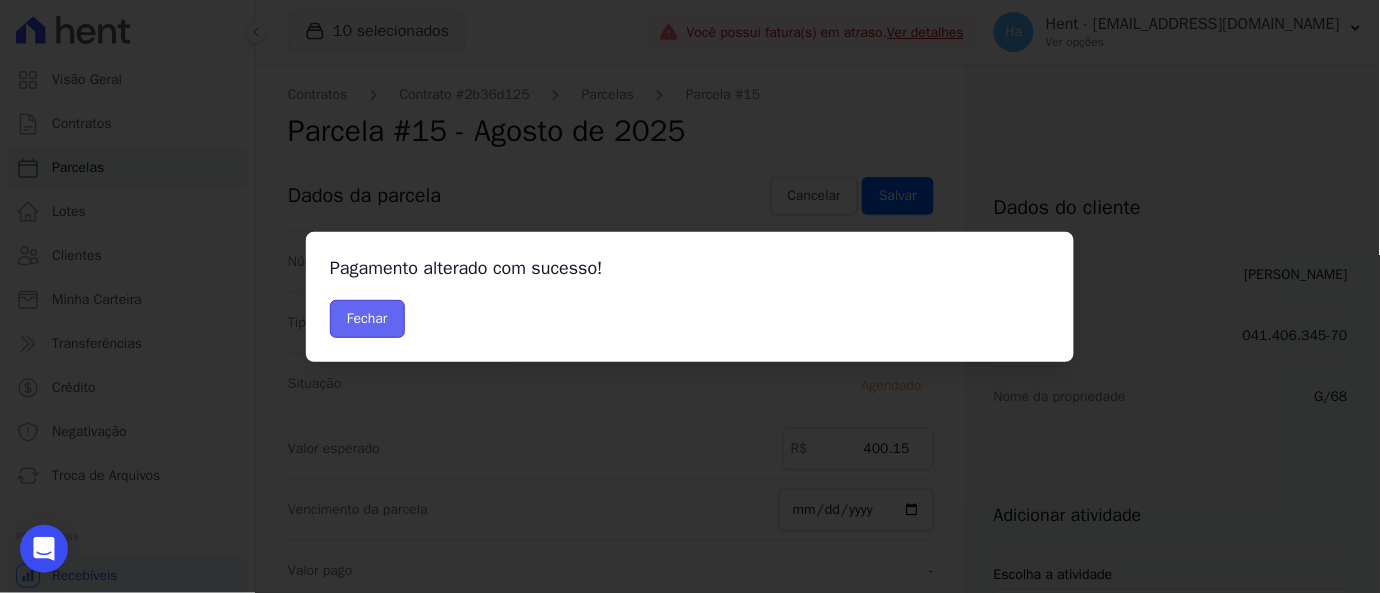 click on "Fechar" at bounding box center [367, 319] 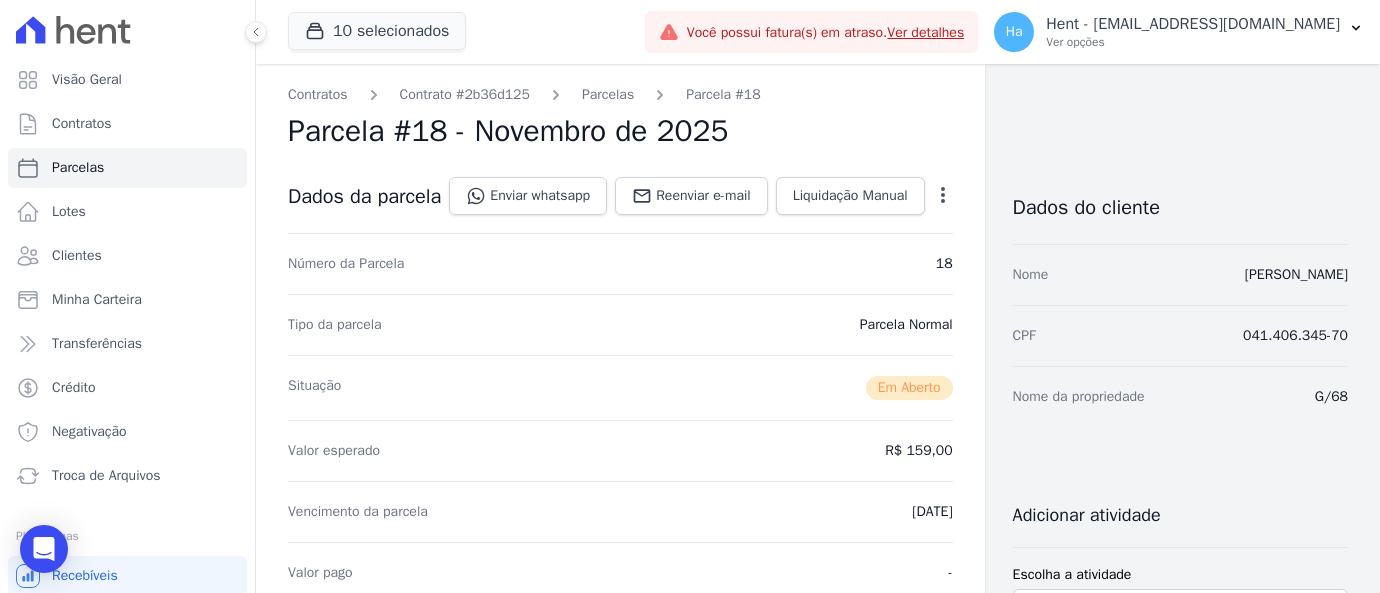 scroll, scrollTop: 0, scrollLeft: 0, axis: both 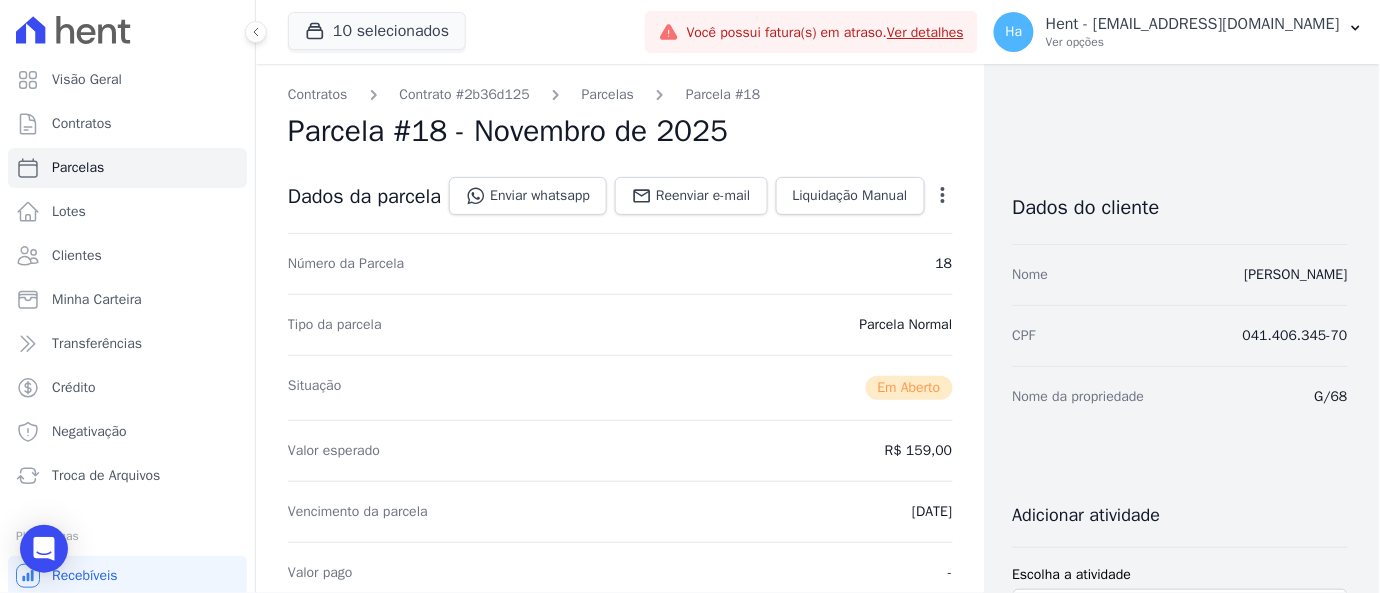 click 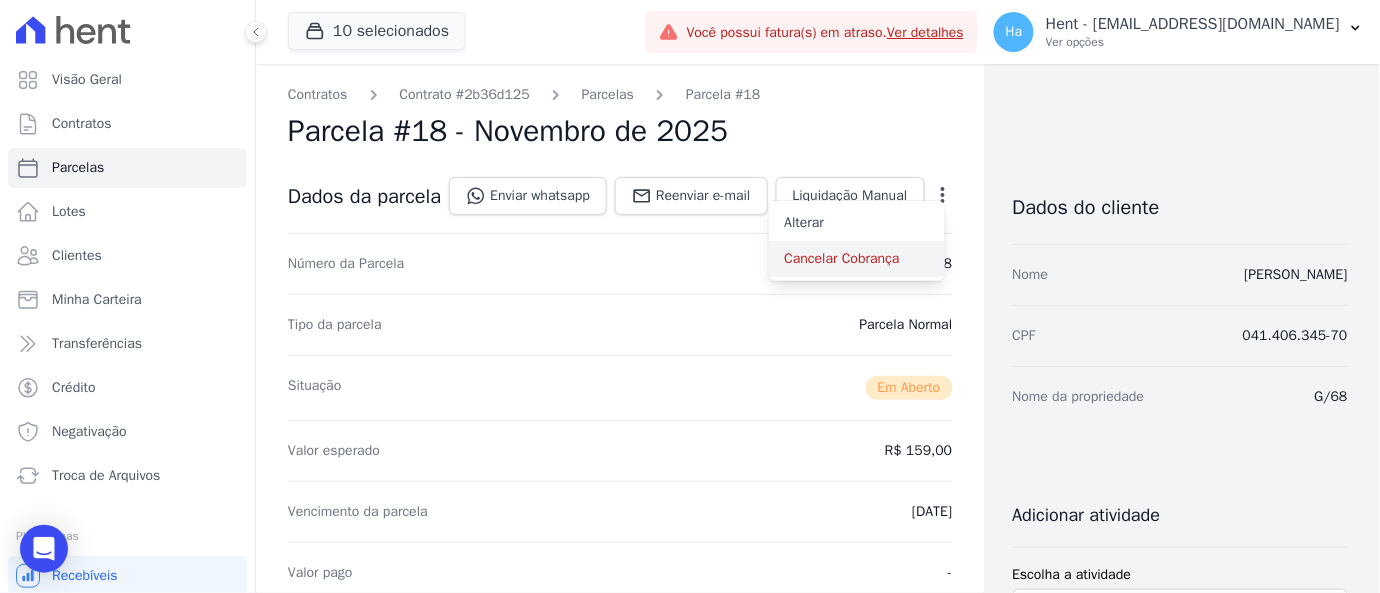 click on "Cancelar Cobrança" at bounding box center [857, 259] 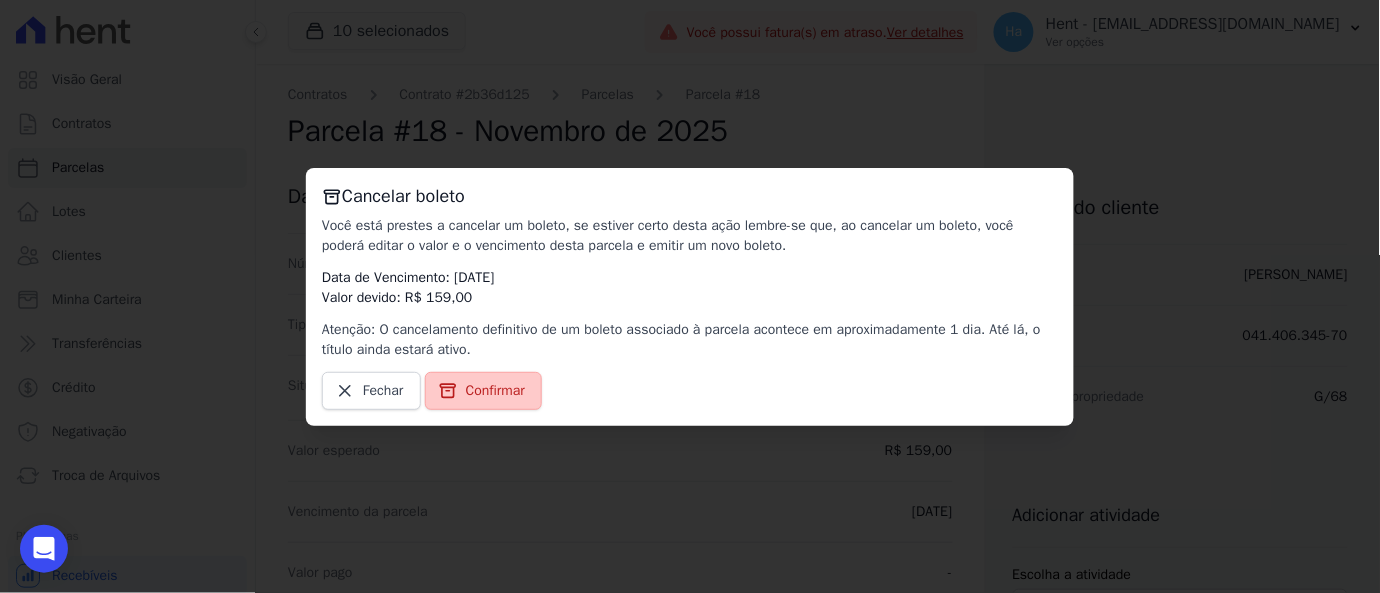 click on "Confirmar" at bounding box center (495, 391) 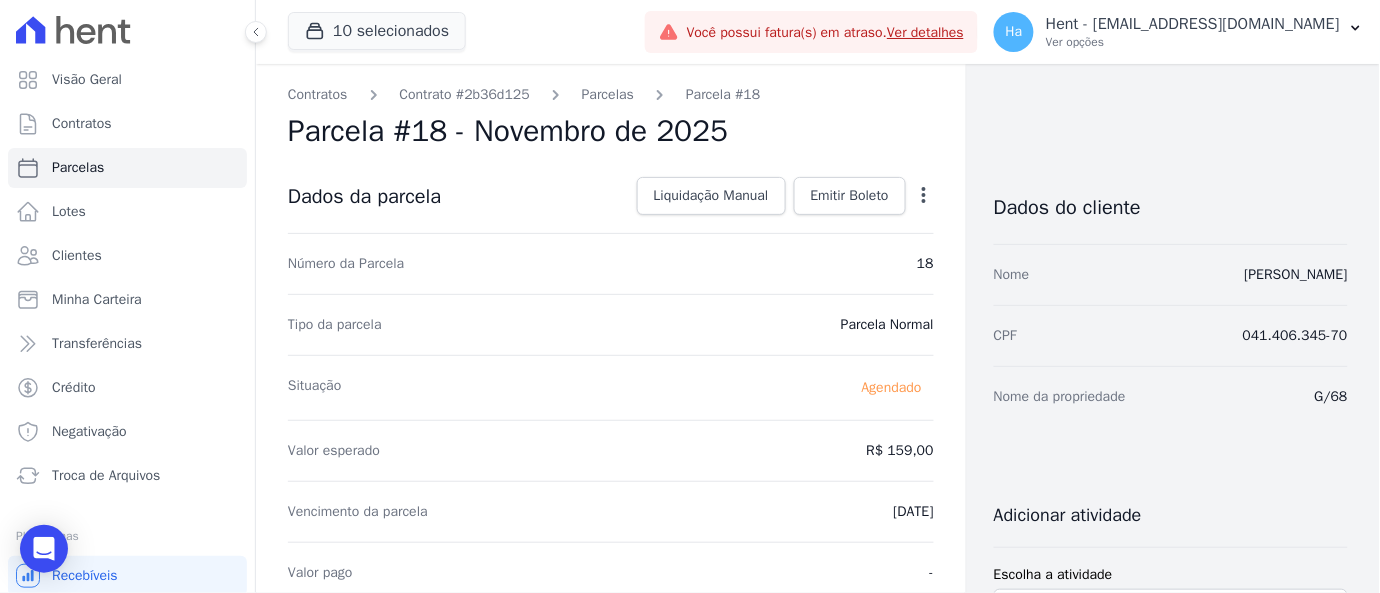click 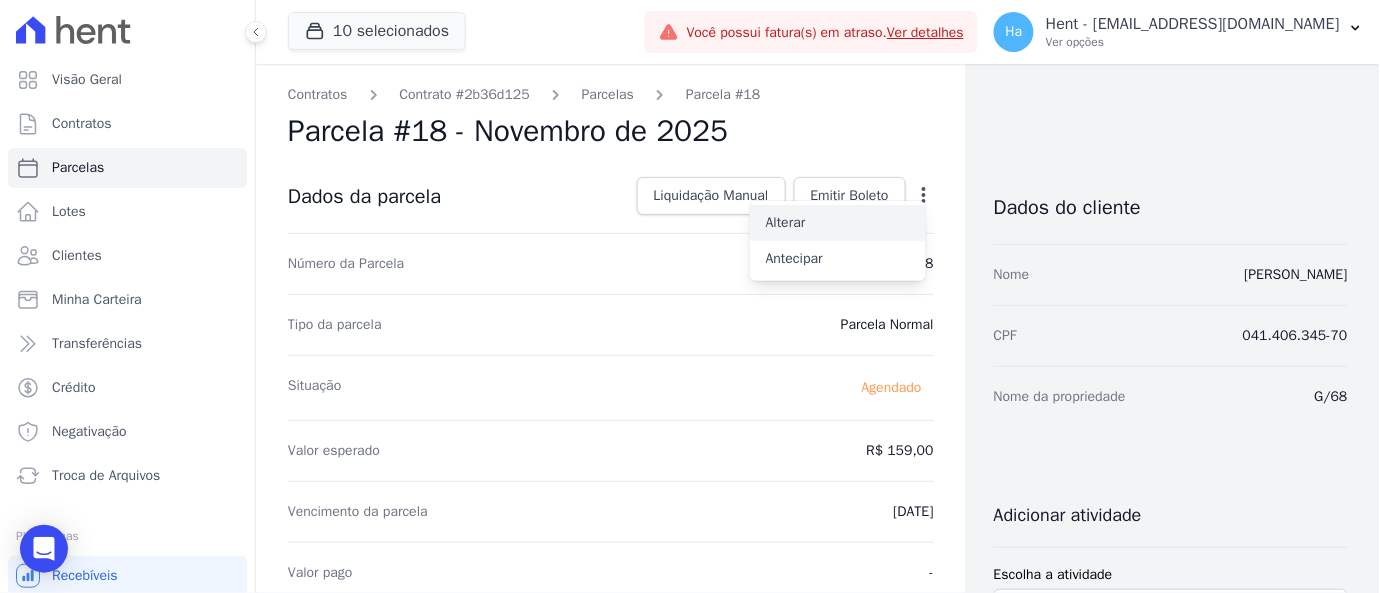 click on "Alterar" at bounding box center [838, 223] 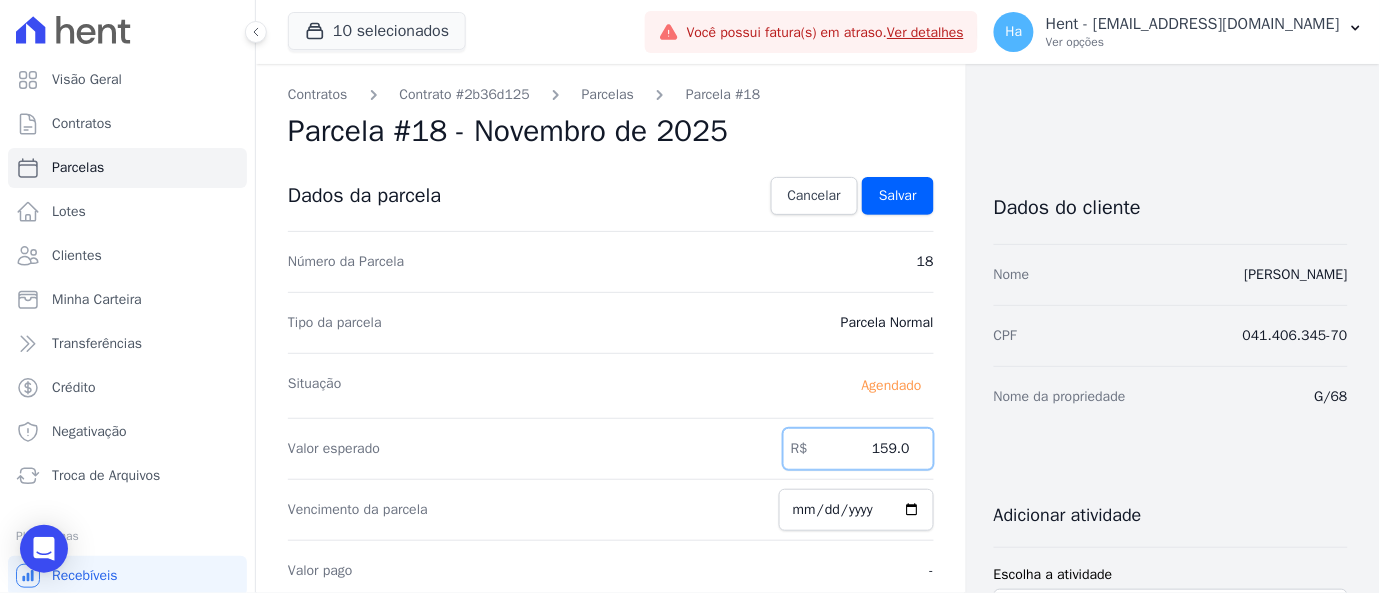 drag, startPoint x: 849, startPoint y: 457, endPoint x: 1063, endPoint y: 455, distance: 214.00934 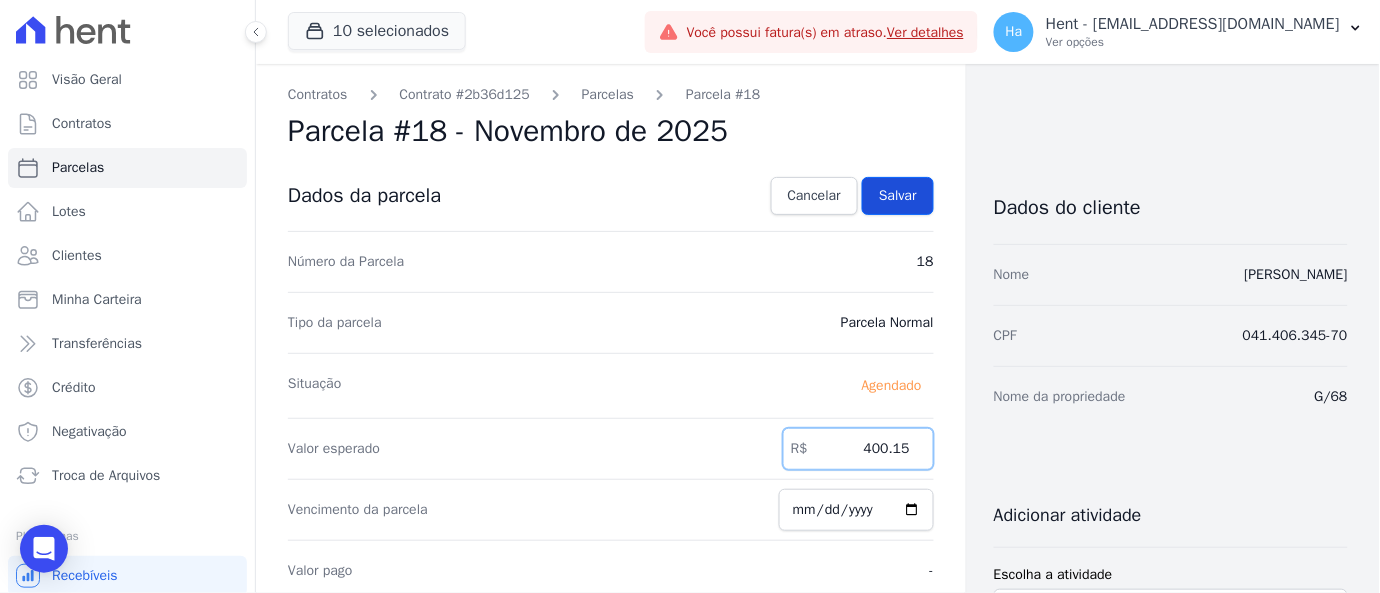 type on "400.15" 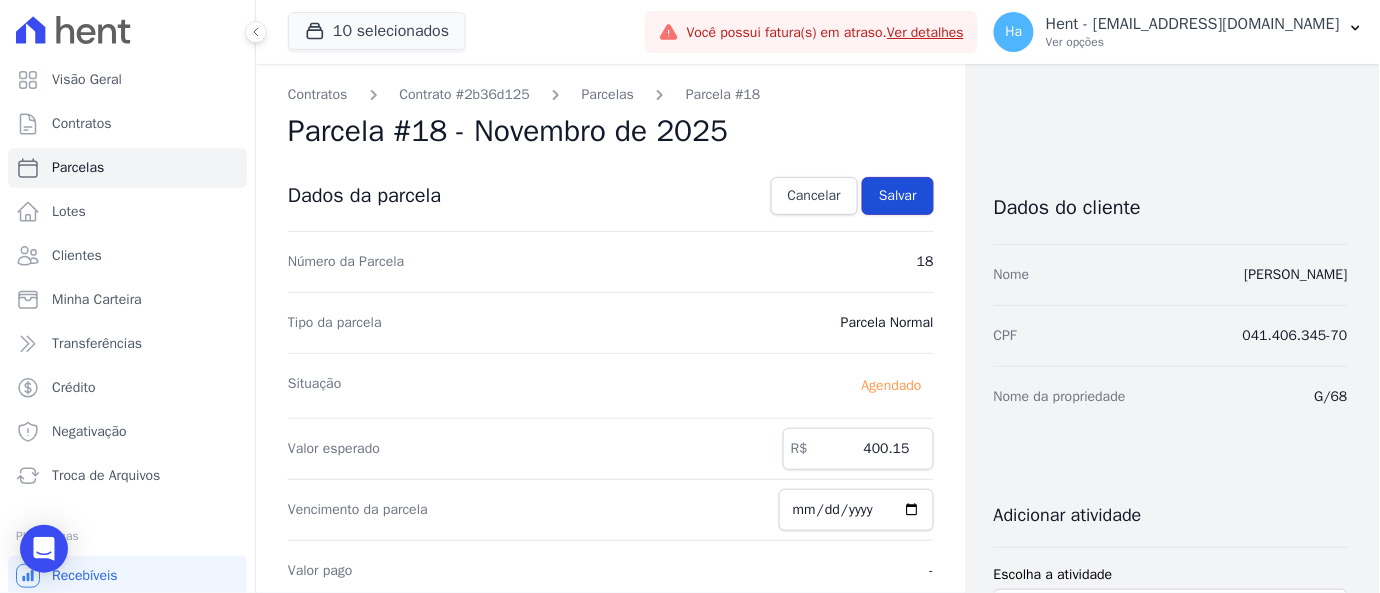 click on "Salvar" at bounding box center [898, 196] 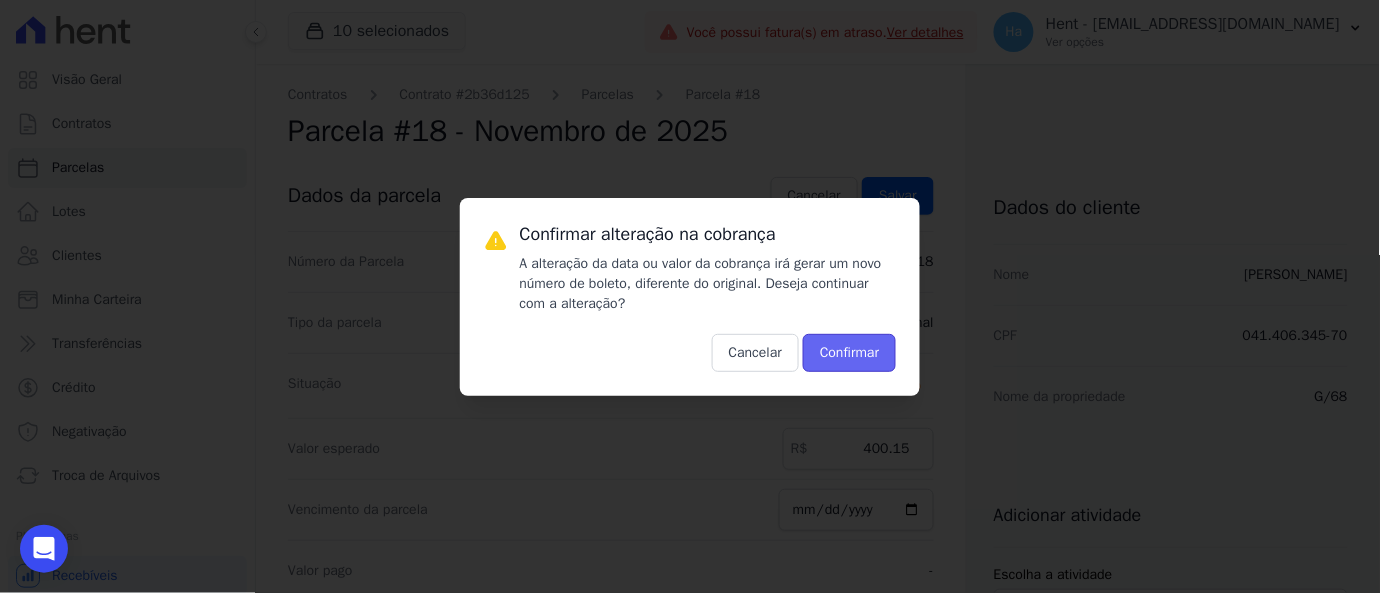 click on "Confirmar" at bounding box center [849, 353] 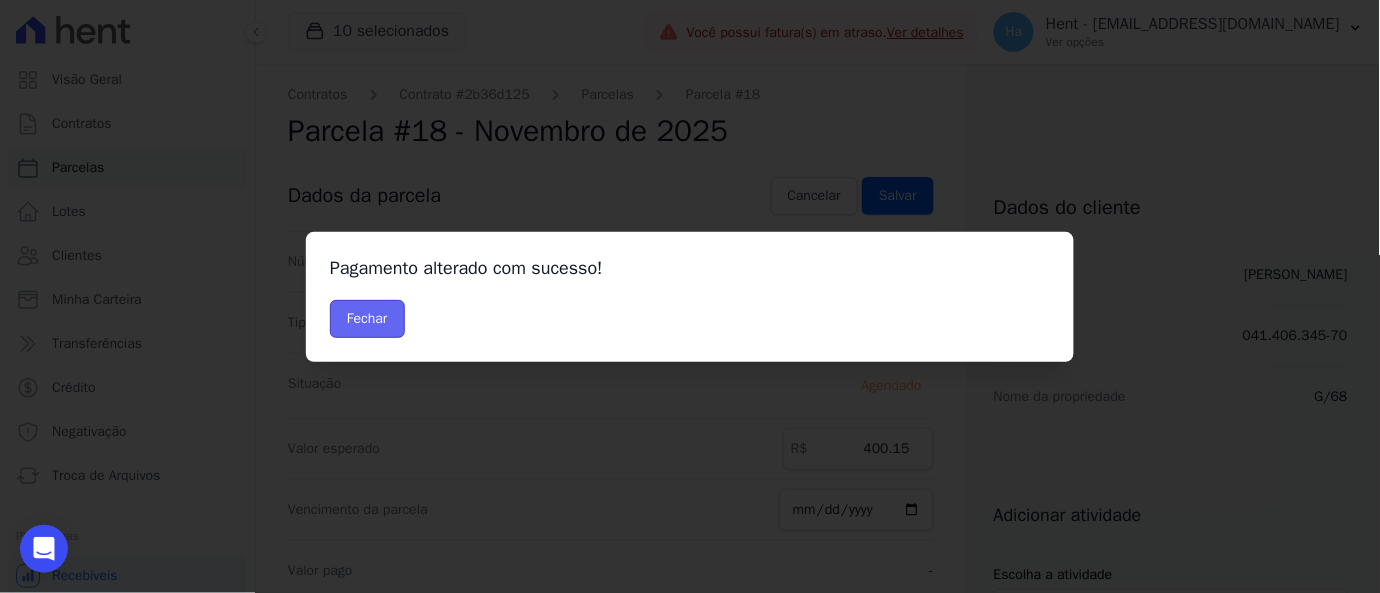 click on "Fechar" at bounding box center [367, 319] 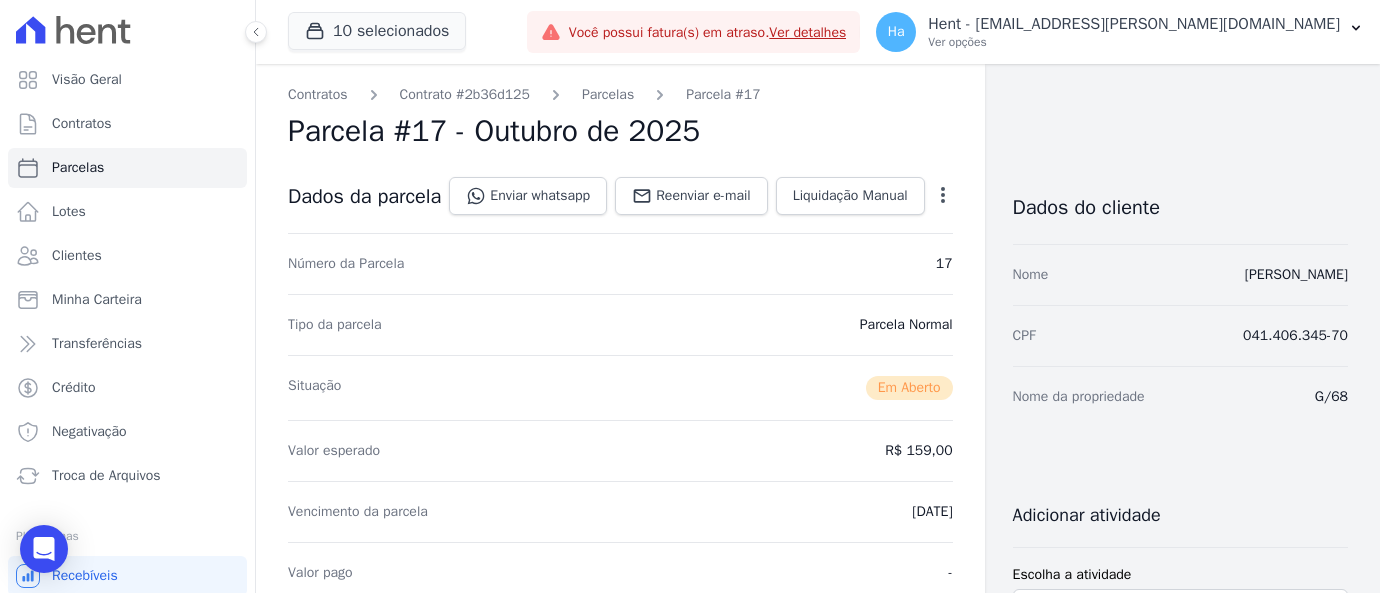scroll, scrollTop: 0, scrollLeft: 0, axis: both 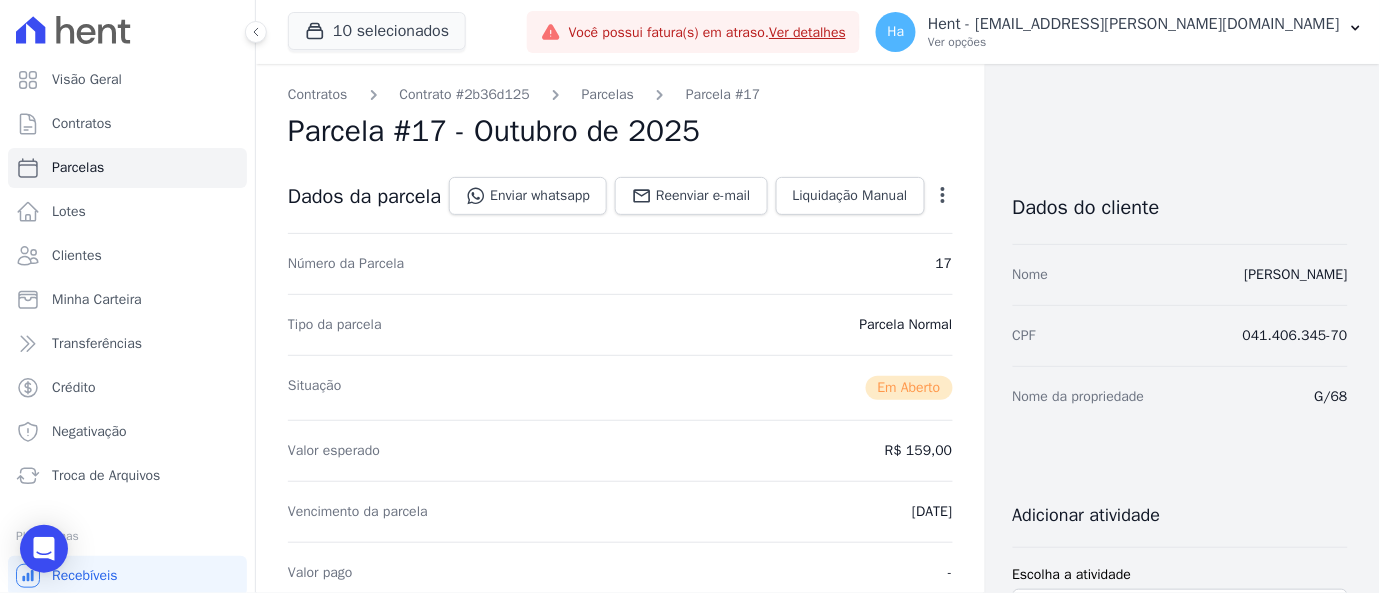 click 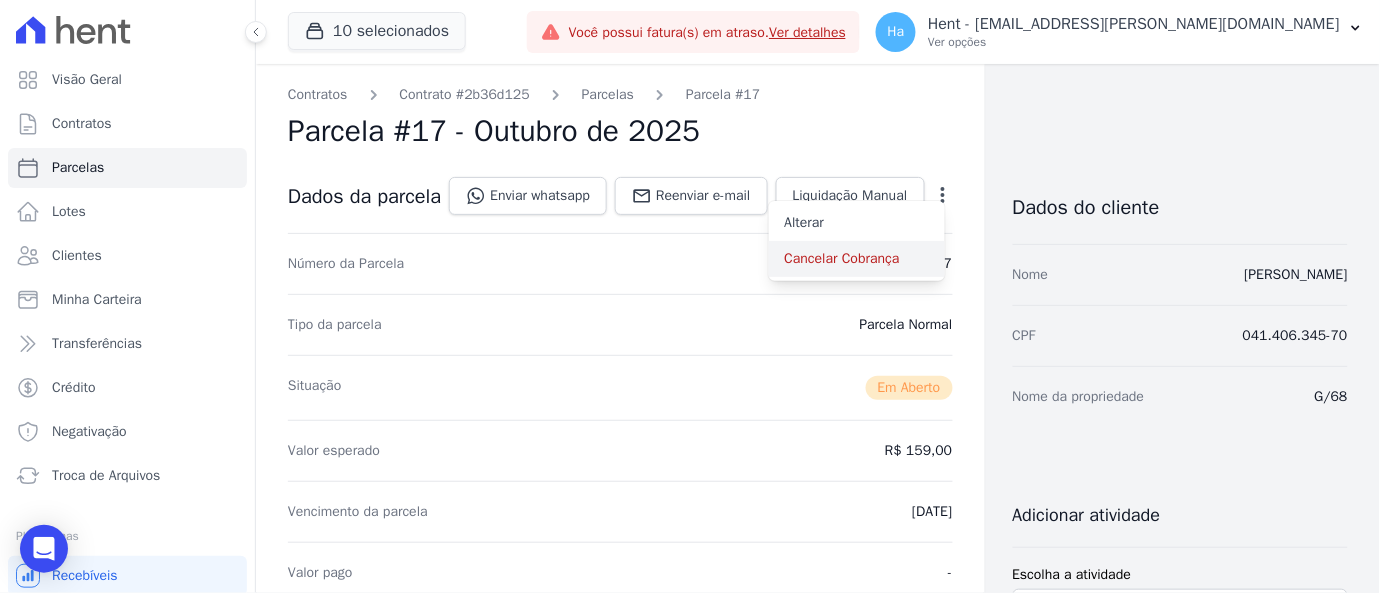 click on "Cancelar Cobrança" at bounding box center [857, 259] 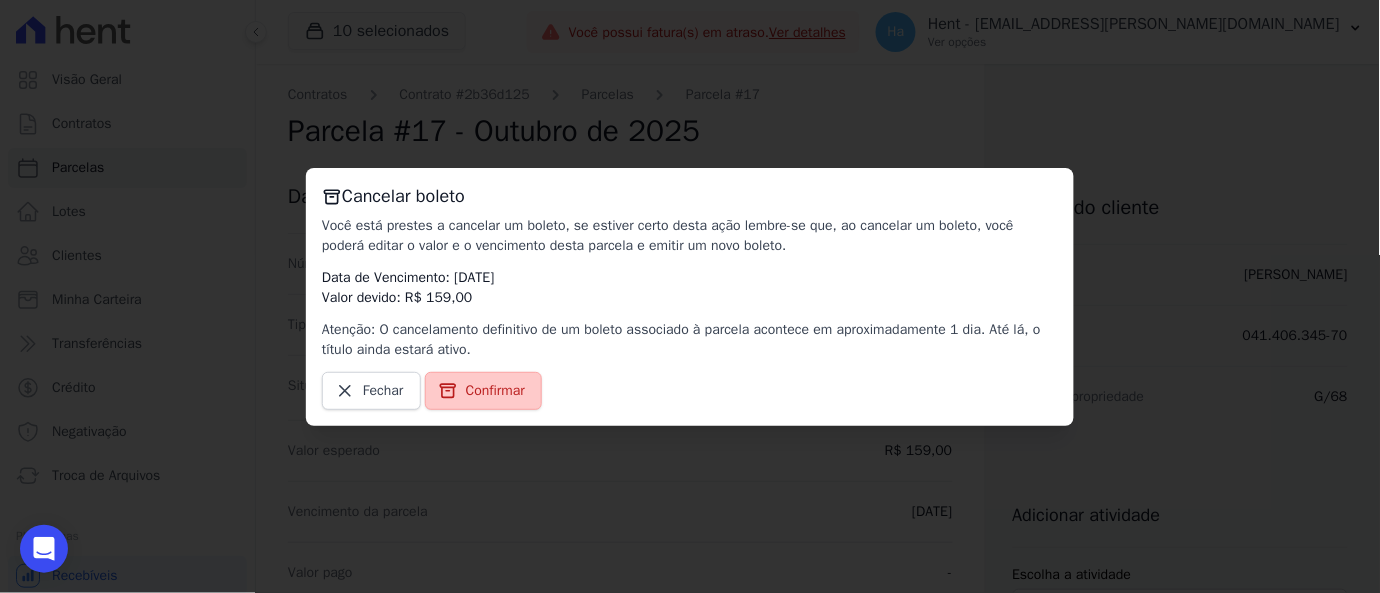 click on "Confirmar" at bounding box center [495, 391] 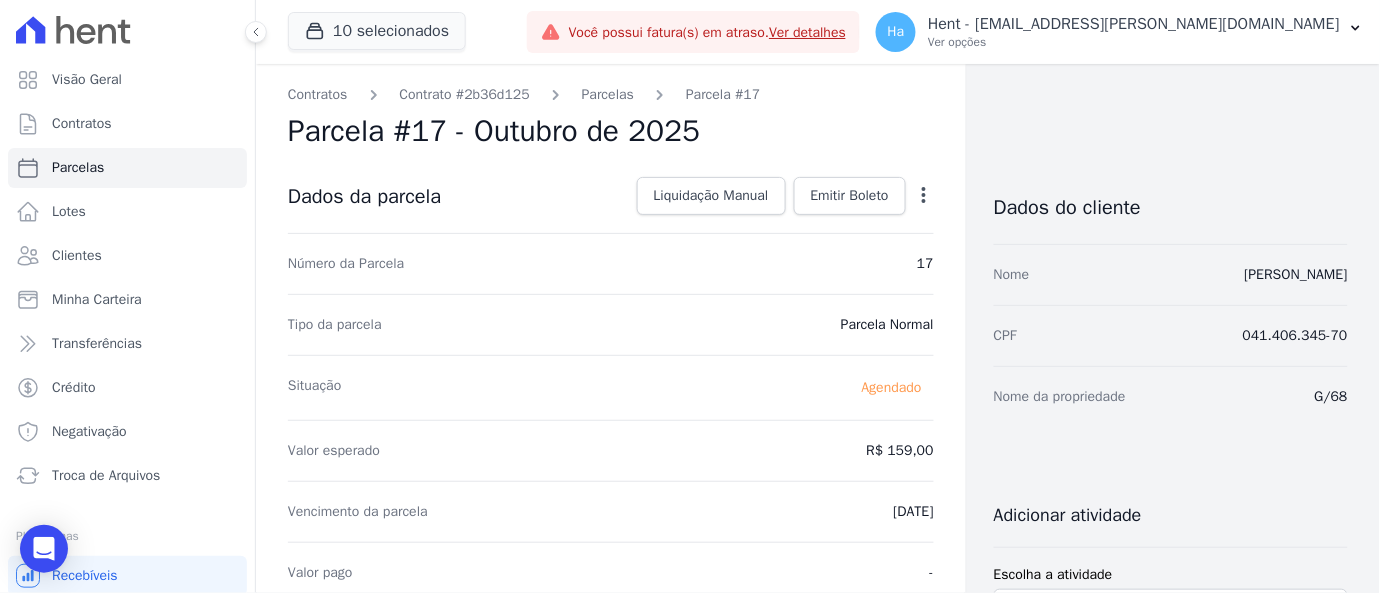 click on "Open options
Alterar
Antecipar" at bounding box center (920, 198) 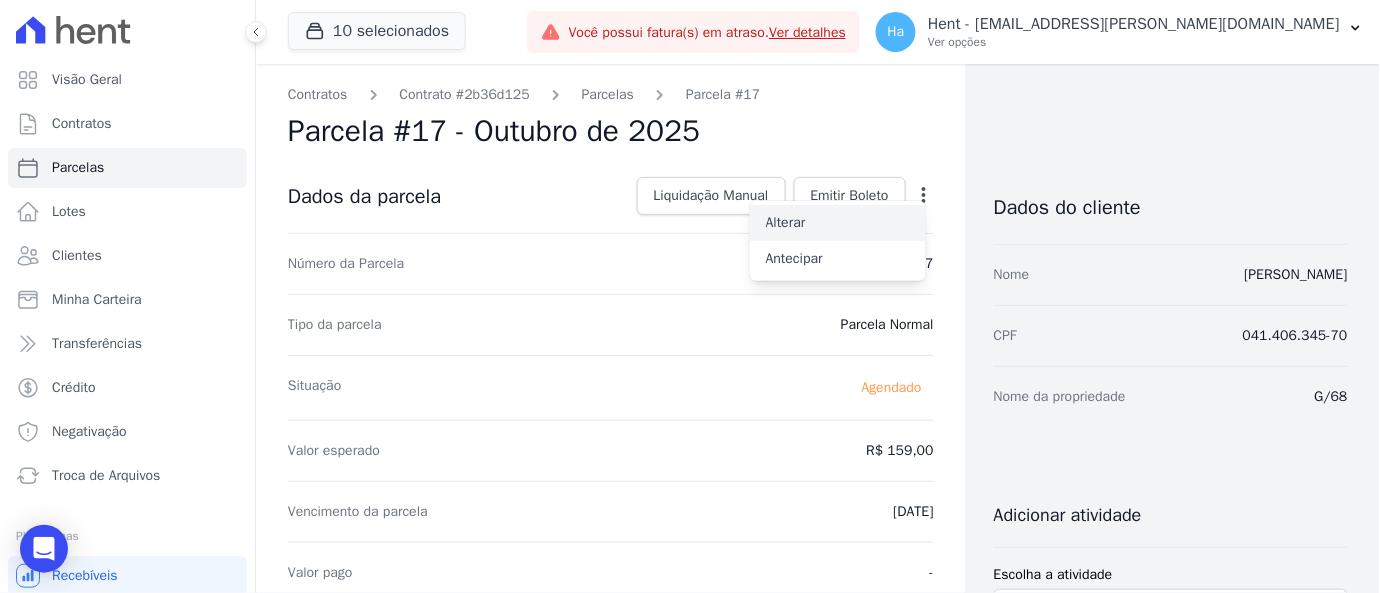 click on "Alterar" at bounding box center [838, 223] 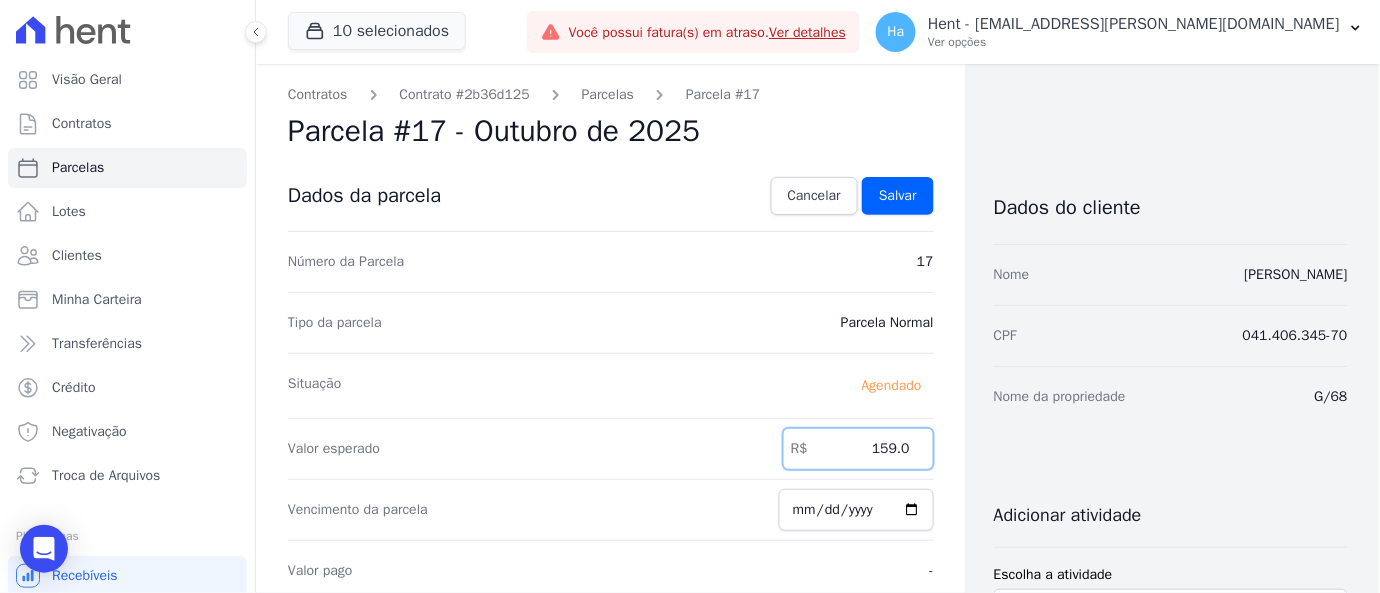 drag, startPoint x: 867, startPoint y: 437, endPoint x: 1015, endPoint y: 445, distance: 148.21606 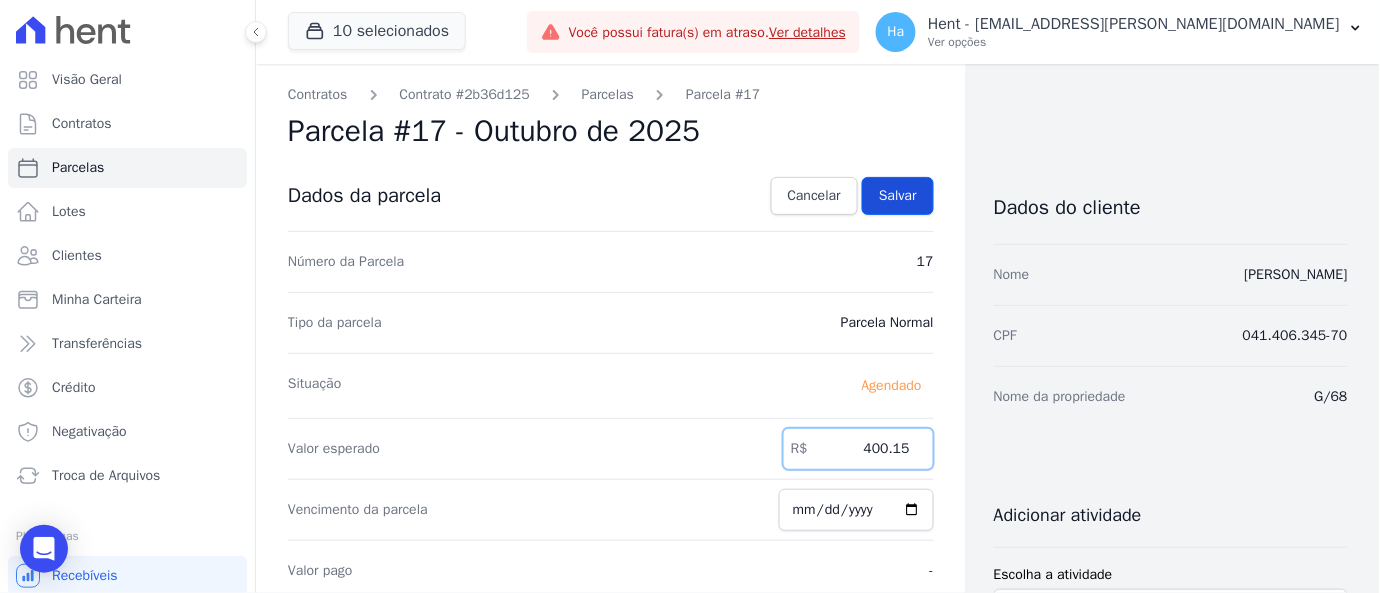 type on "400.15" 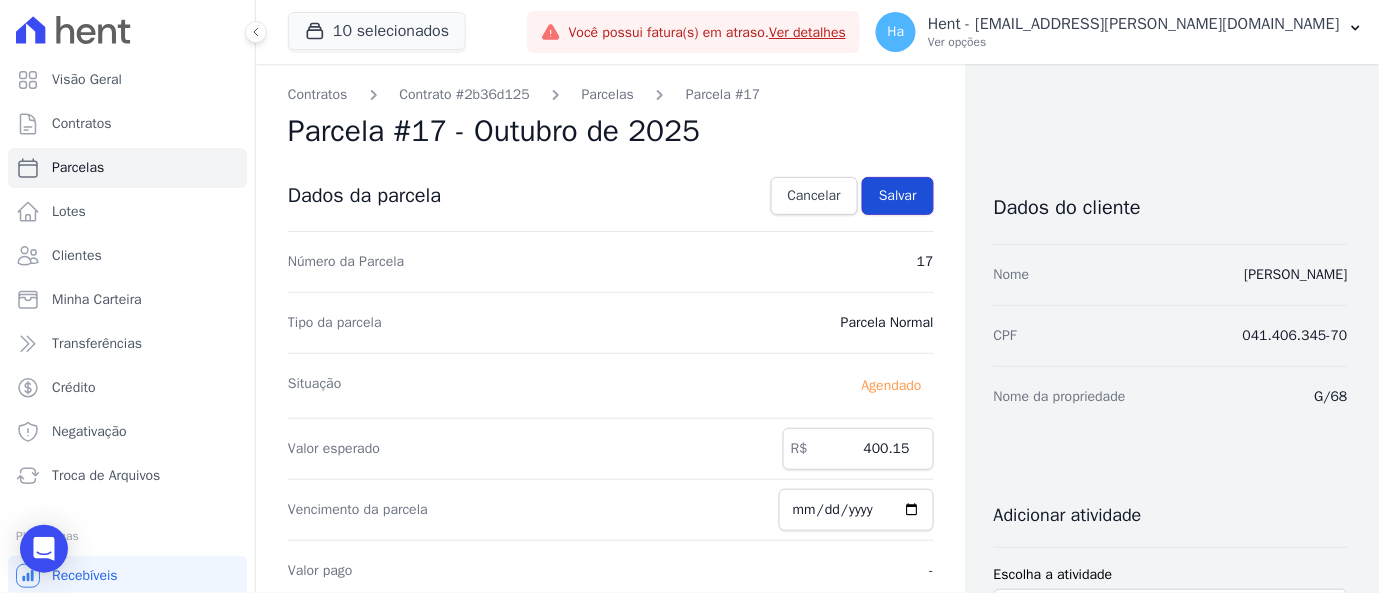 click on "Salvar" at bounding box center [898, 196] 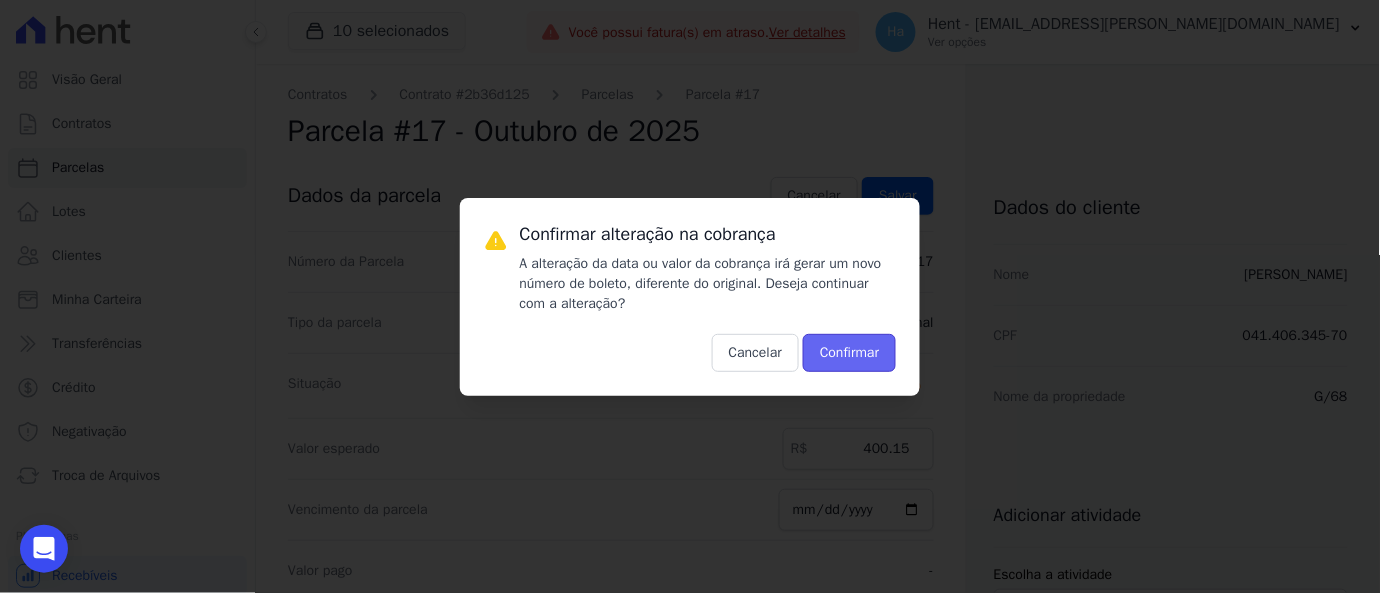 click on "Confirmar" at bounding box center [849, 353] 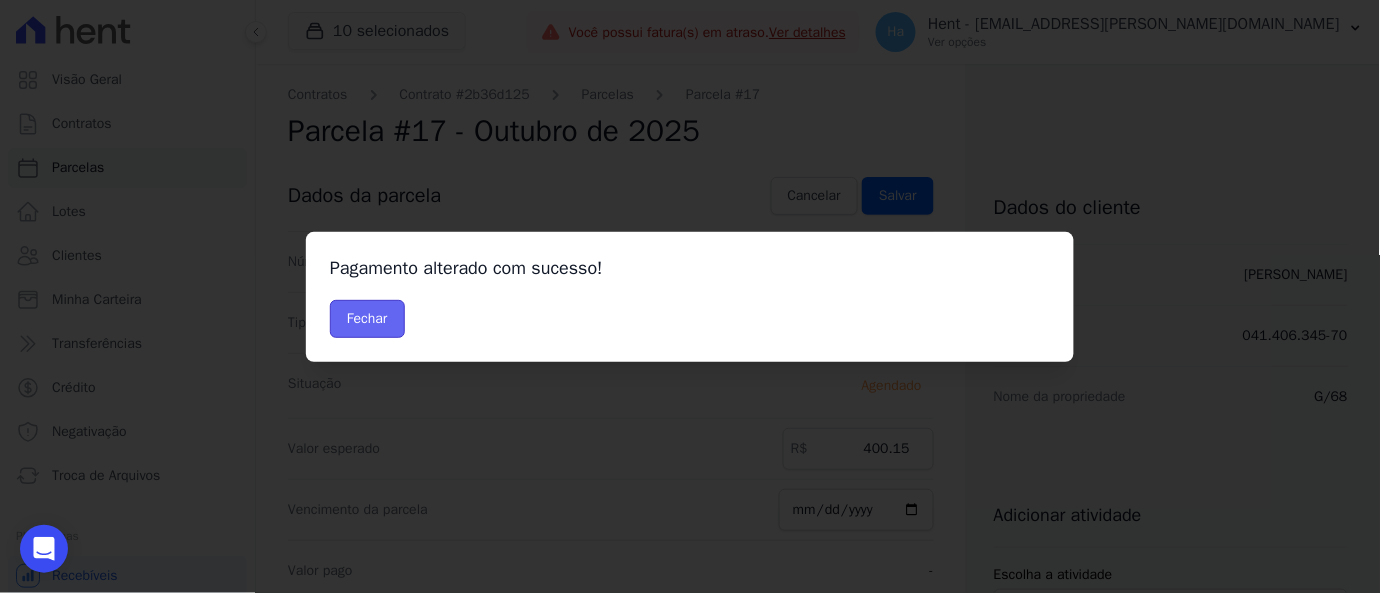 click on "Fechar" at bounding box center (367, 319) 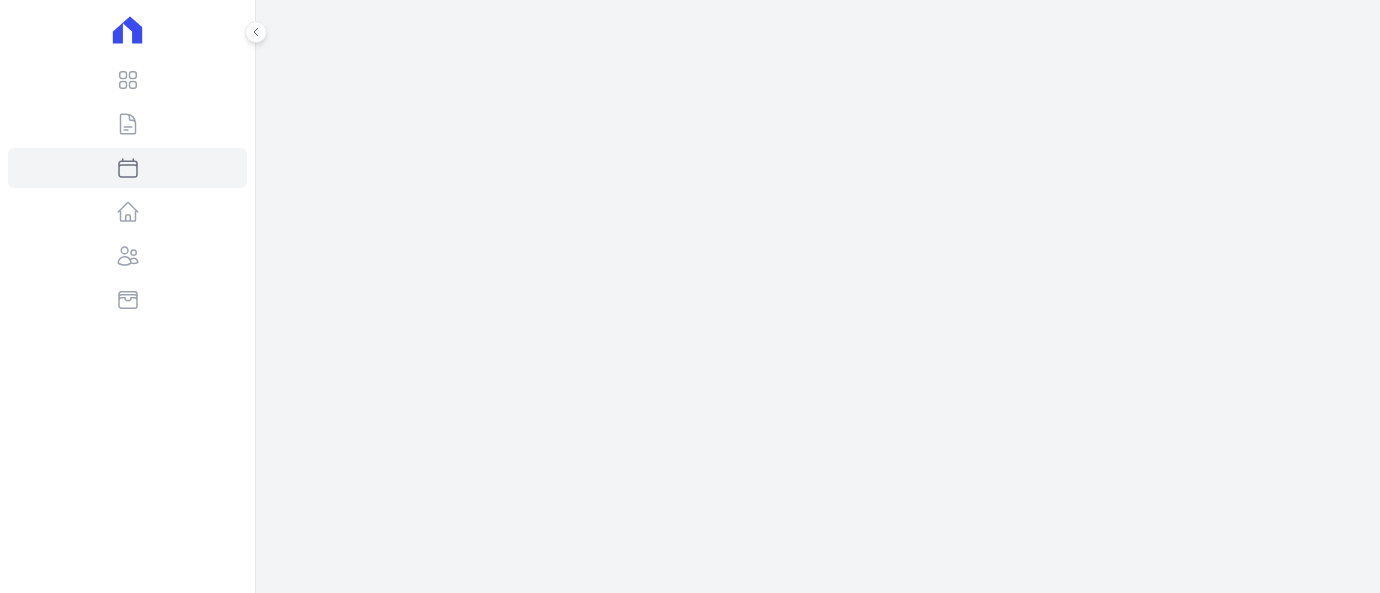 scroll, scrollTop: 0, scrollLeft: 0, axis: both 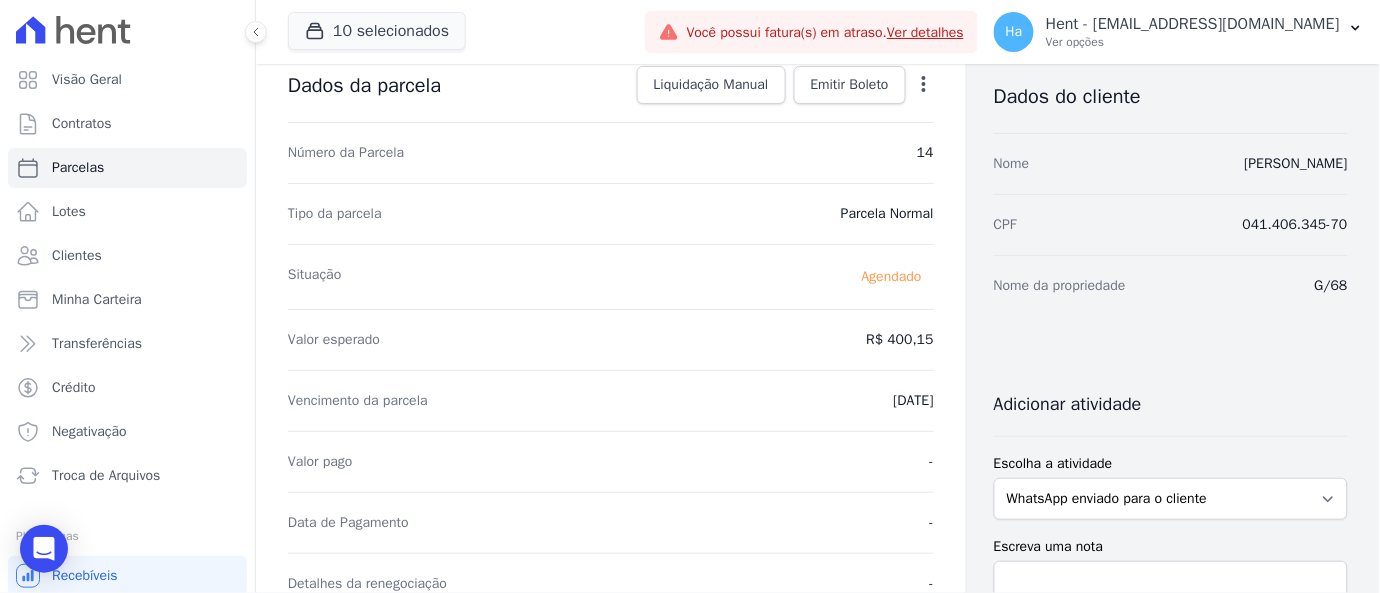 drag, startPoint x: 884, startPoint y: 344, endPoint x: 953, endPoint y: 344, distance: 69 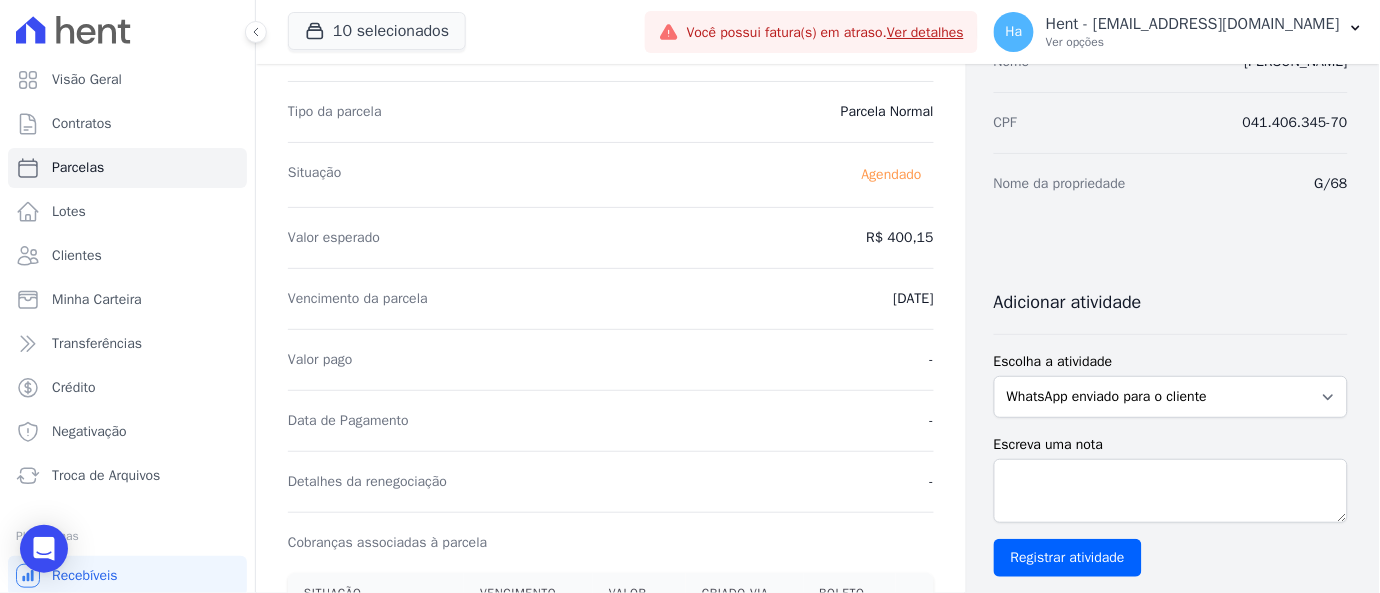 scroll, scrollTop: 333, scrollLeft: 0, axis: vertical 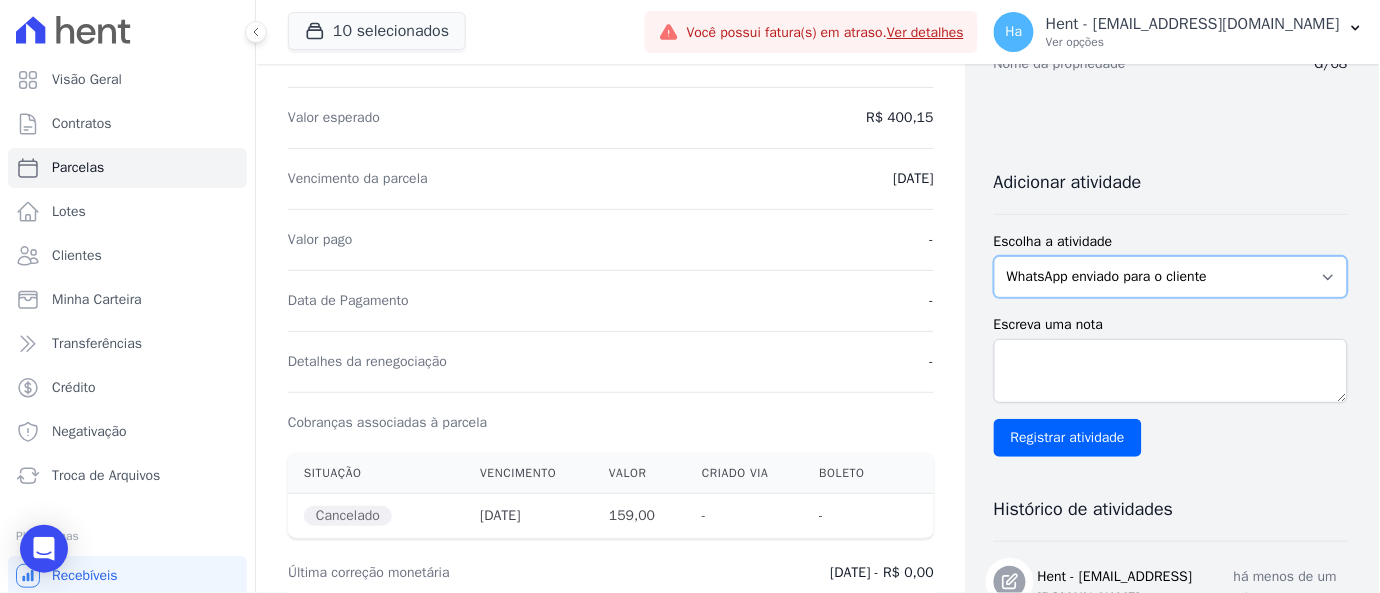 click on "WhatsApp enviado para o cliente
Adicionar um comentário
Ligação feita para o cliente
E-mail enviado para o cliente
Cobrança criada
Negativação solicitada
Correção monetária realizada
Cliente atualizado
Translation missing: pt-BR.views.activity.kind.file" at bounding box center [1171, 277] 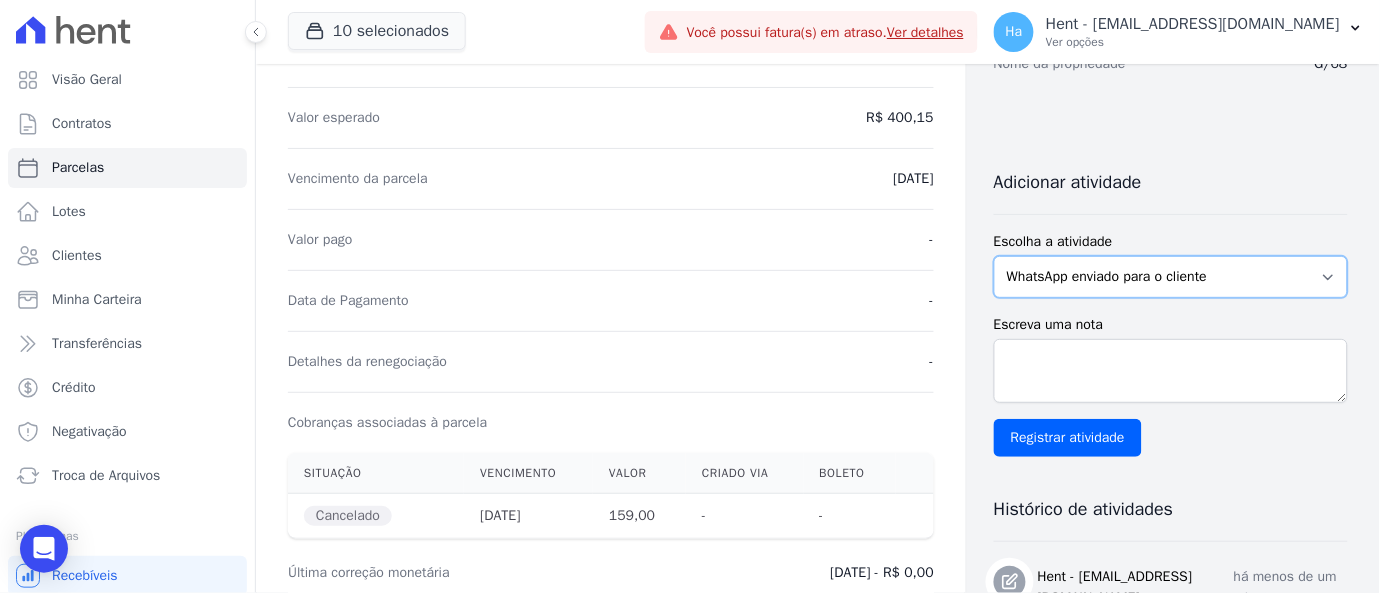 select on "note" 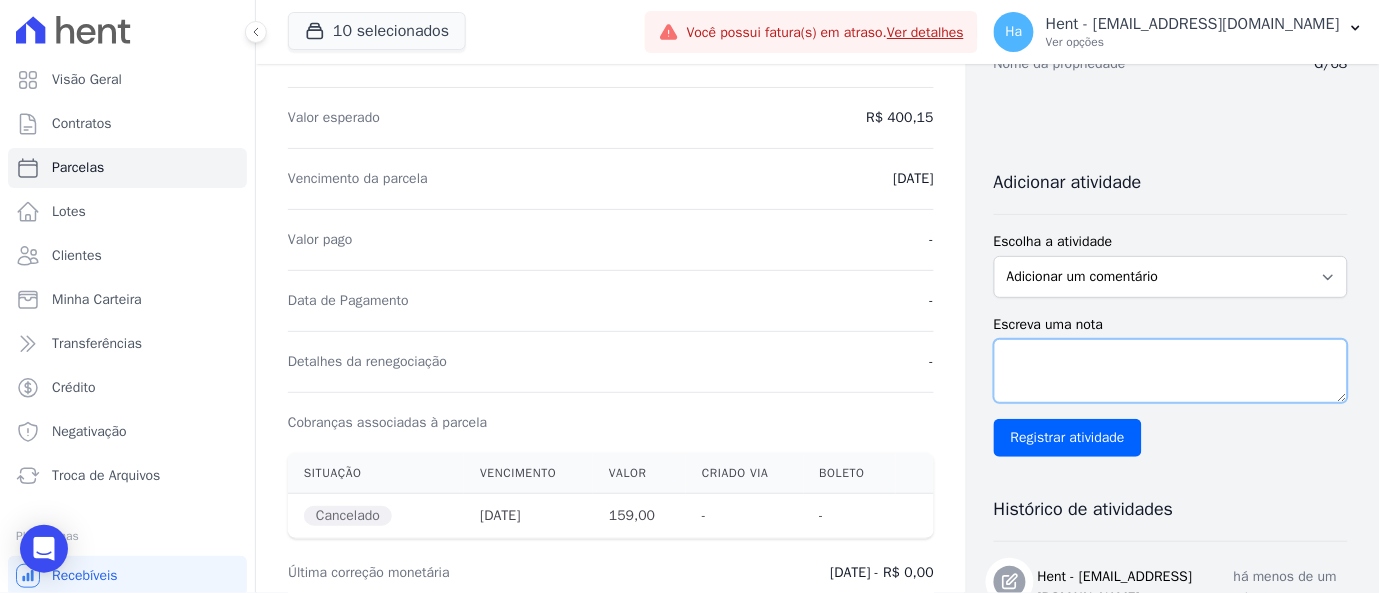 click on "Escreva uma nota" at bounding box center (1171, 371) 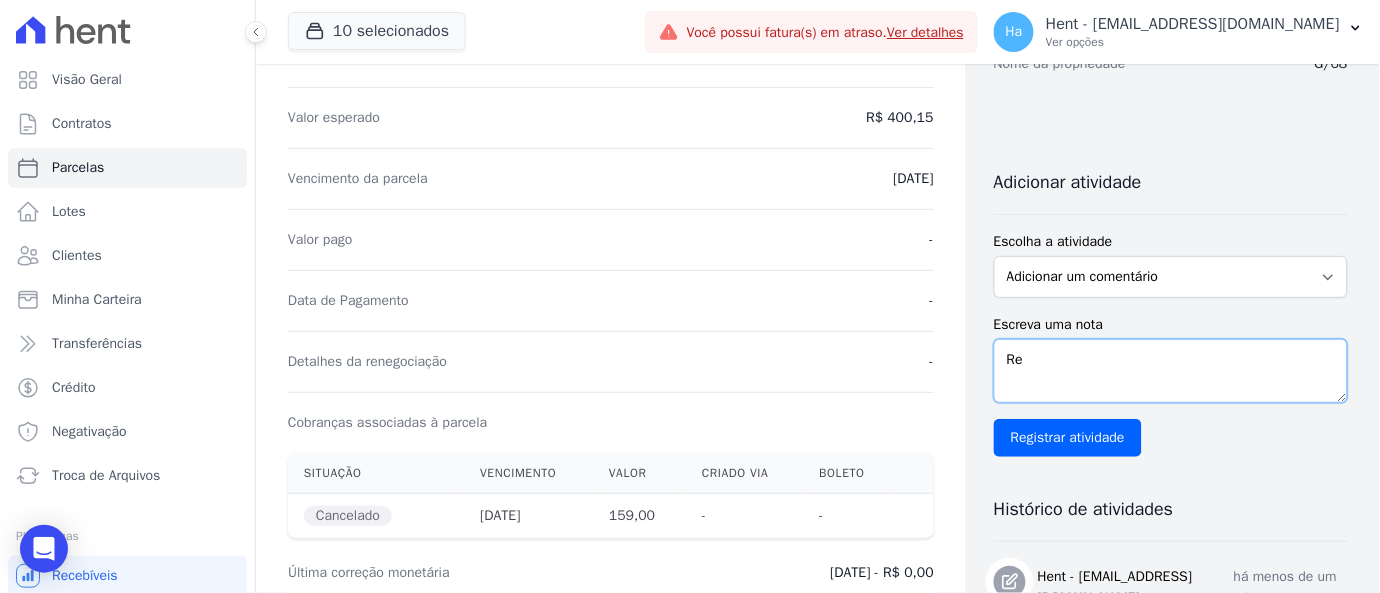 type on "R" 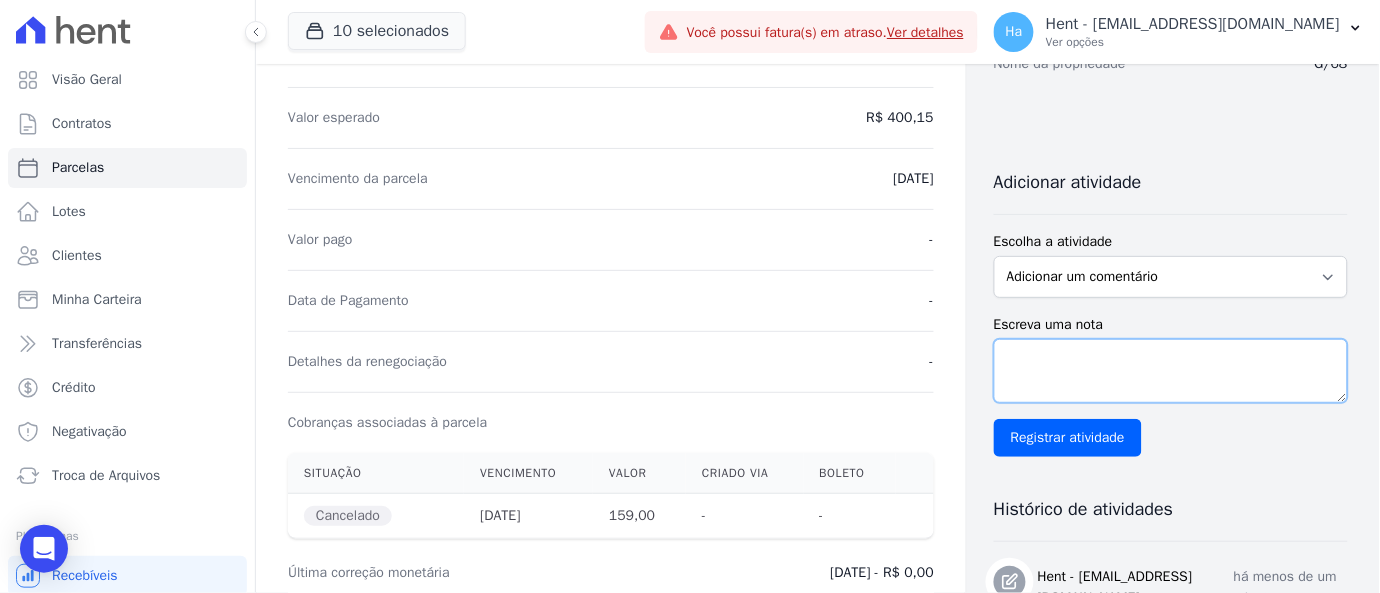 type on "N" 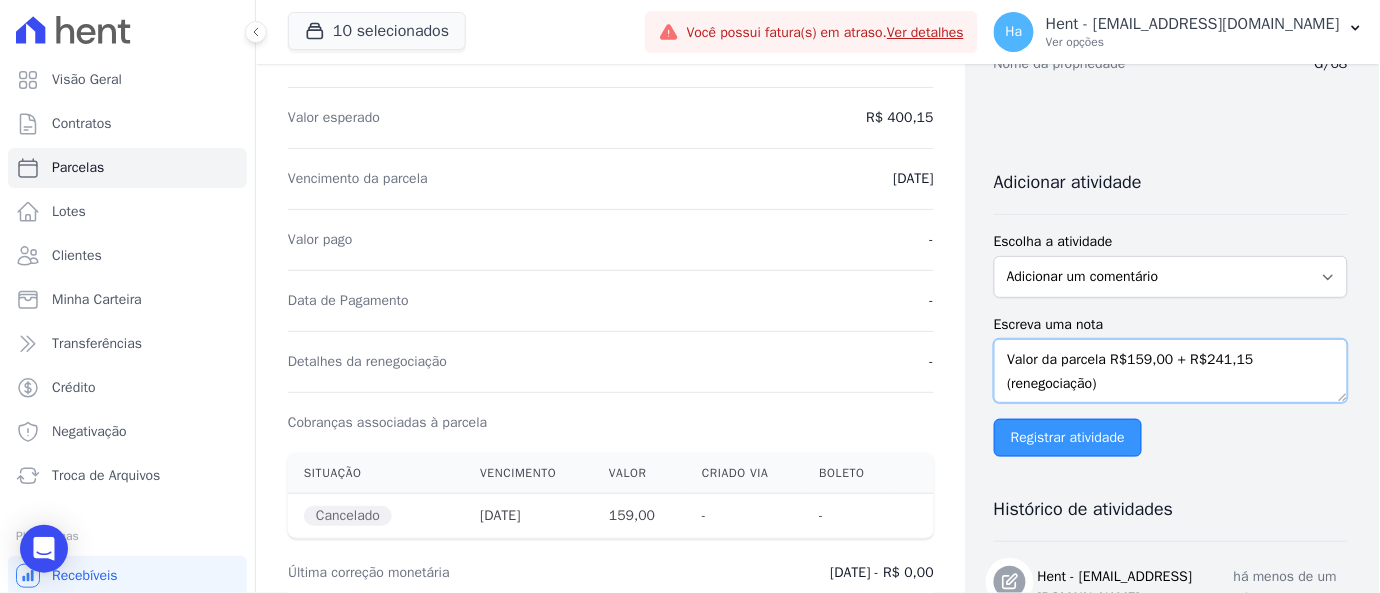 type on "Valor da parcela R$159,00 + R$241,15 (renegociação)" 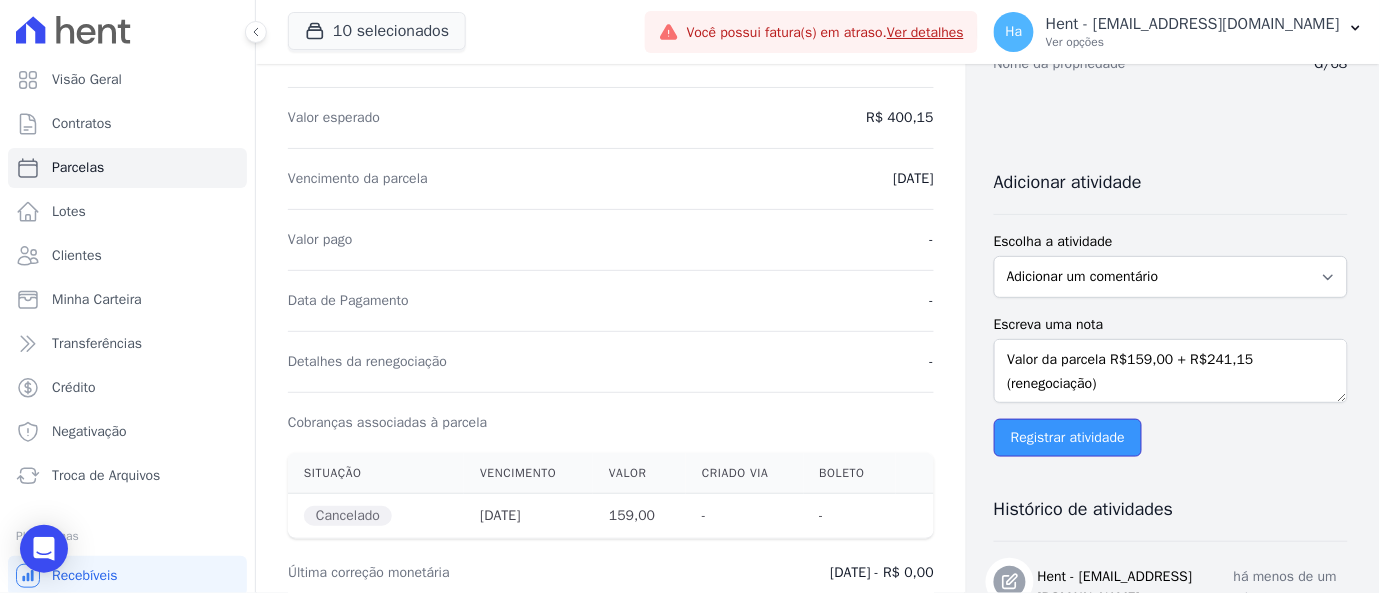 click on "Registrar atividade" at bounding box center (1068, 438) 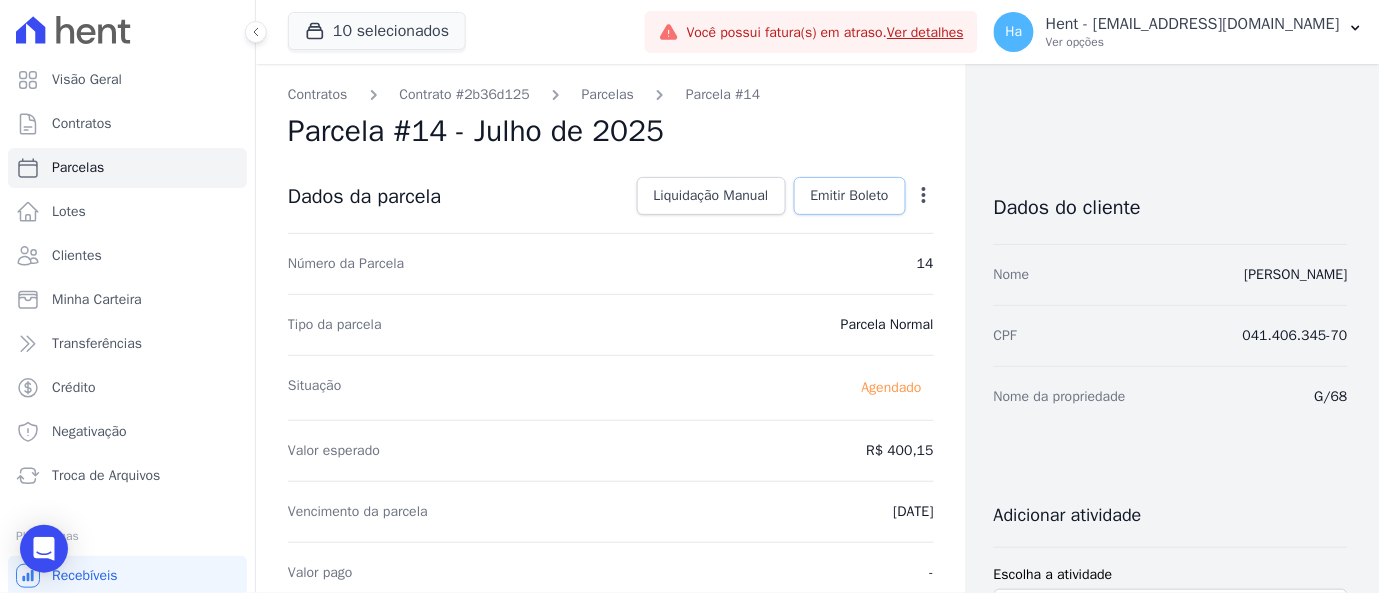 click on "Emitir Boleto" at bounding box center [850, 196] 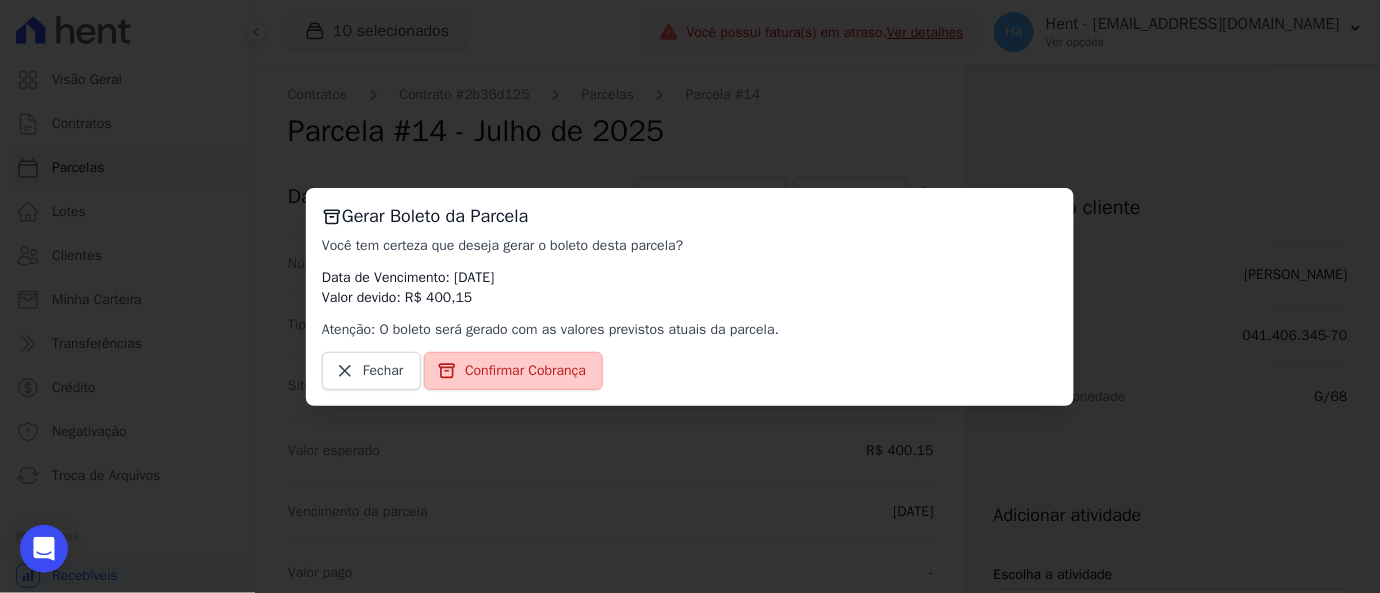 click on "Confirmar Cobrança" at bounding box center (525, 371) 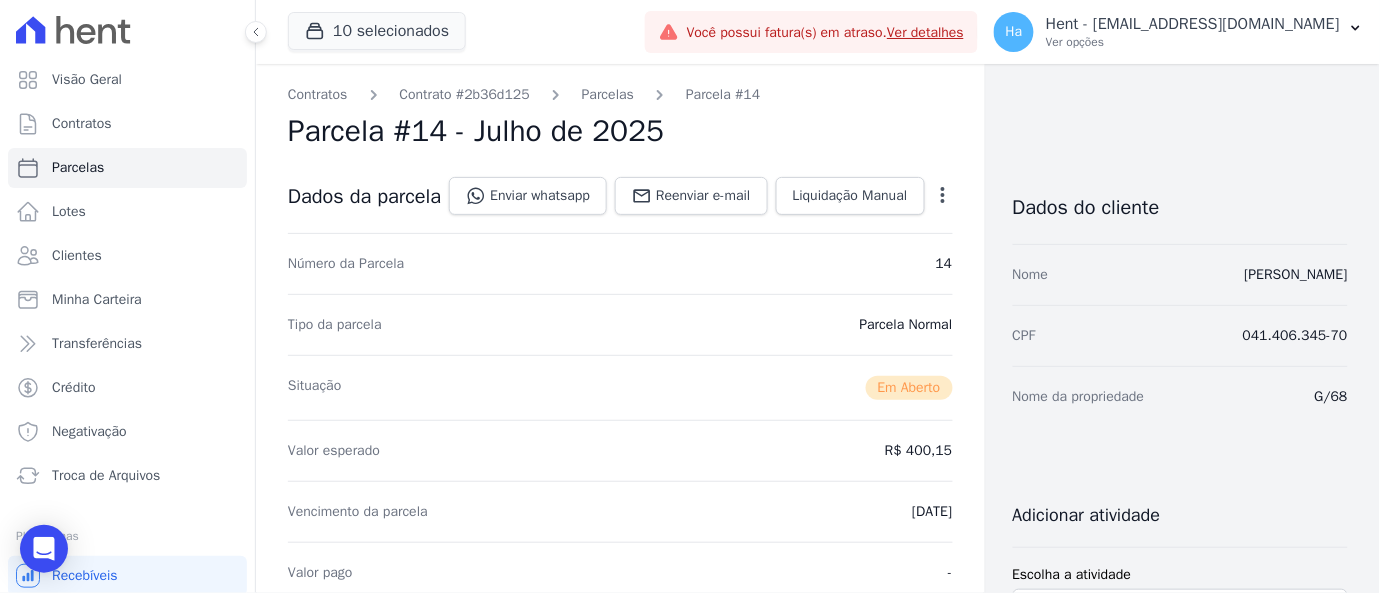 drag, startPoint x: 979, startPoint y: 455, endPoint x: 903, endPoint y: 453, distance: 76.02631 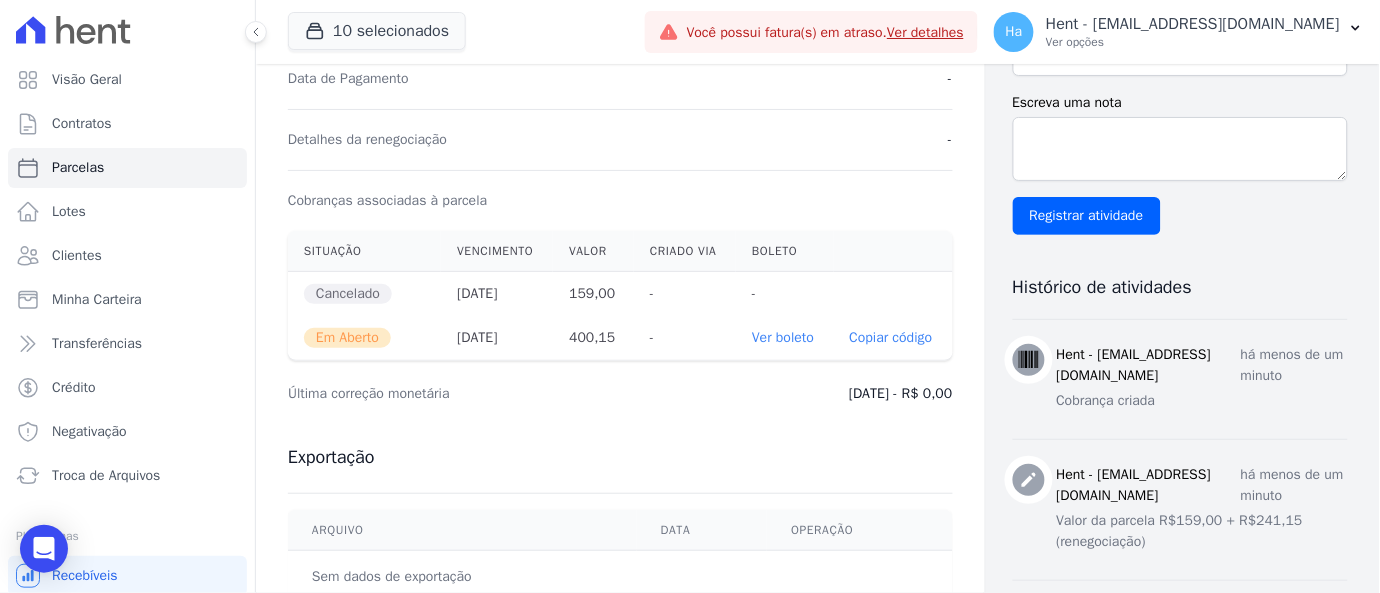 scroll, scrollTop: 666, scrollLeft: 0, axis: vertical 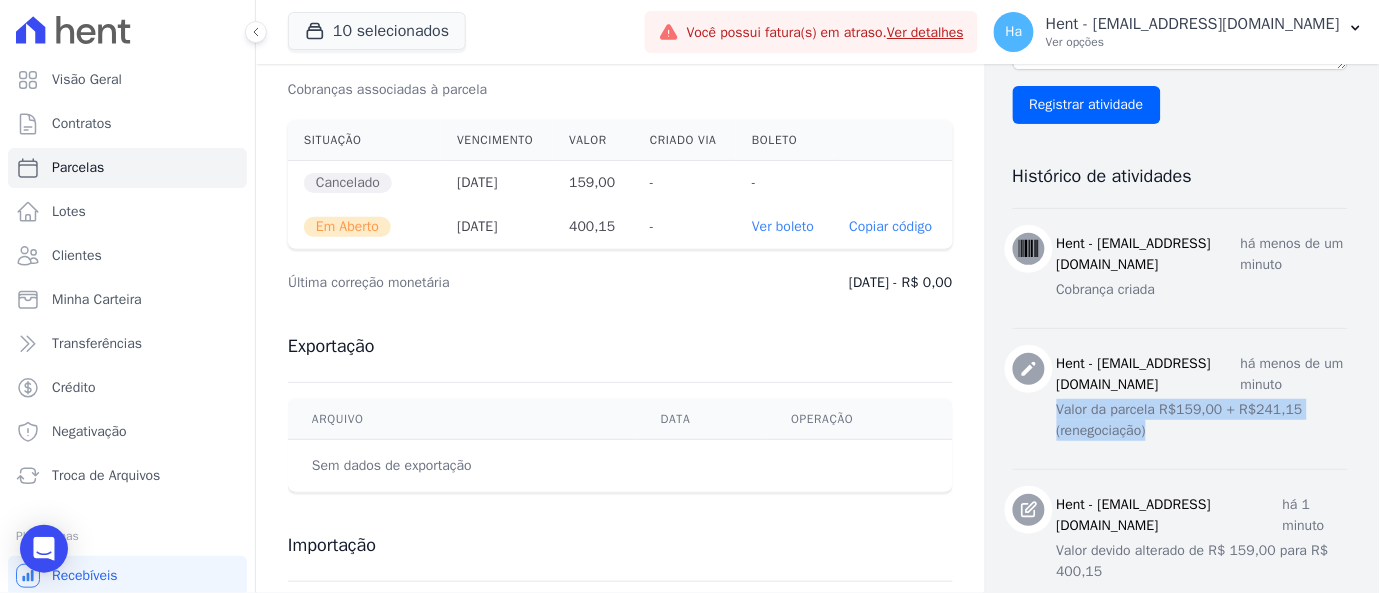 drag, startPoint x: 1191, startPoint y: 442, endPoint x: 1060, endPoint y: 412, distance: 134.39122 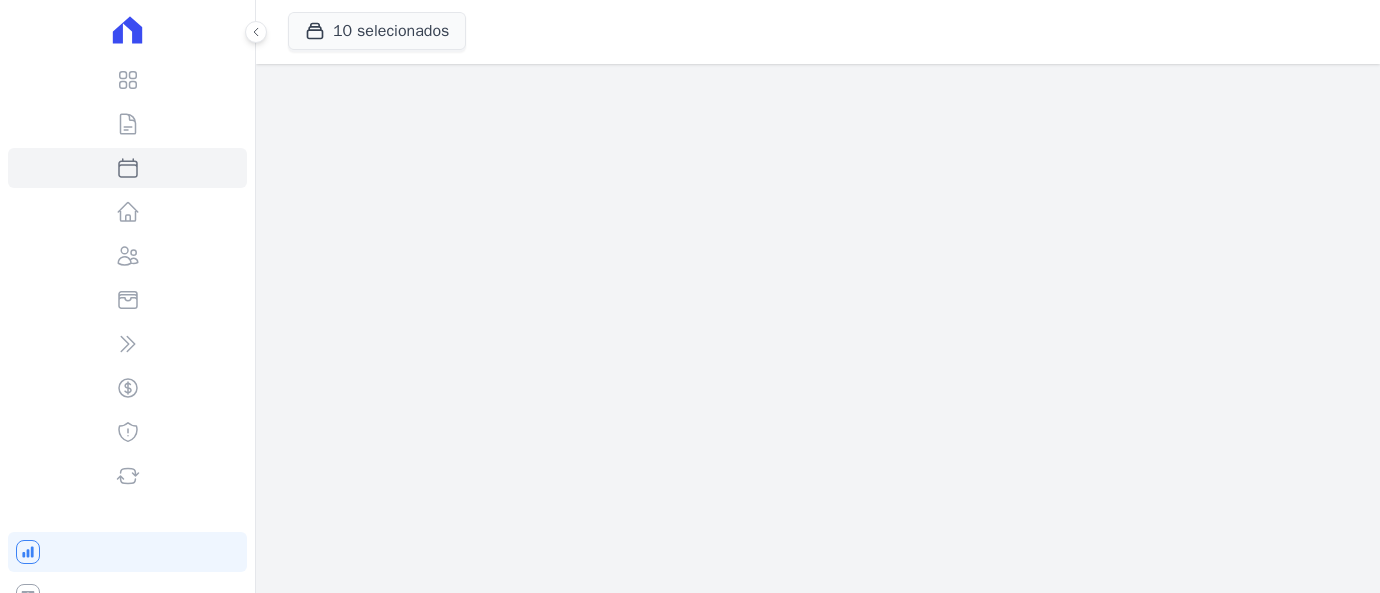 scroll, scrollTop: 0, scrollLeft: 0, axis: both 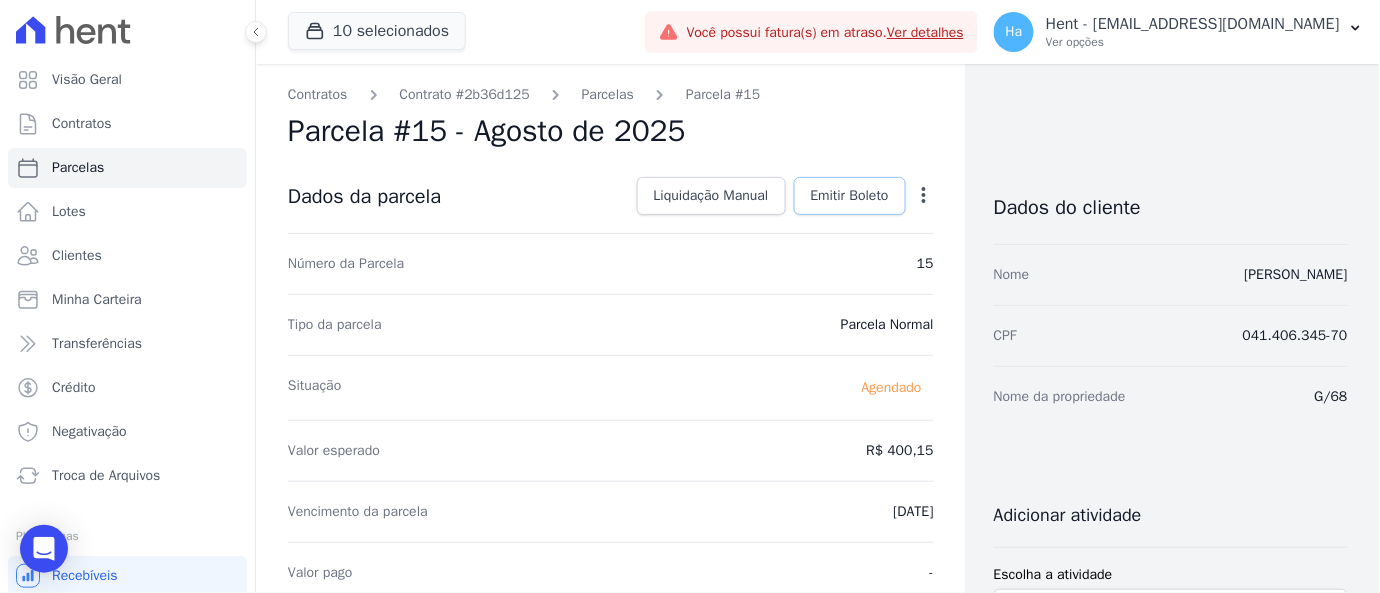 click on "Emitir Boleto" at bounding box center (850, 196) 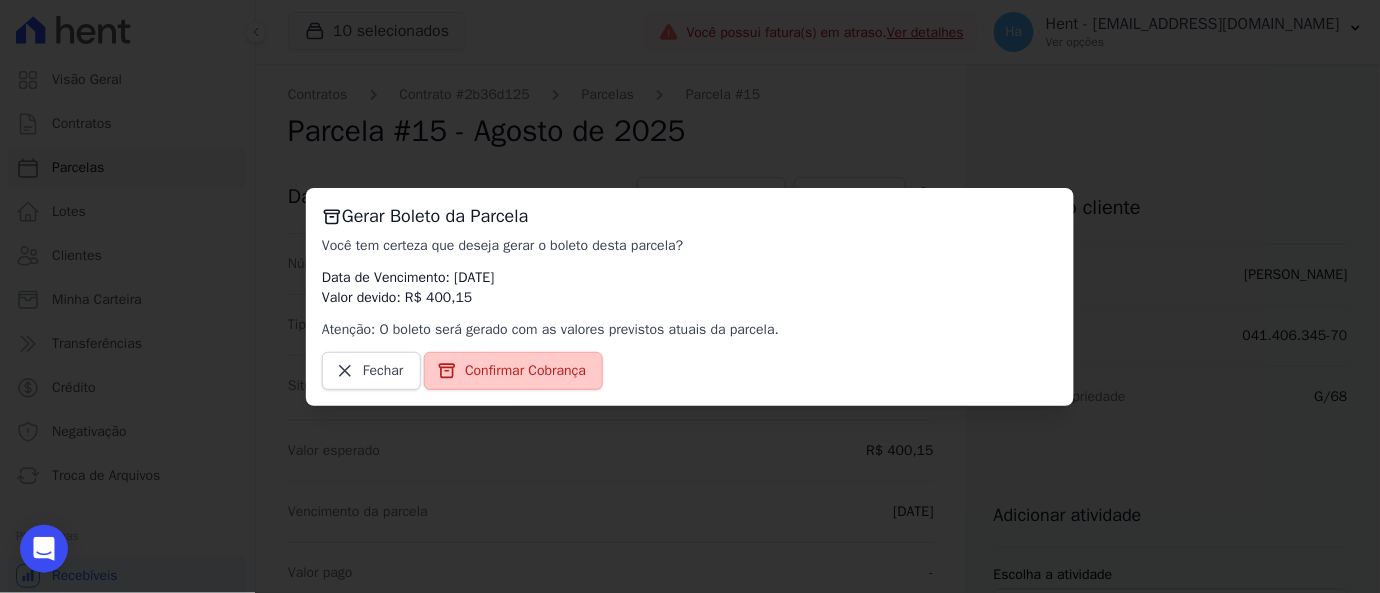 click on "Confirmar Cobrança" at bounding box center [525, 371] 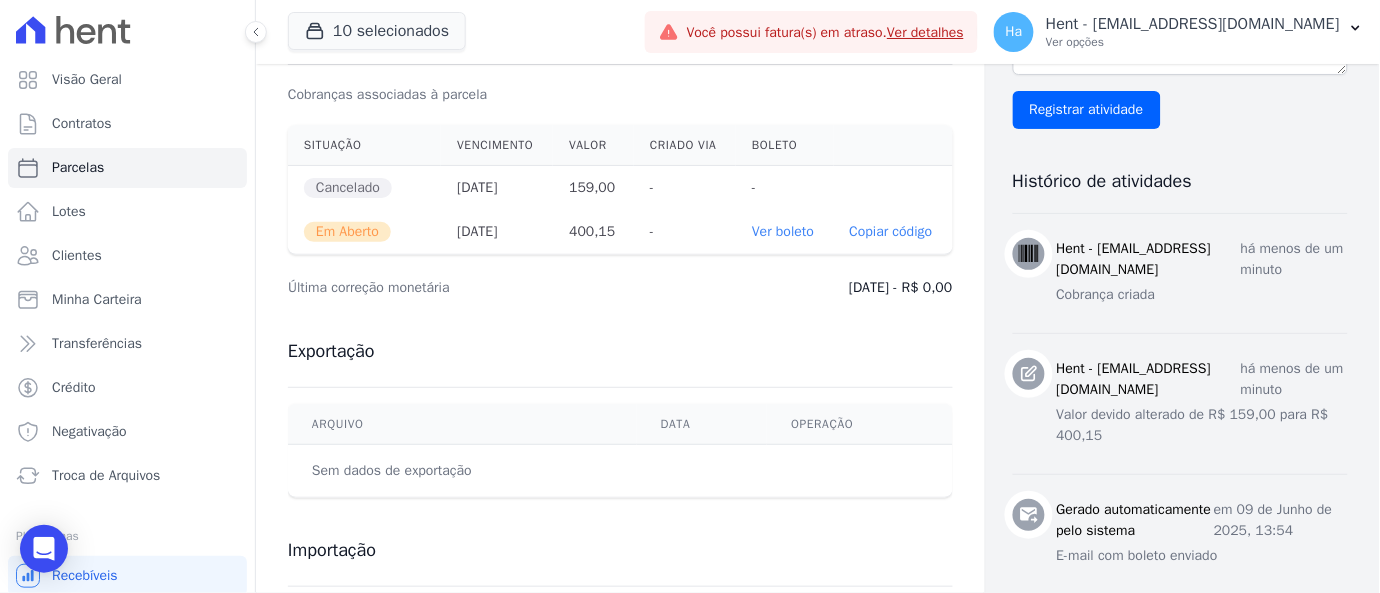 scroll, scrollTop: 666, scrollLeft: 0, axis: vertical 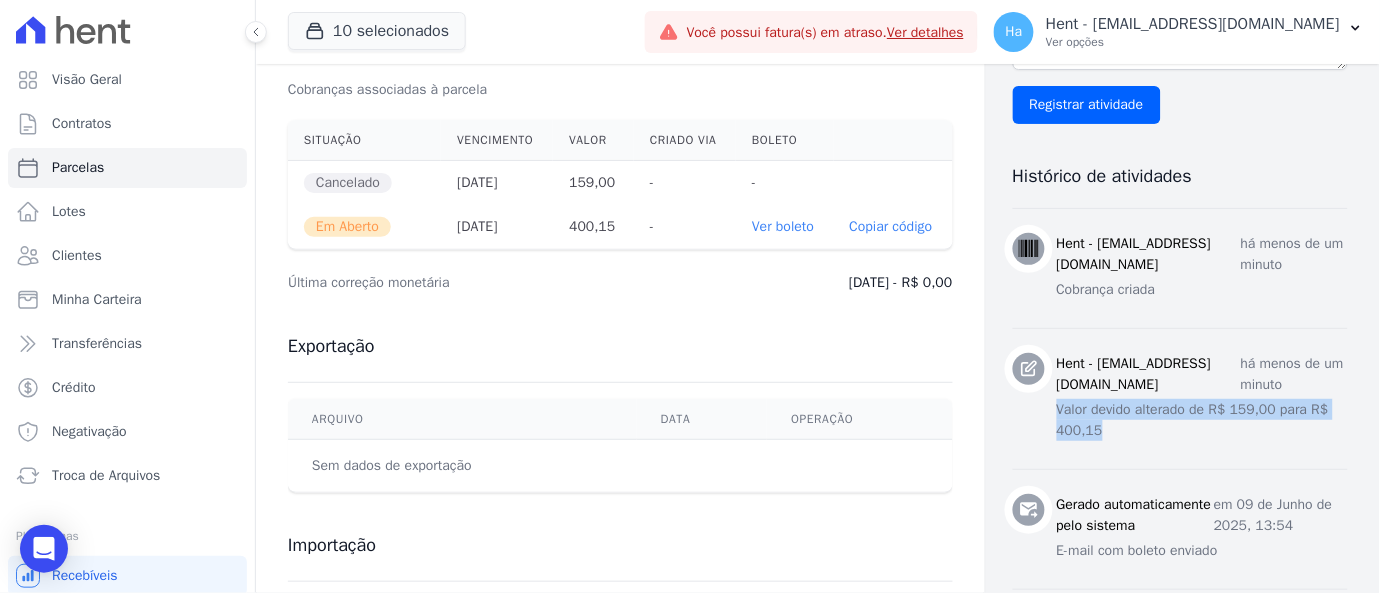drag, startPoint x: 1143, startPoint y: 431, endPoint x: 1067, endPoint y: 413, distance: 78.10249 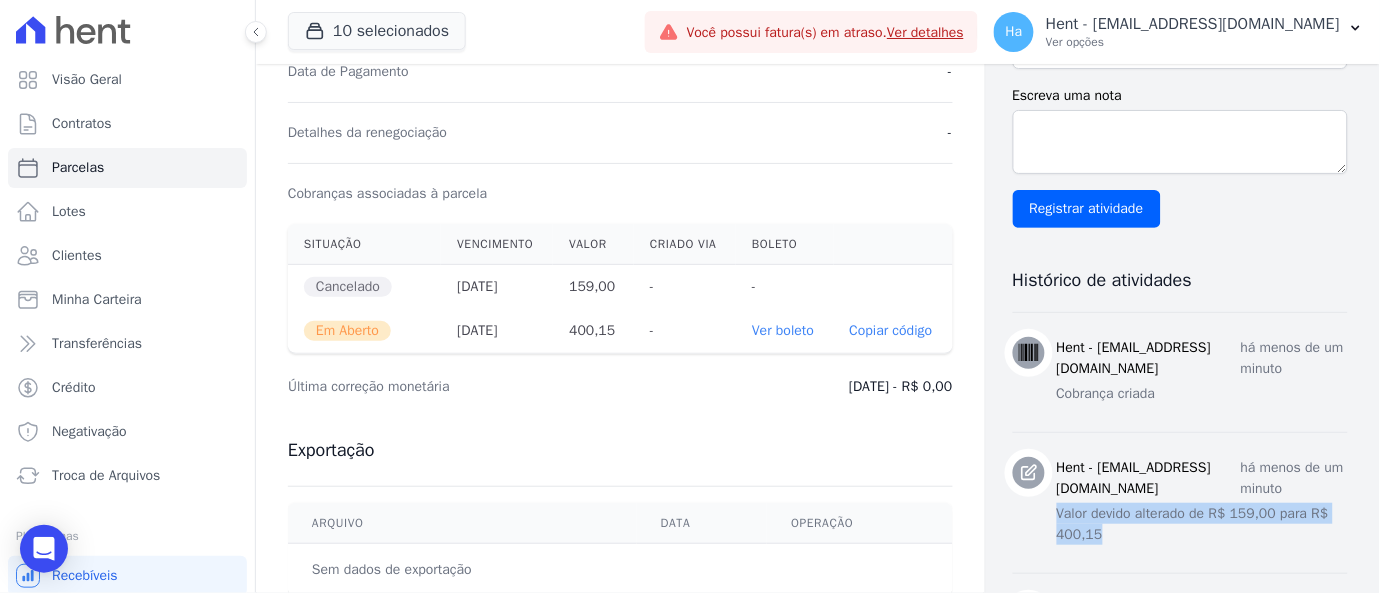 scroll, scrollTop: 555, scrollLeft: 0, axis: vertical 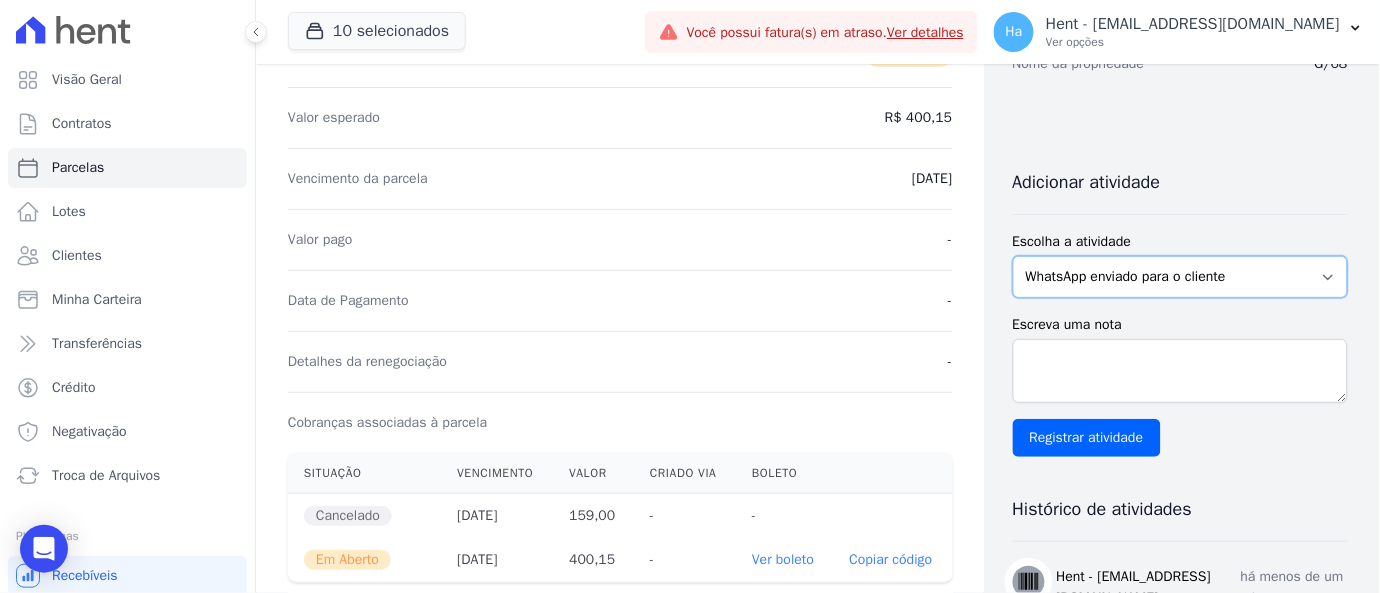click on "WhatsApp enviado para o cliente
Adicionar um comentário
Ligação feita para o cliente
E-mail enviado para o cliente
Cobrança criada
Negativação solicitada
Correção monetária realizada
Cliente atualizado
Translation missing: pt-BR.views.activity.kind.file" at bounding box center [1180, 277] 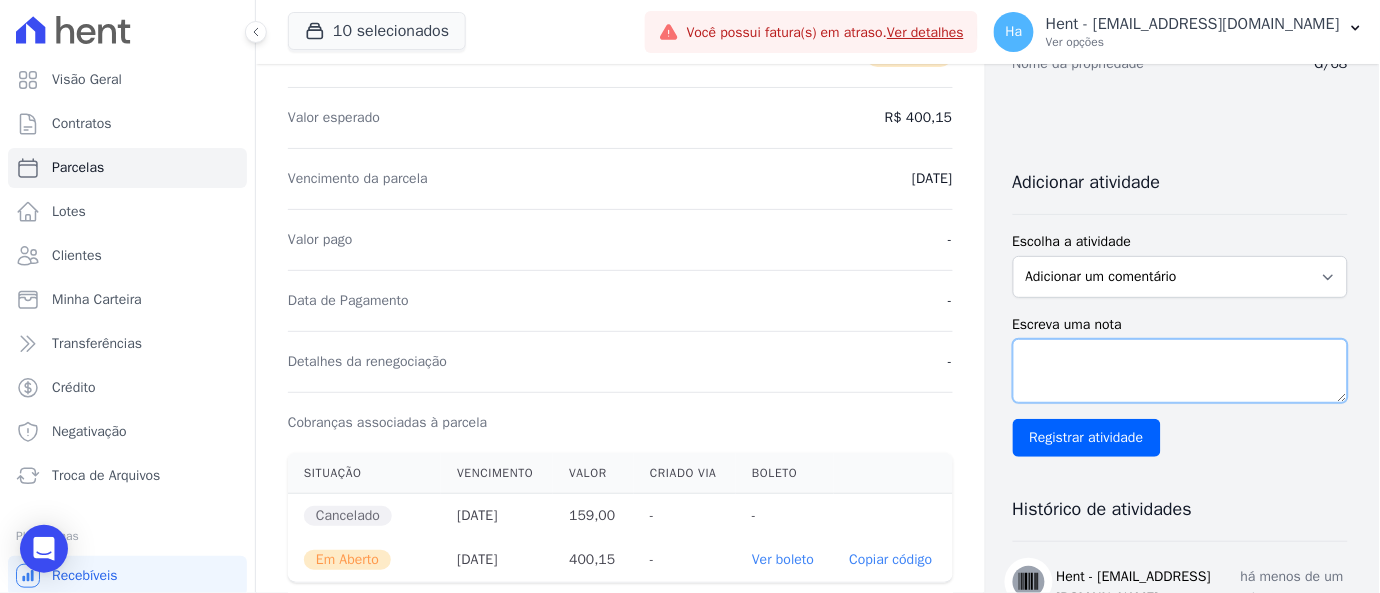 click on "Escreva uma nota" at bounding box center [1180, 371] 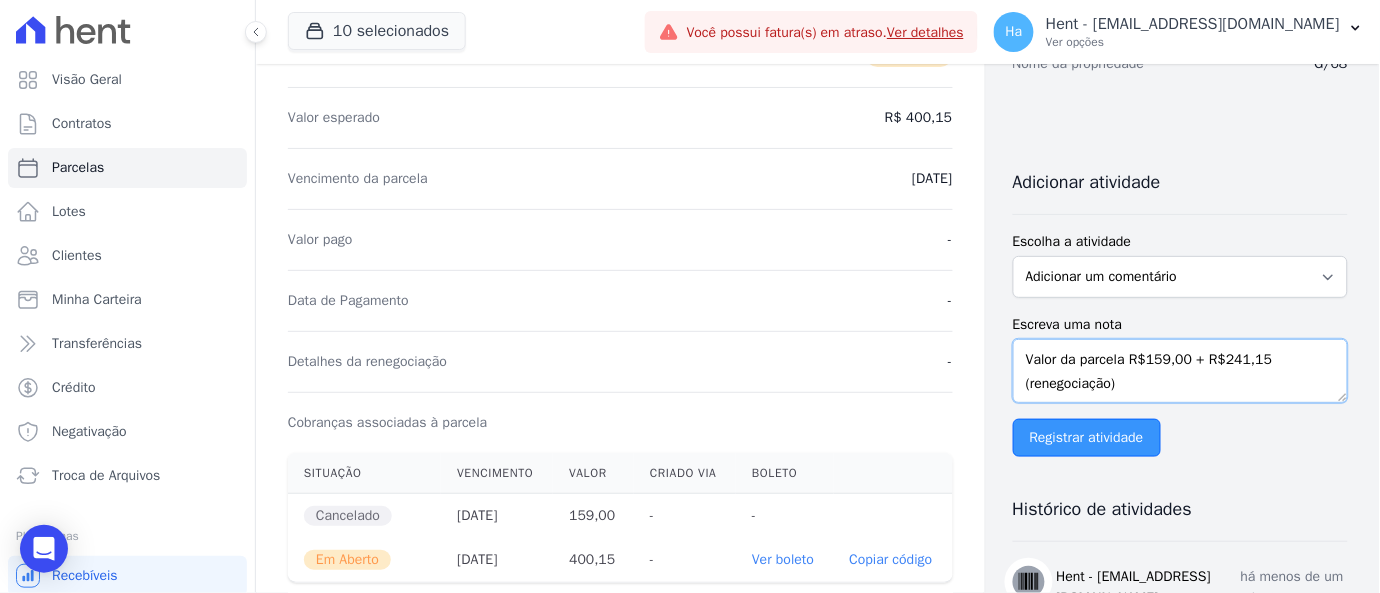 type on "Valor da parcela R$159,00 + R$241,15 (renegociação)" 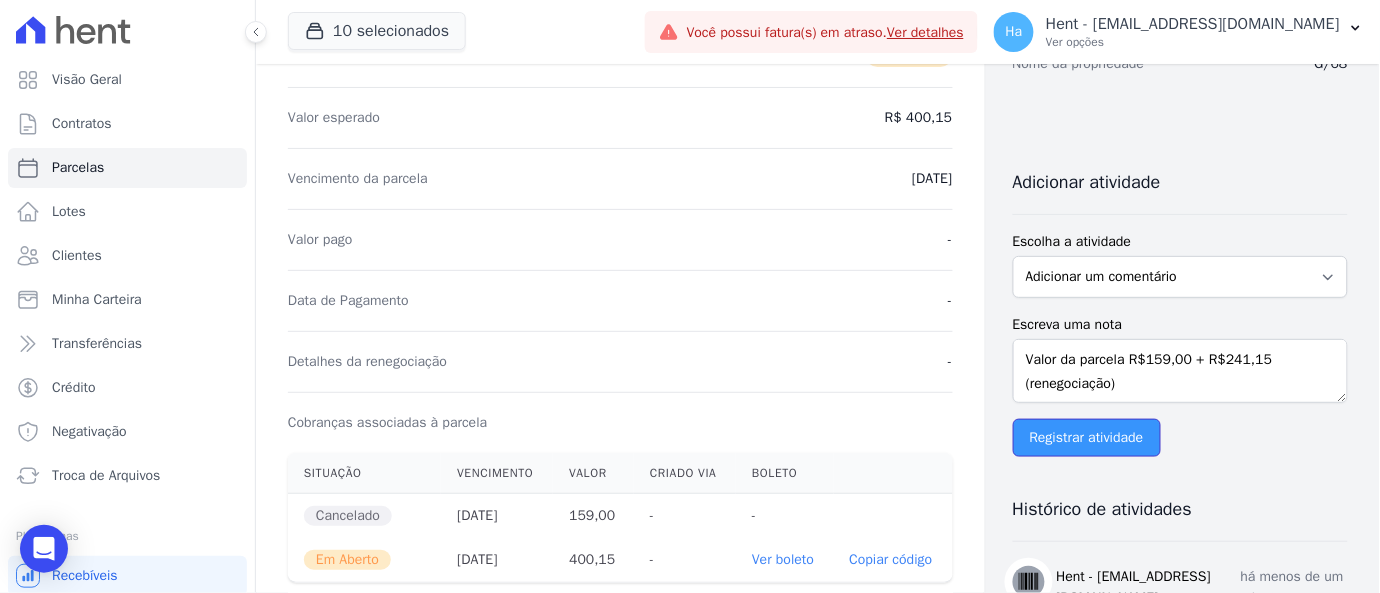 click on "Registrar atividade" at bounding box center [1087, 438] 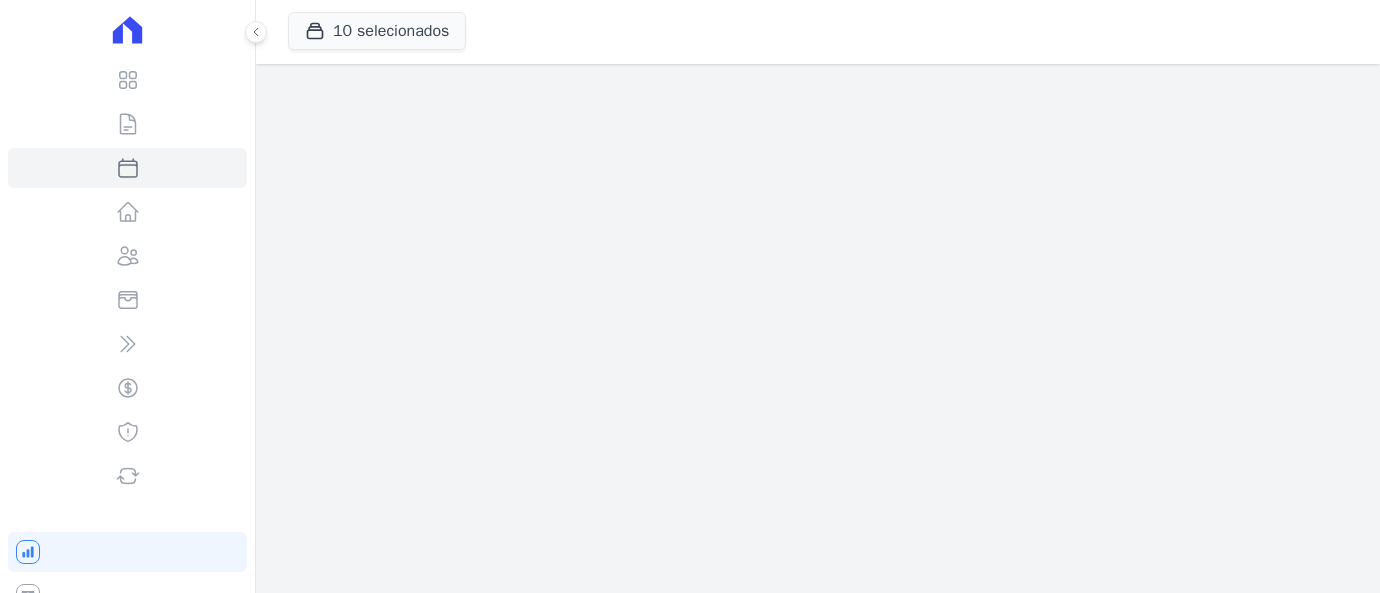 scroll, scrollTop: 0, scrollLeft: 0, axis: both 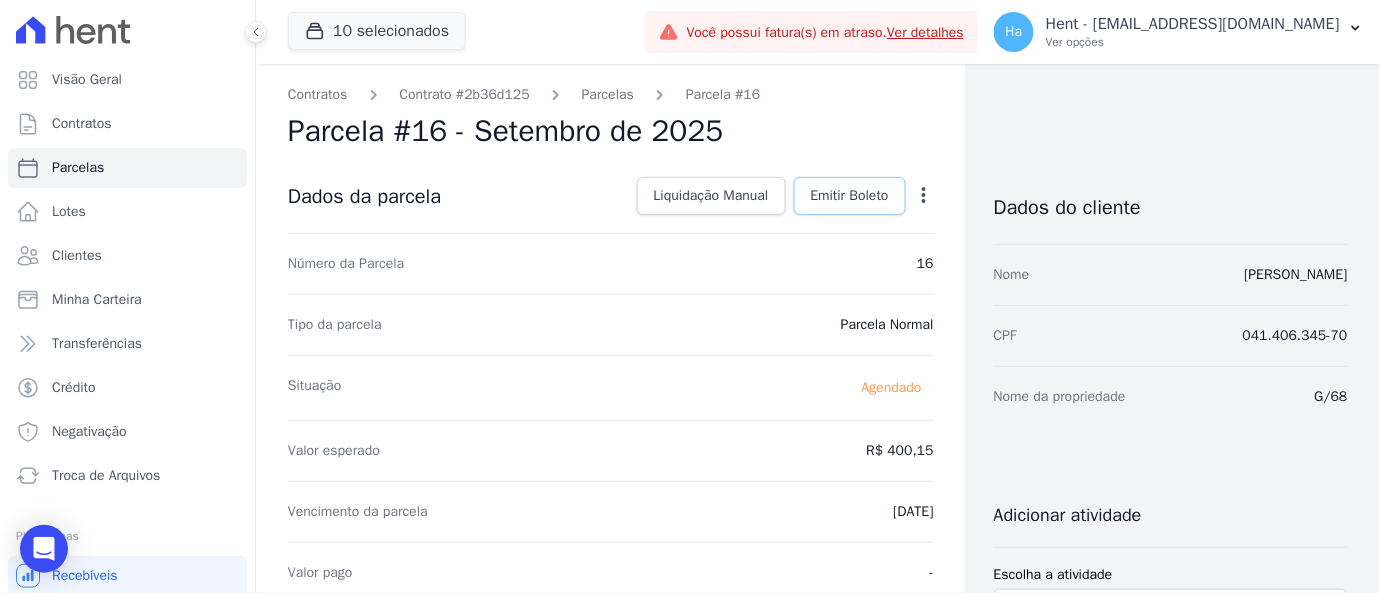 click on "Emitir Boleto" at bounding box center (850, 196) 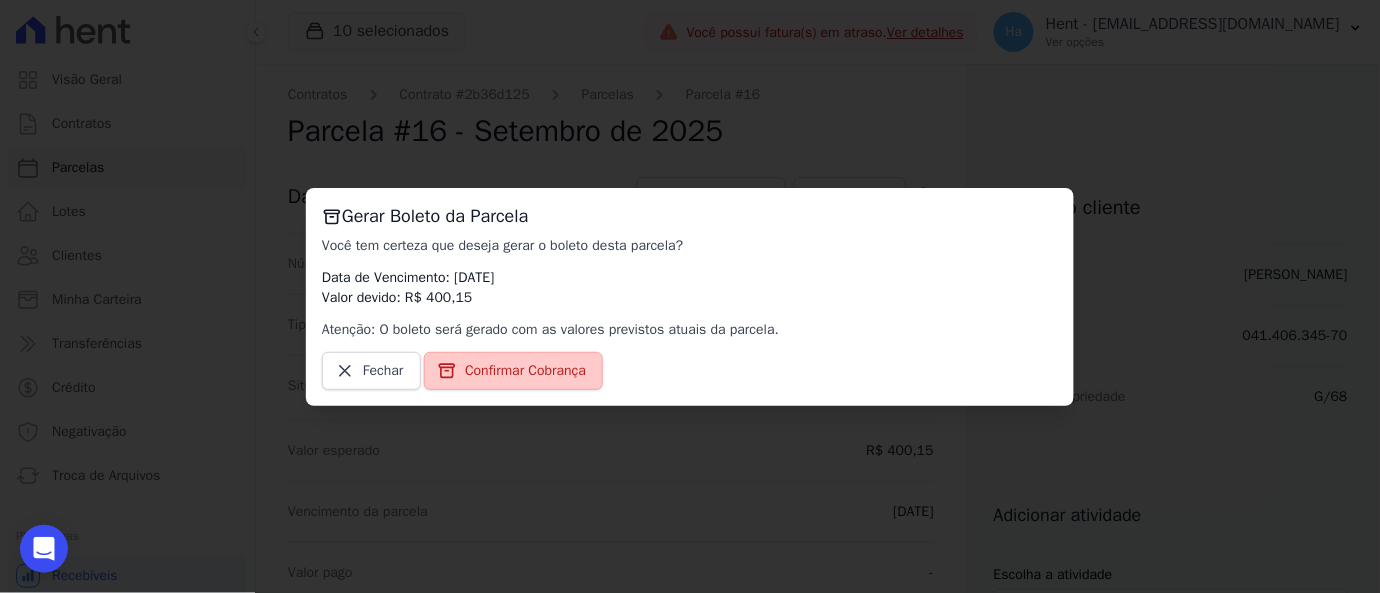 click on "Confirmar Cobrança" at bounding box center [525, 371] 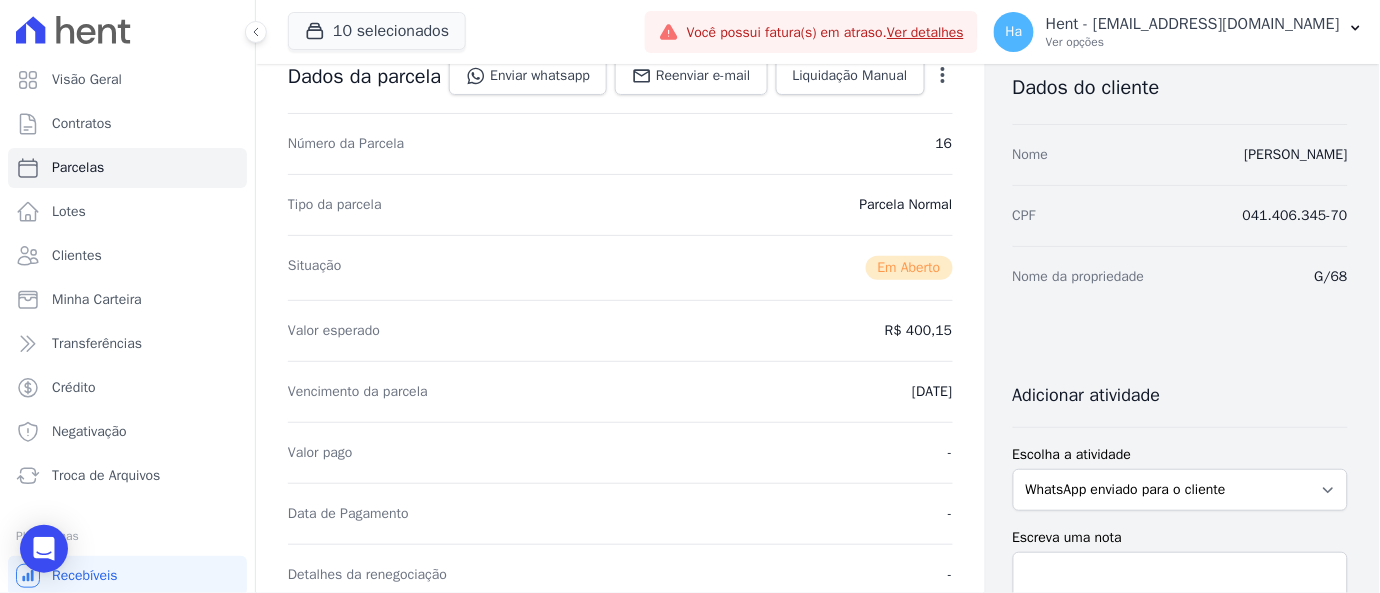 scroll, scrollTop: 333, scrollLeft: 0, axis: vertical 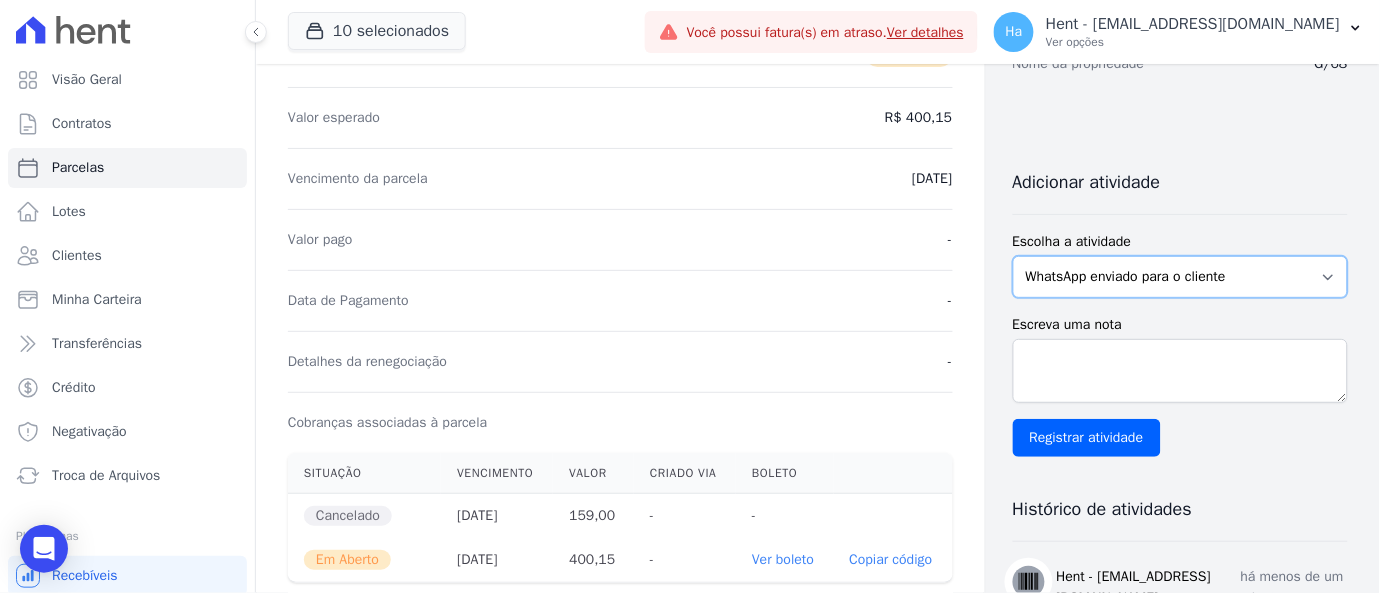 click on "WhatsApp enviado para o cliente
Adicionar um comentário
Ligação feita para o cliente
E-mail enviado para o cliente
Cobrança criada
Negativação solicitada
Correção monetária realizada
Cliente atualizado
Translation missing: pt-BR.views.activity.kind.file" at bounding box center [1180, 277] 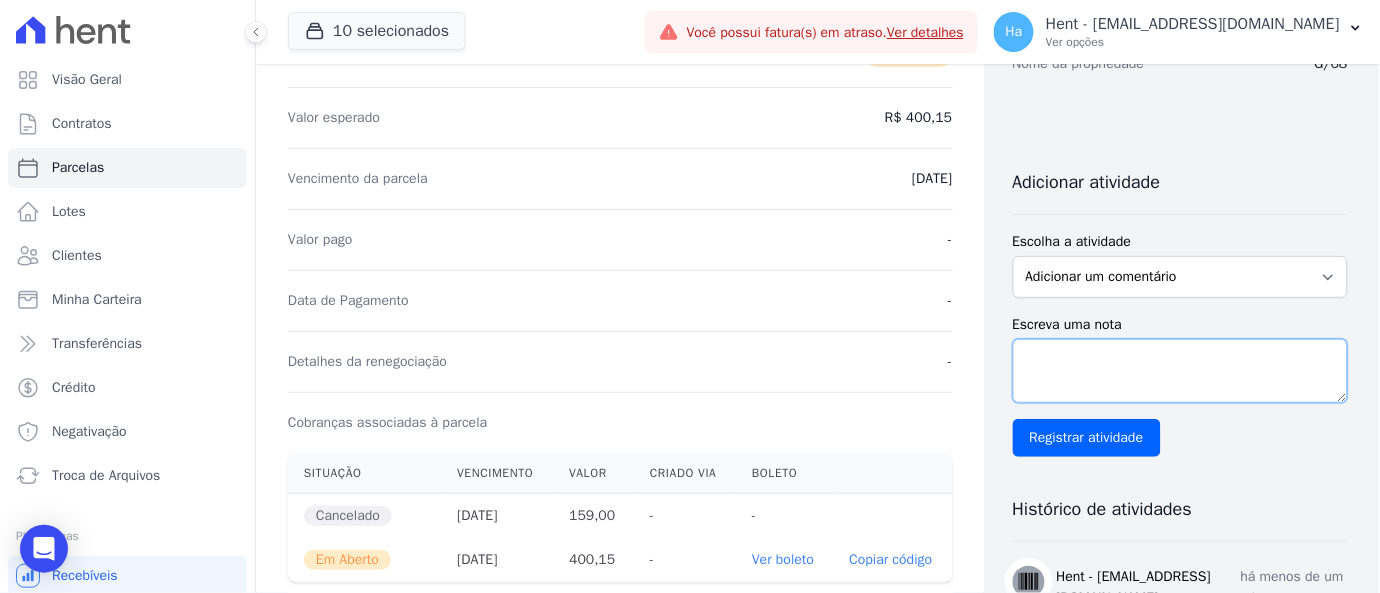 click on "Escreva uma nota" at bounding box center [1180, 371] 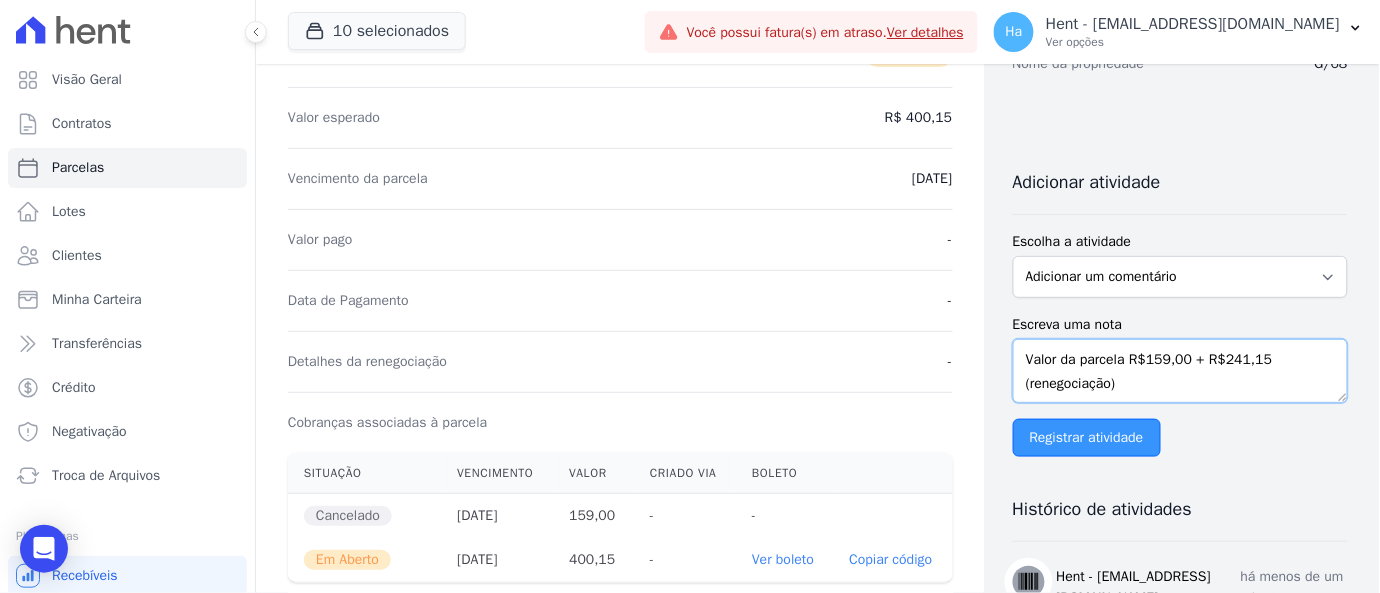 type on "Valor da parcela R$159,00 + R$241,15 (renegociação)" 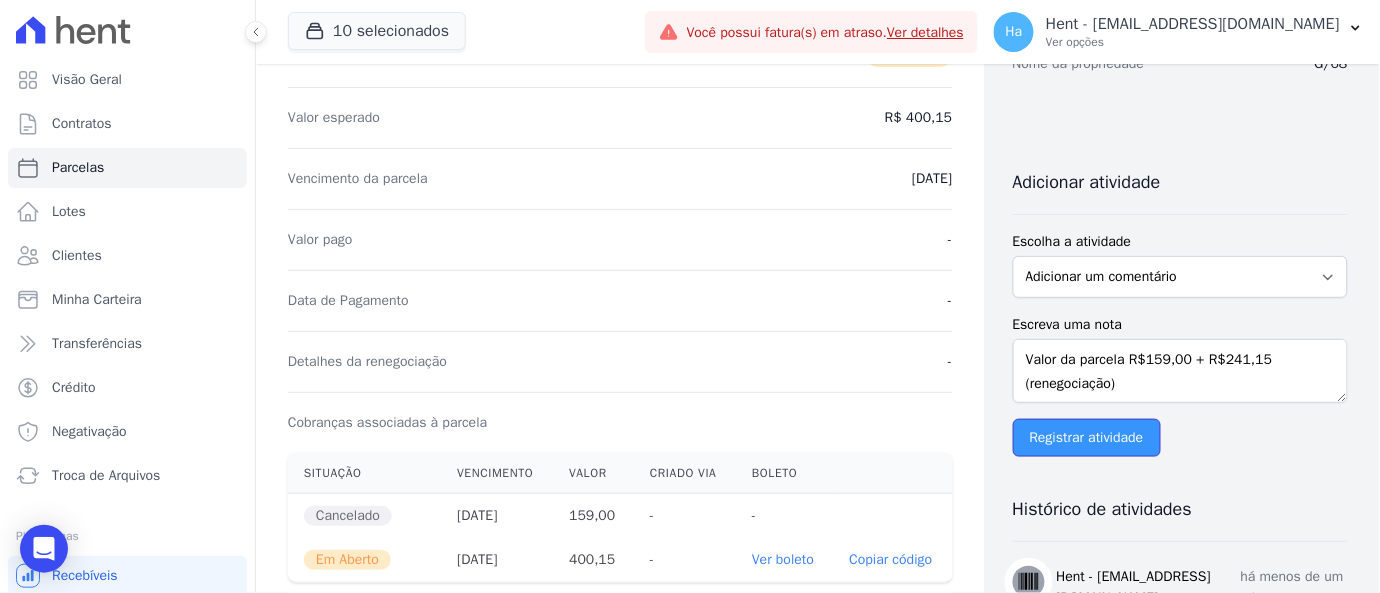 click on "Registrar atividade" at bounding box center [1087, 438] 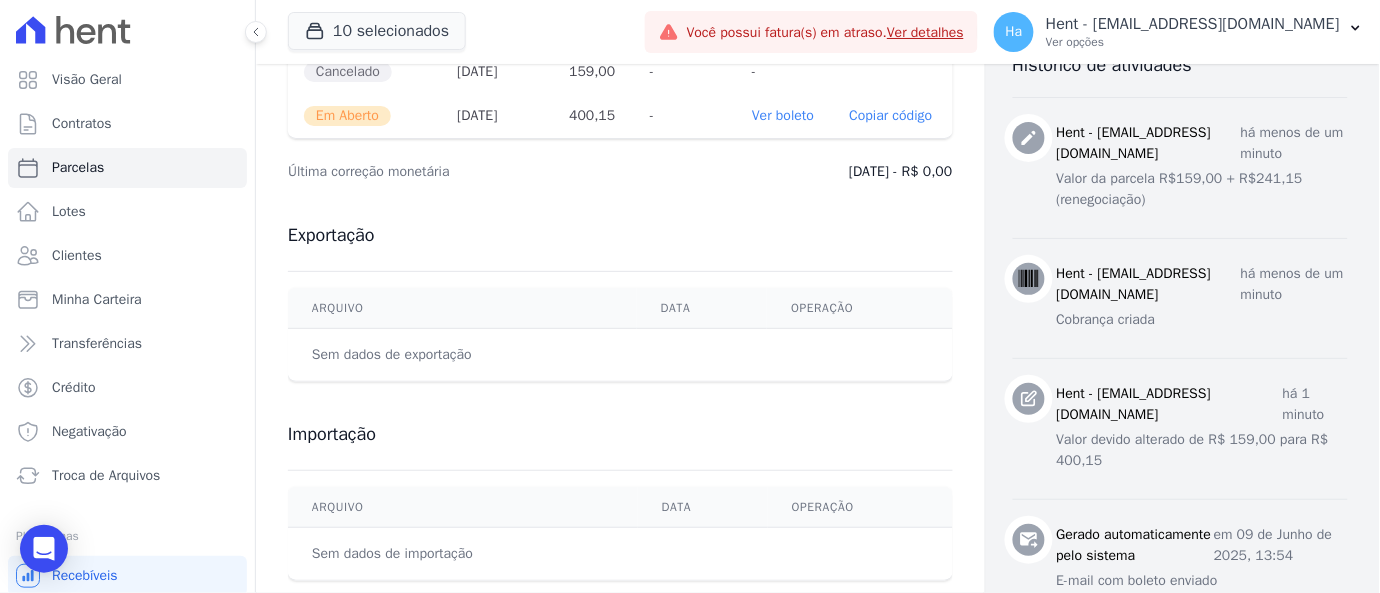 scroll, scrollTop: 666, scrollLeft: 0, axis: vertical 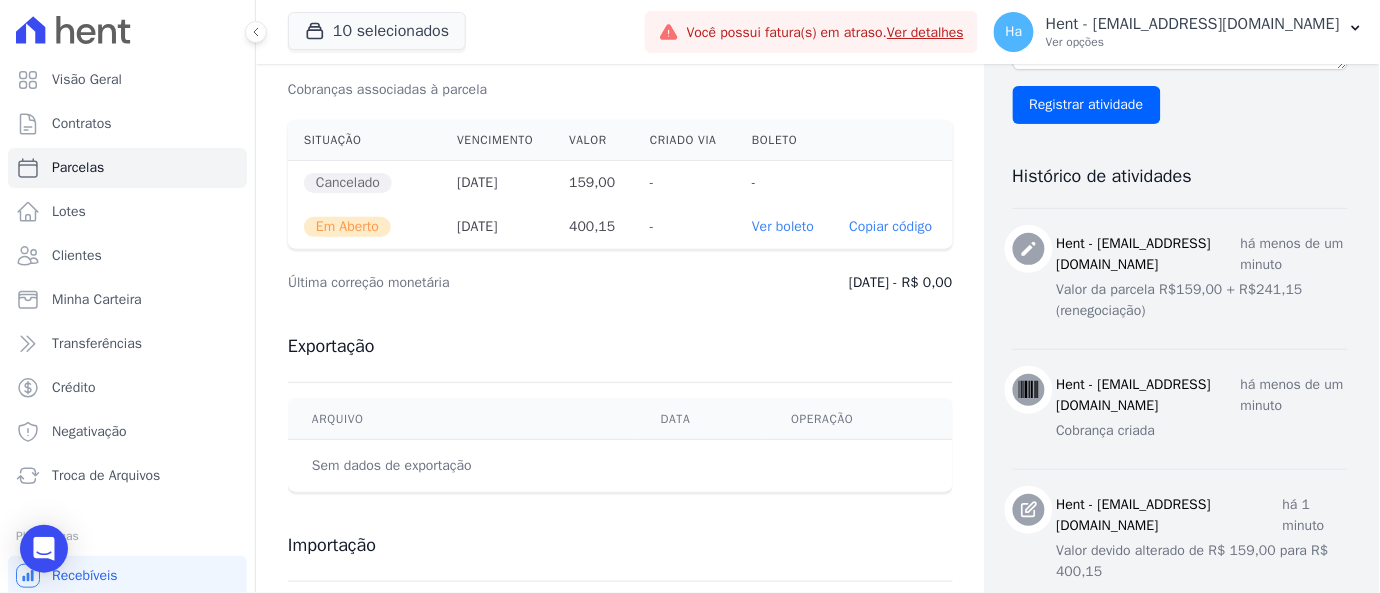 drag, startPoint x: 541, startPoint y: 176, endPoint x: 630, endPoint y: 182, distance: 89.20202 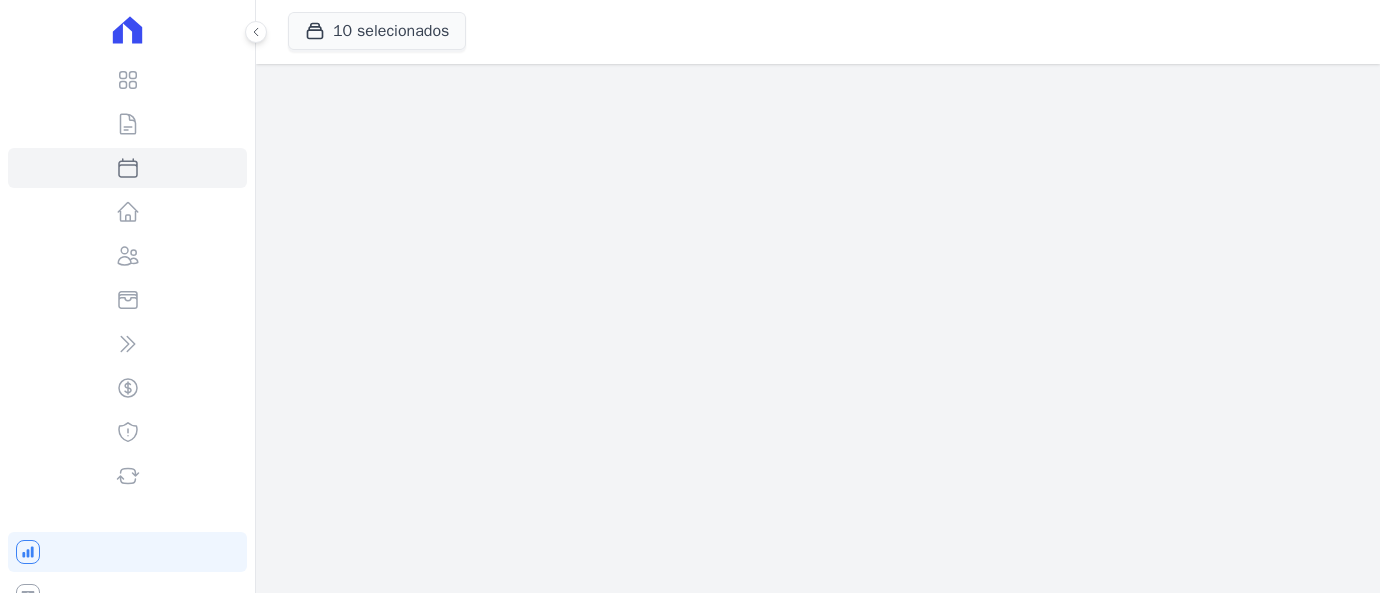 scroll, scrollTop: 0, scrollLeft: 0, axis: both 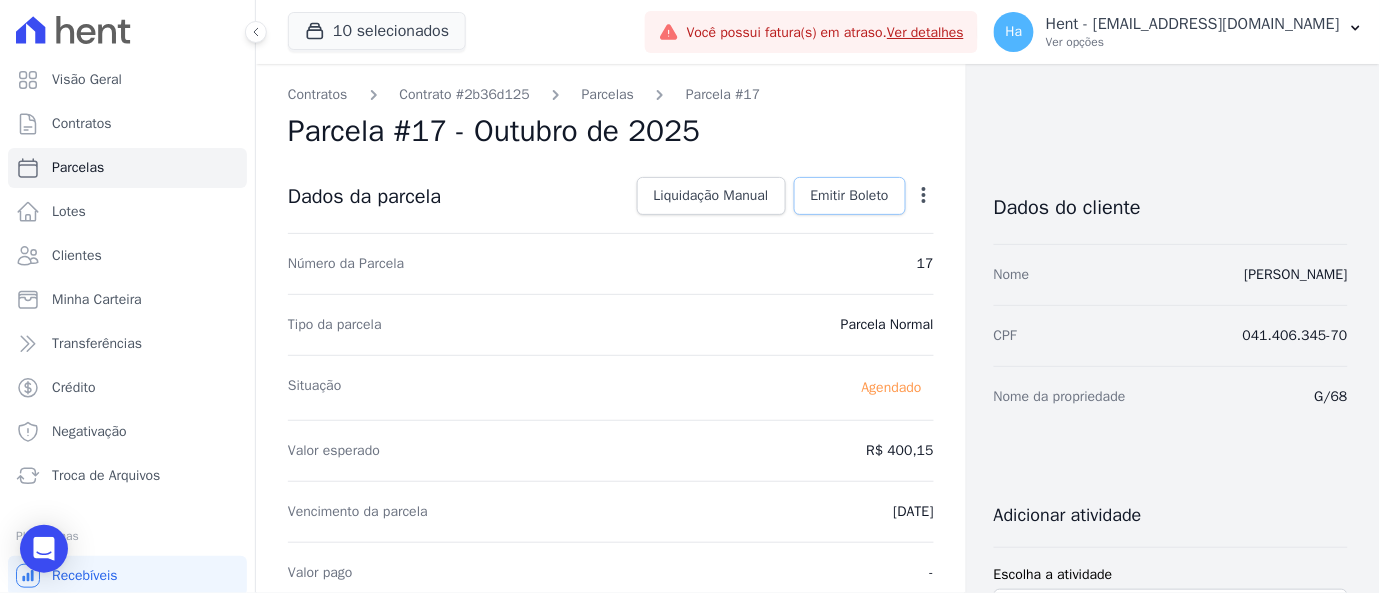 click on "Emitir Boleto" at bounding box center (850, 196) 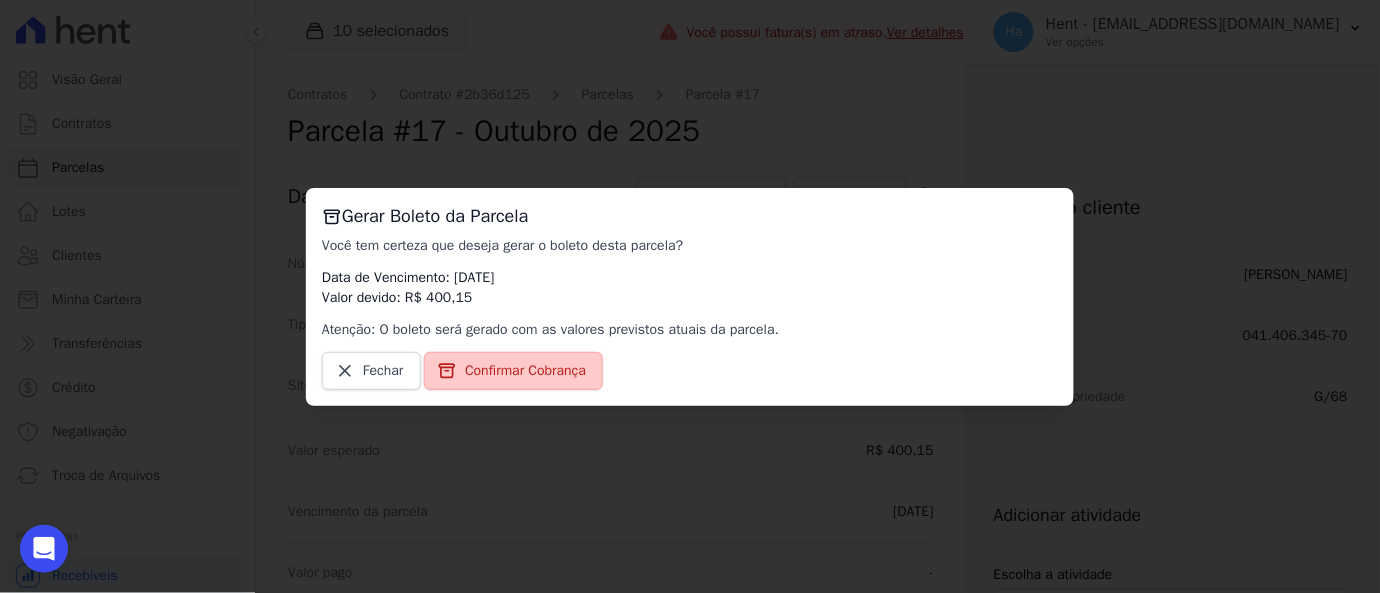 click on "Confirmar Cobrança" at bounding box center [513, 371] 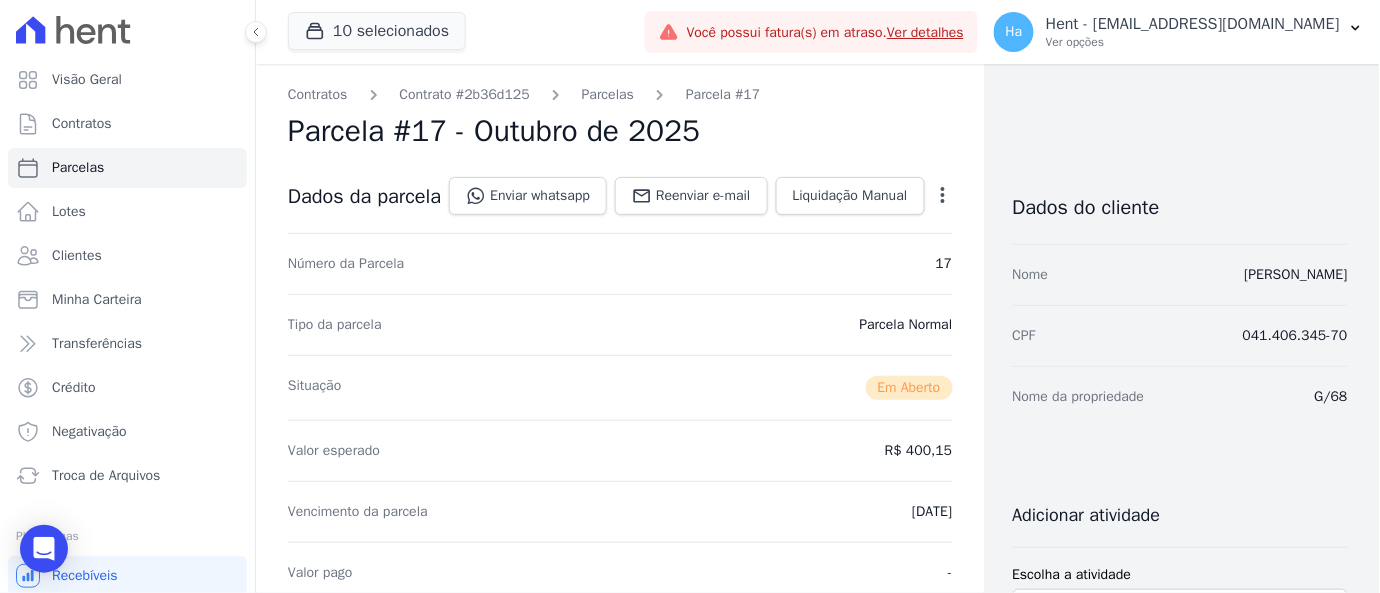 scroll, scrollTop: 333, scrollLeft: 0, axis: vertical 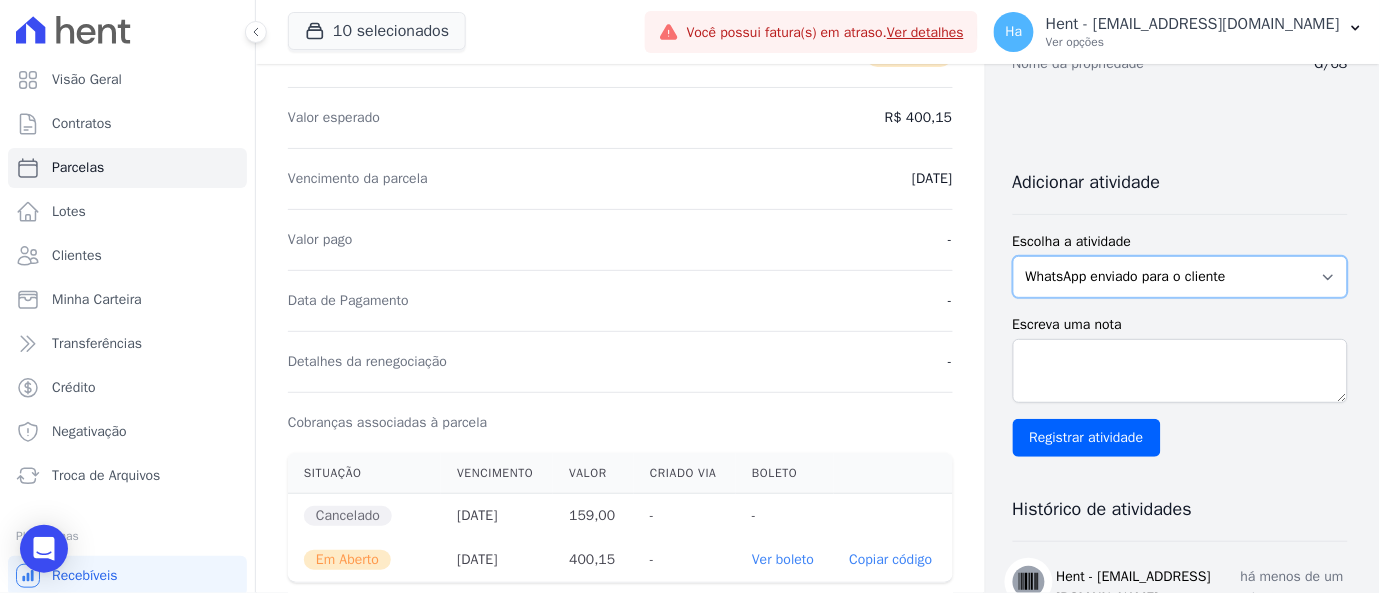 drag, startPoint x: 1171, startPoint y: 284, endPoint x: 1173, endPoint y: 295, distance: 11.18034 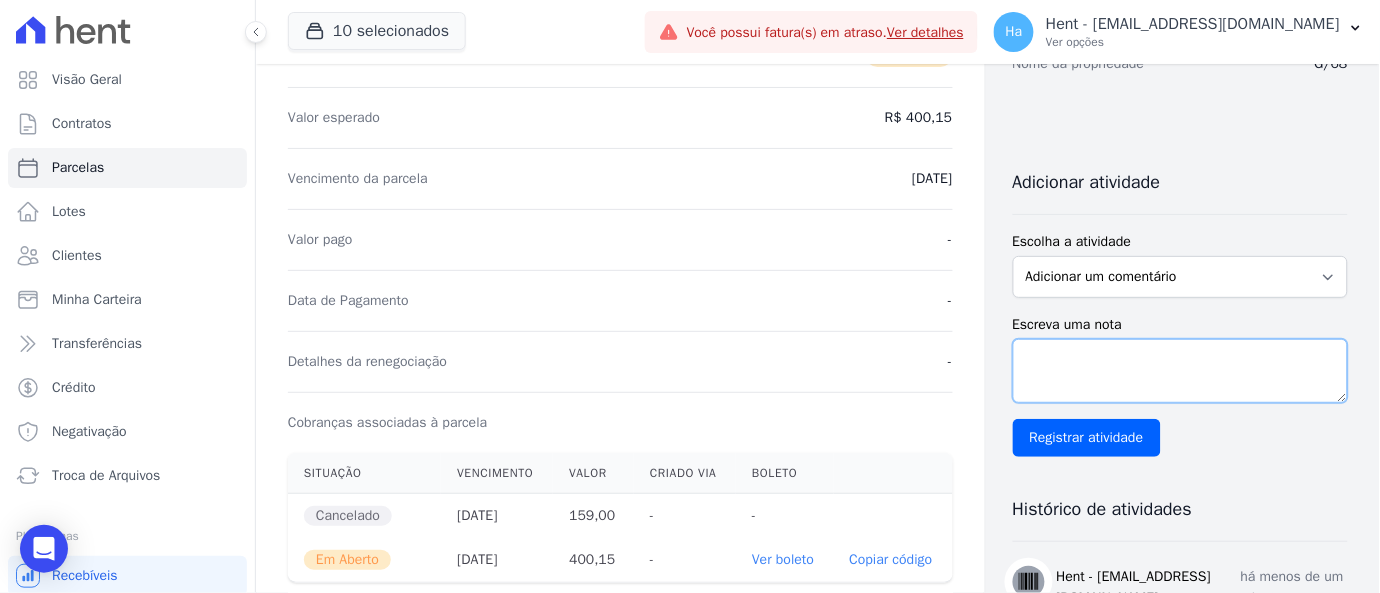 click on "Escreva uma nota" at bounding box center (1180, 371) 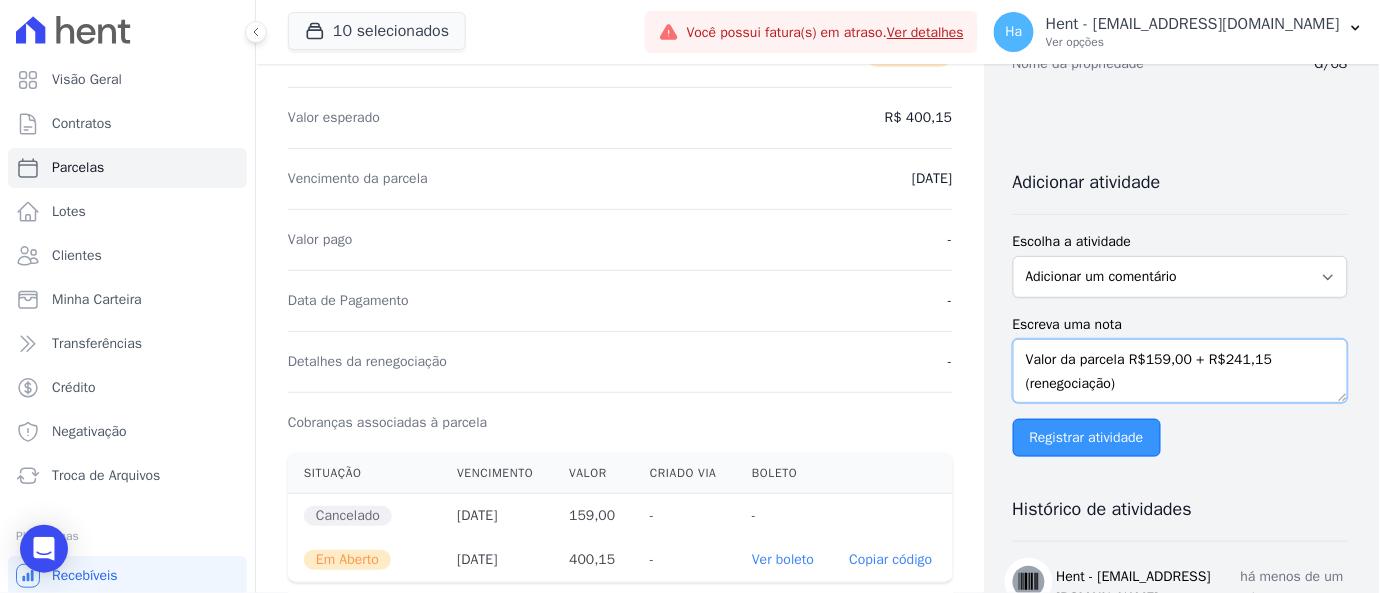 type on "Valor da parcela R$159,00 + R$241,15 (renegociação)" 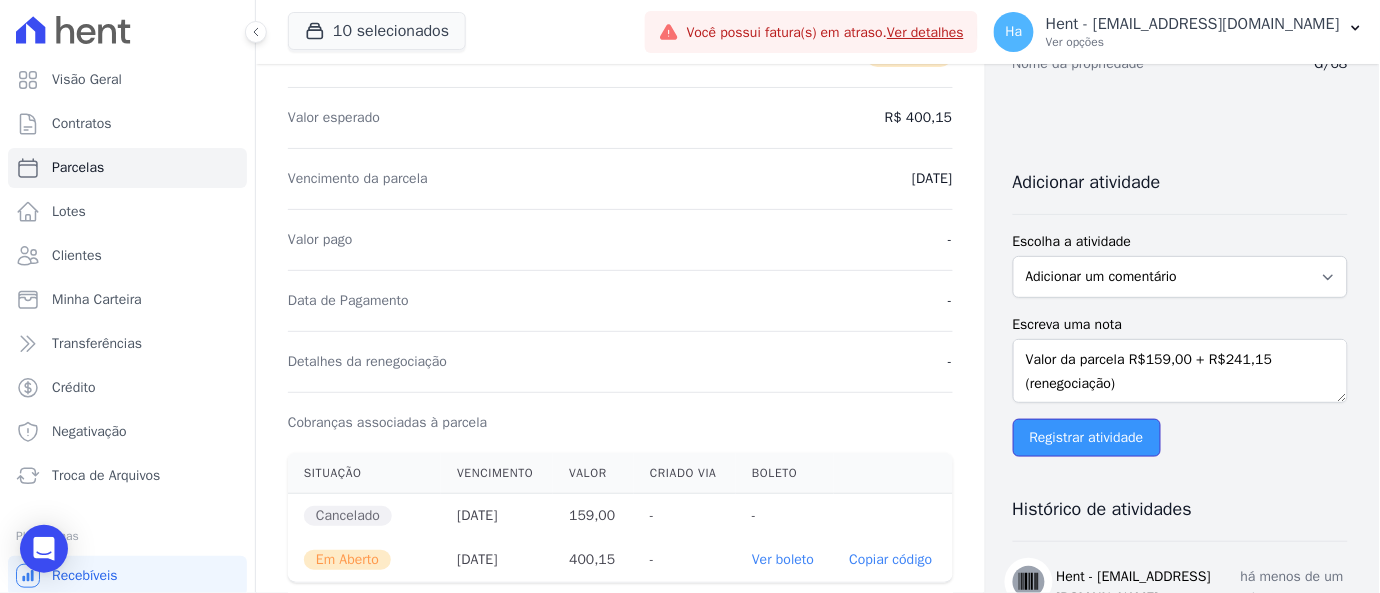 click on "Registrar atividade" at bounding box center (1087, 438) 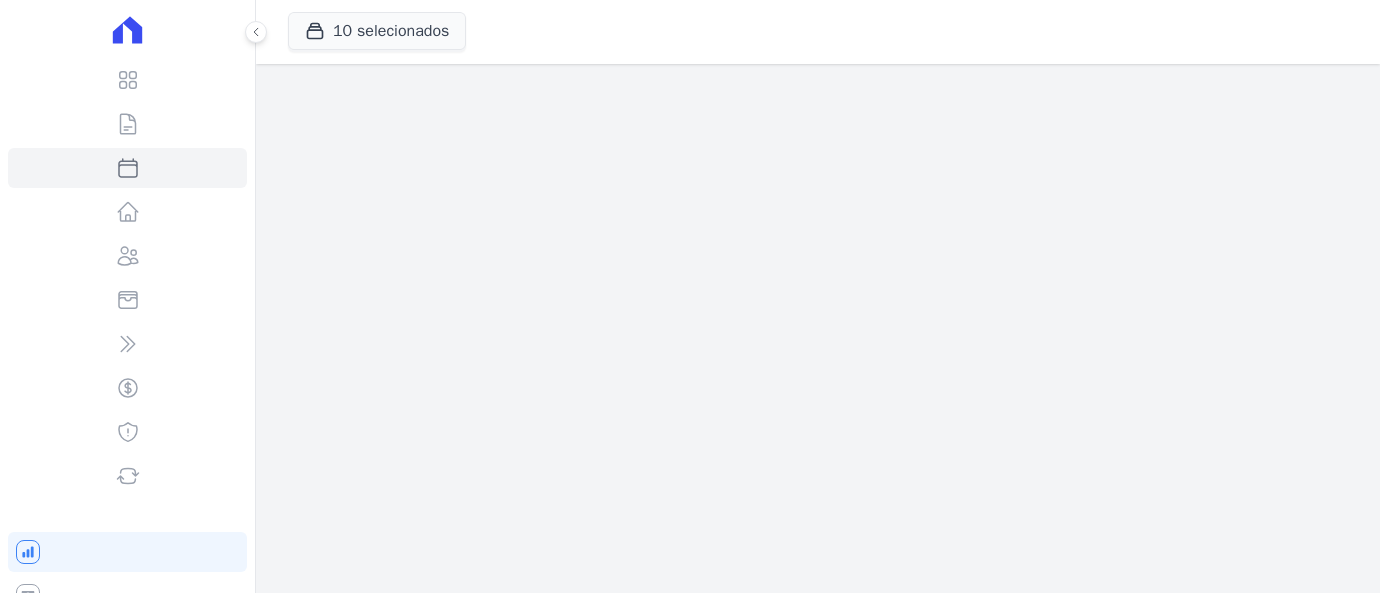 scroll, scrollTop: 0, scrollLeft: 0, axis: both 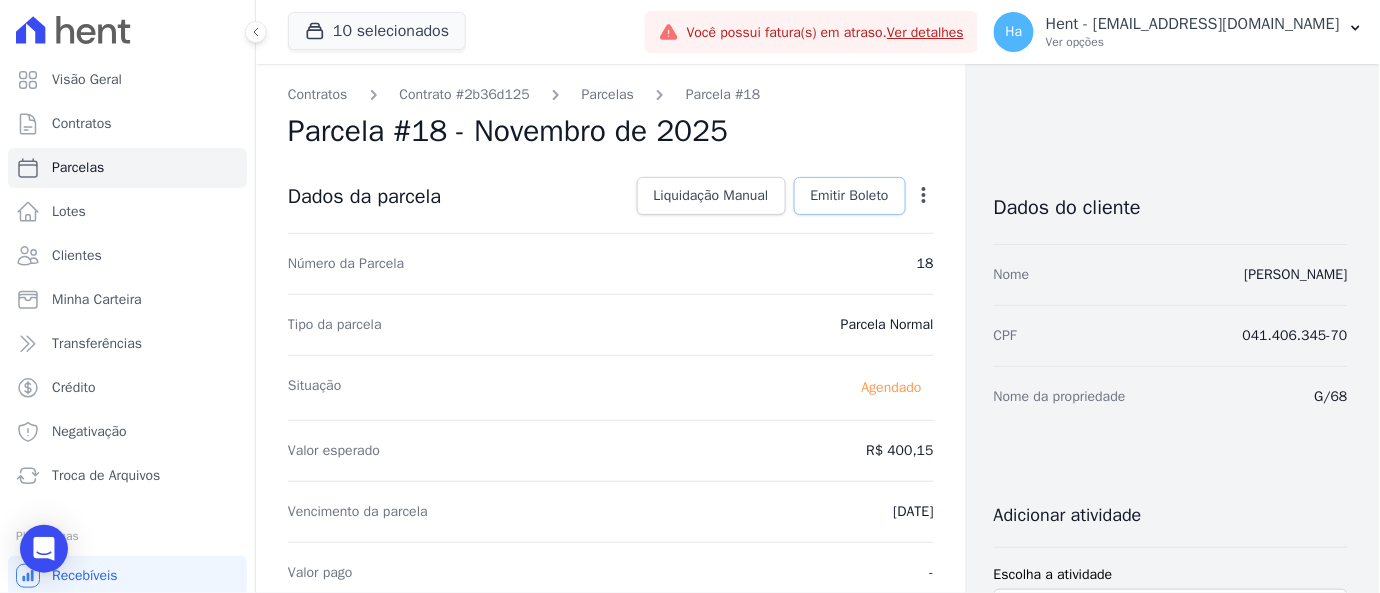 click on "Emitir Boleto" at bounding box center (850, 196) 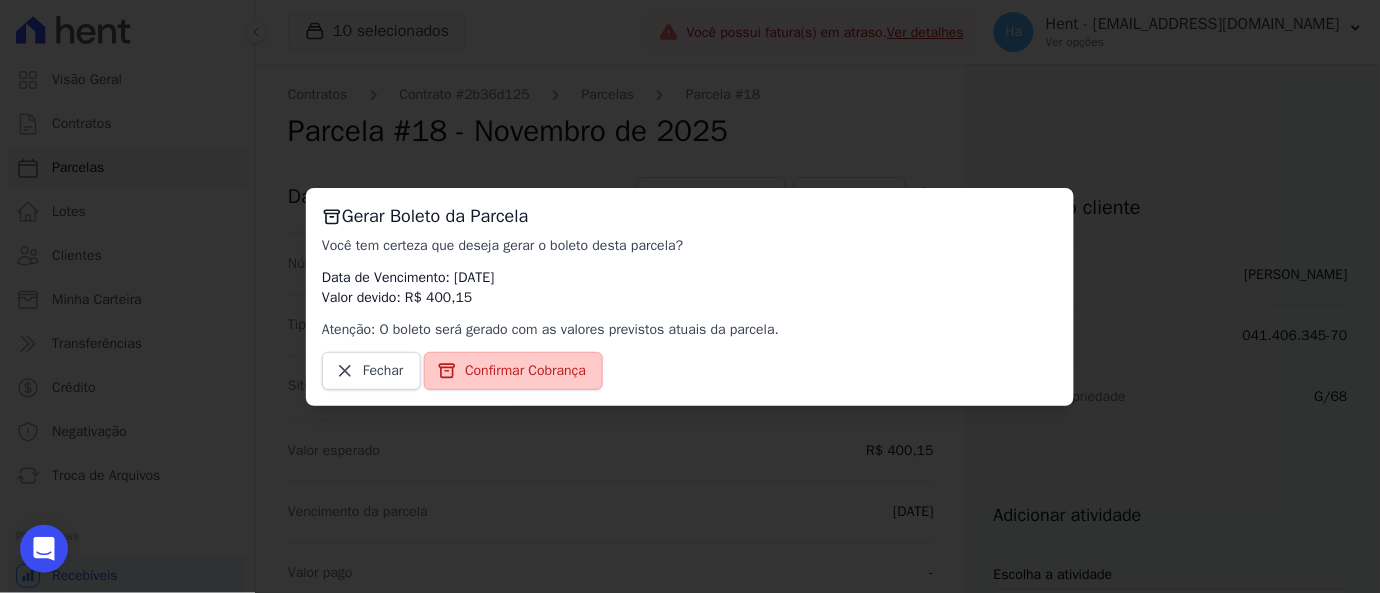 click on "Confirmar Cobrança" at bounding box center [525, 371] 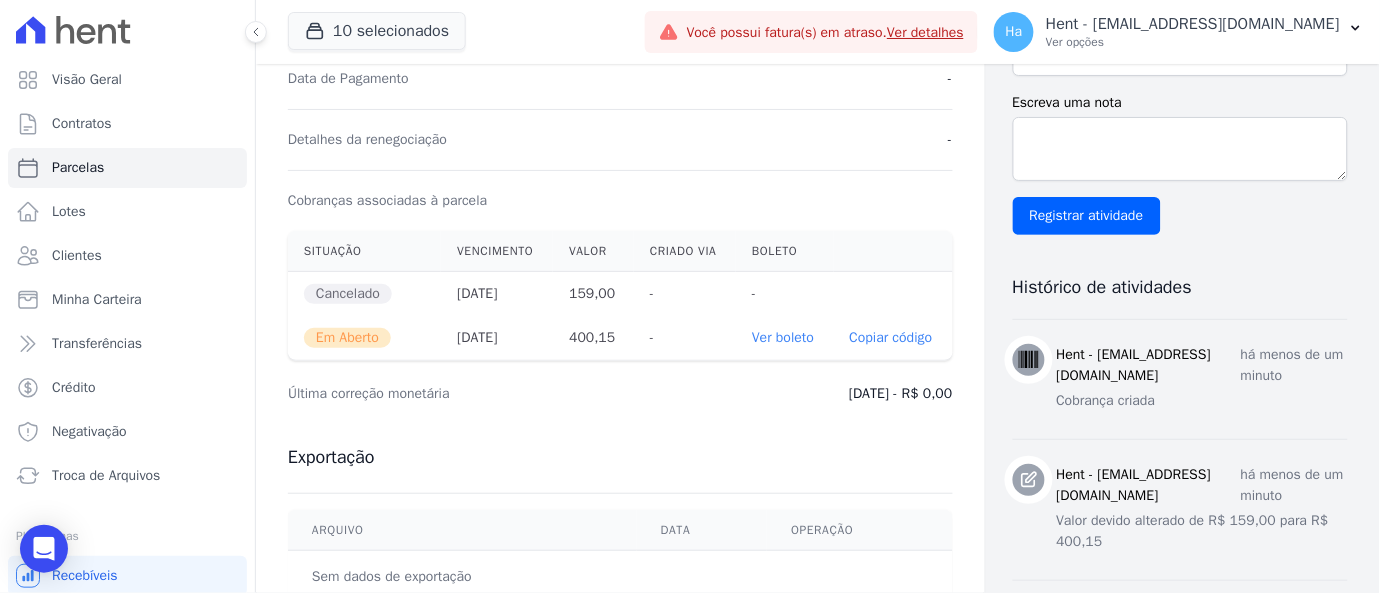 scroll, scrollTop: 444, scrollLeft: 0, axis: vertical 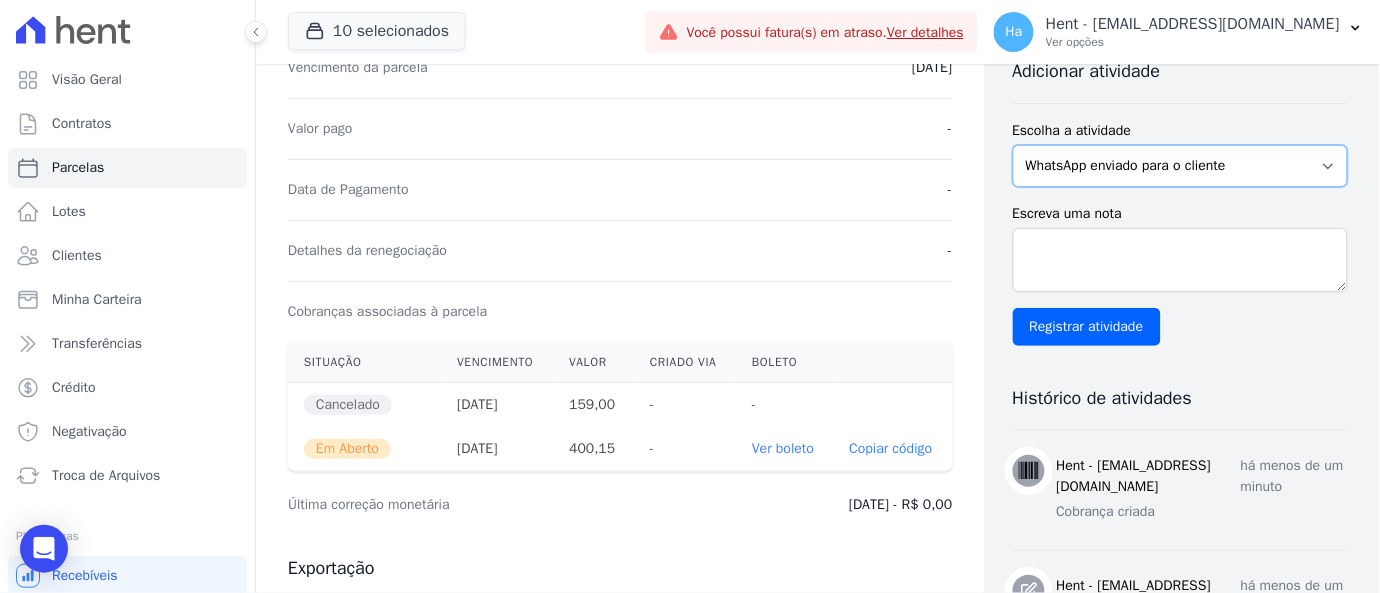 click on "Escolha a atividade
WhatsApp enviado para o cliente
Adicionar um comentário
Ligação feita para o cliente
E-mail enviado para o cliente
Cobrança criada
Negativação solicitada
Correção monetária realizada
Cliente atualizado
Translation missing: pt-BR.views.activity.kind.file
Escreva uma nota
Registrar atividade" at bounding box center [1180, 233] 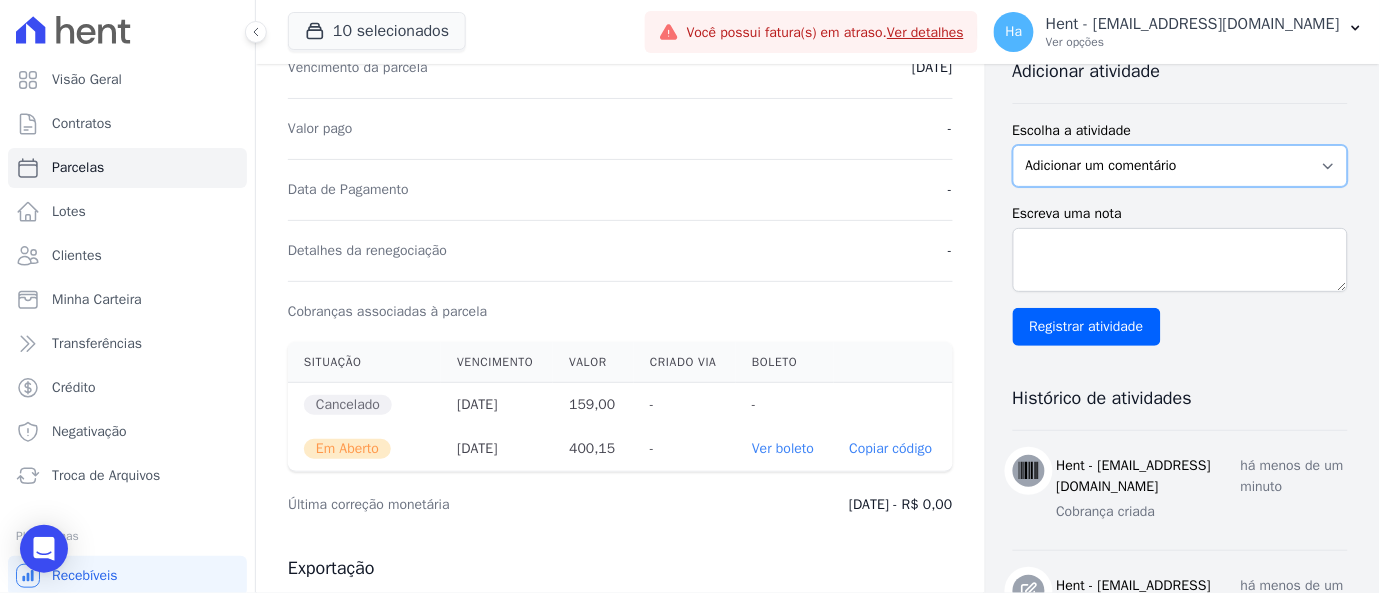 click on "WhatsApp enviado para o cliente
Adicionar um comentário
Ligação feita para o cliente
E-mail enviado para o cliente
Cobrança criada
Negativação solicitada
Correção monetária realizada
Cliente atualizado
Translation missing: pt-BR.views.activity.kind.file" at bounding box center (1180, 166) 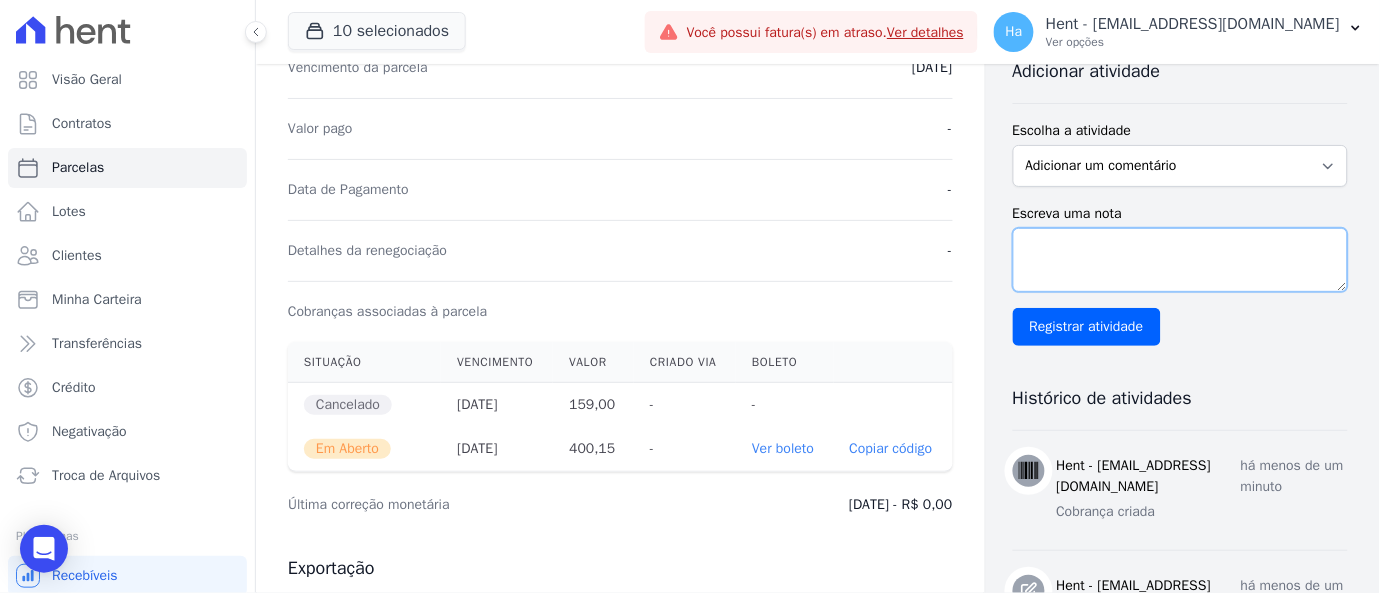 click on "Escreva uma nota" at bounding box center [1180, 260] 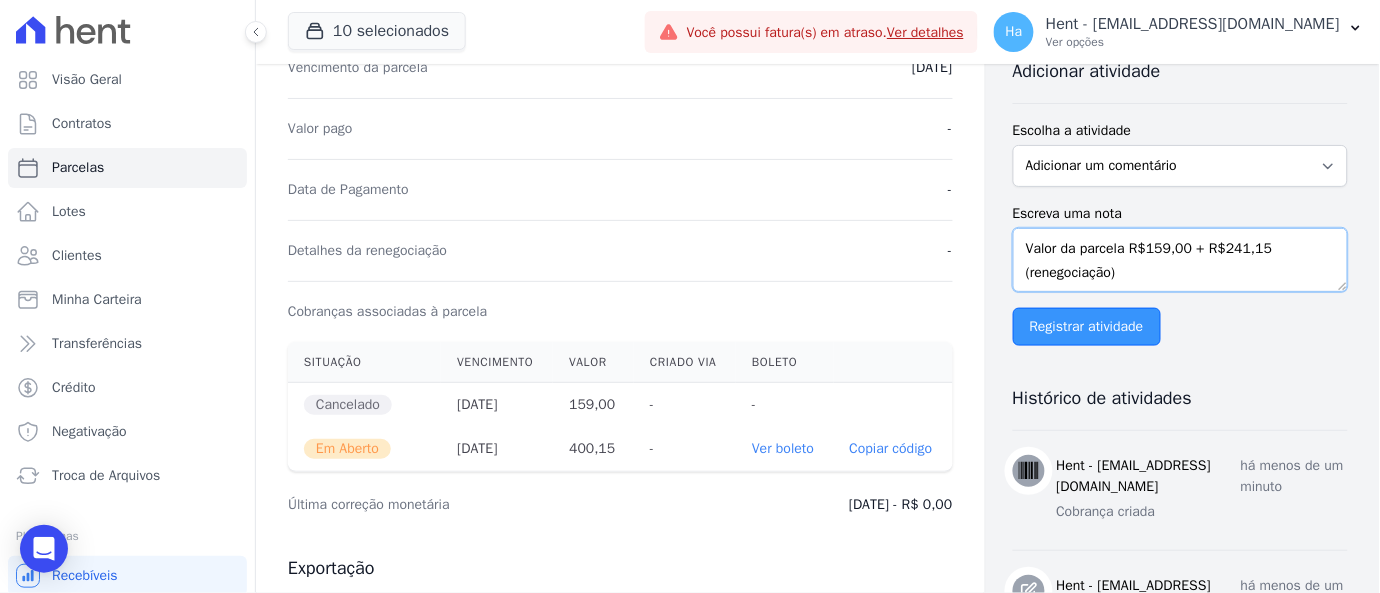 type on "Valor da parcela R$159,00 + R$241,15 (renegociação)" 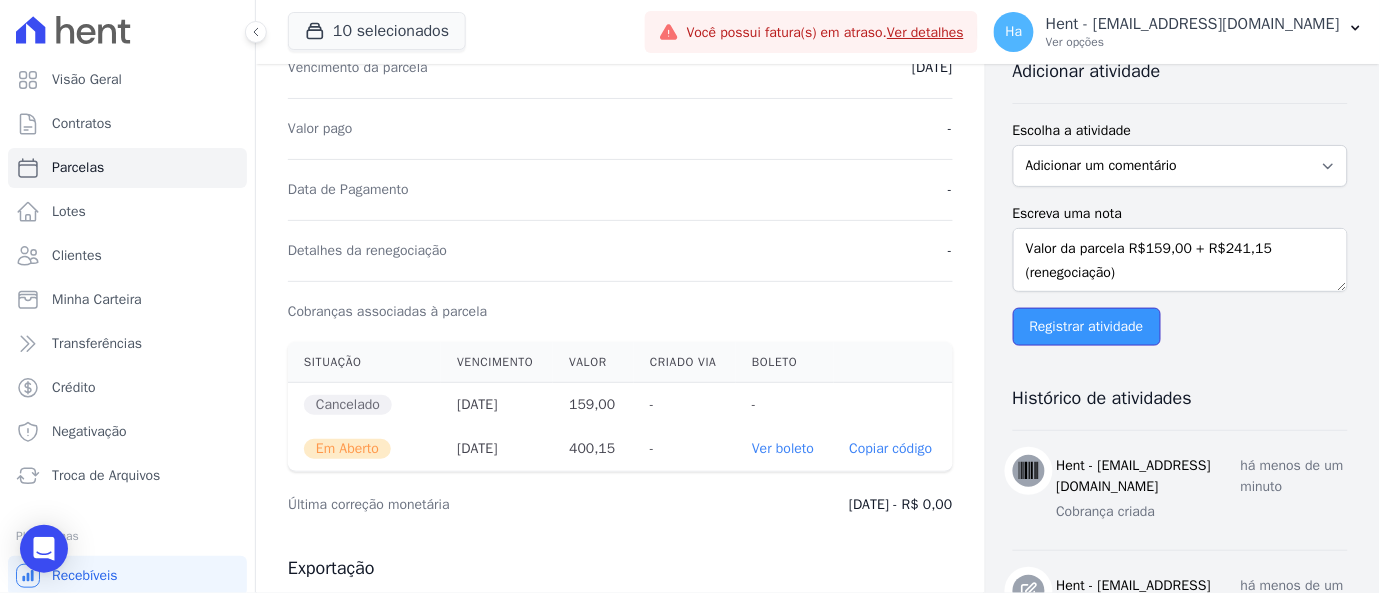 click on "Registrar atividade" at bounding box center (1087, 327) 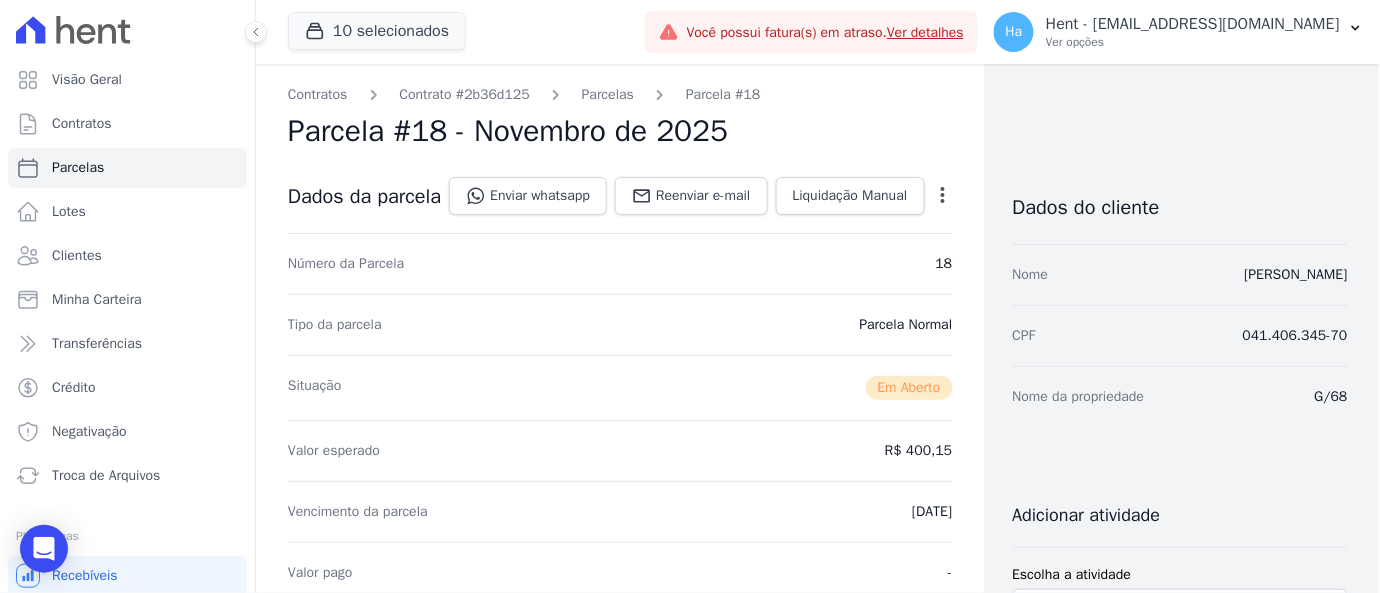 drag, startPoint x: 1341, startPoint y: 399, endPoint x: 1302, endPoint y: 393, distance: 39.45884 